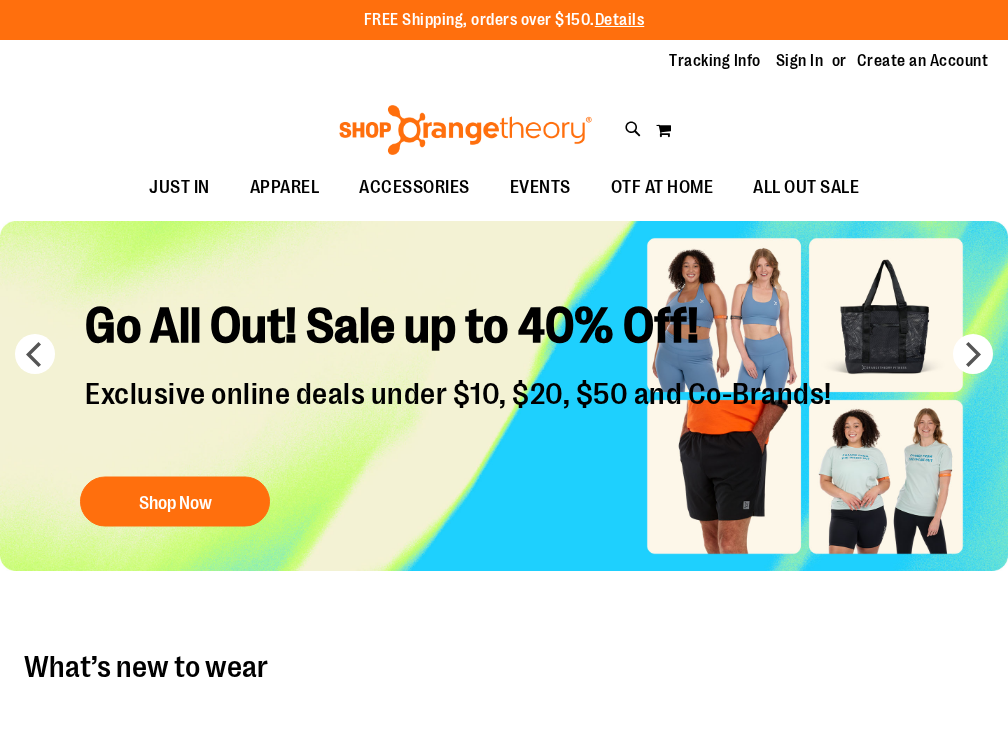 scroll, scrollTop: 0, scrollLeft: 0, axis: both 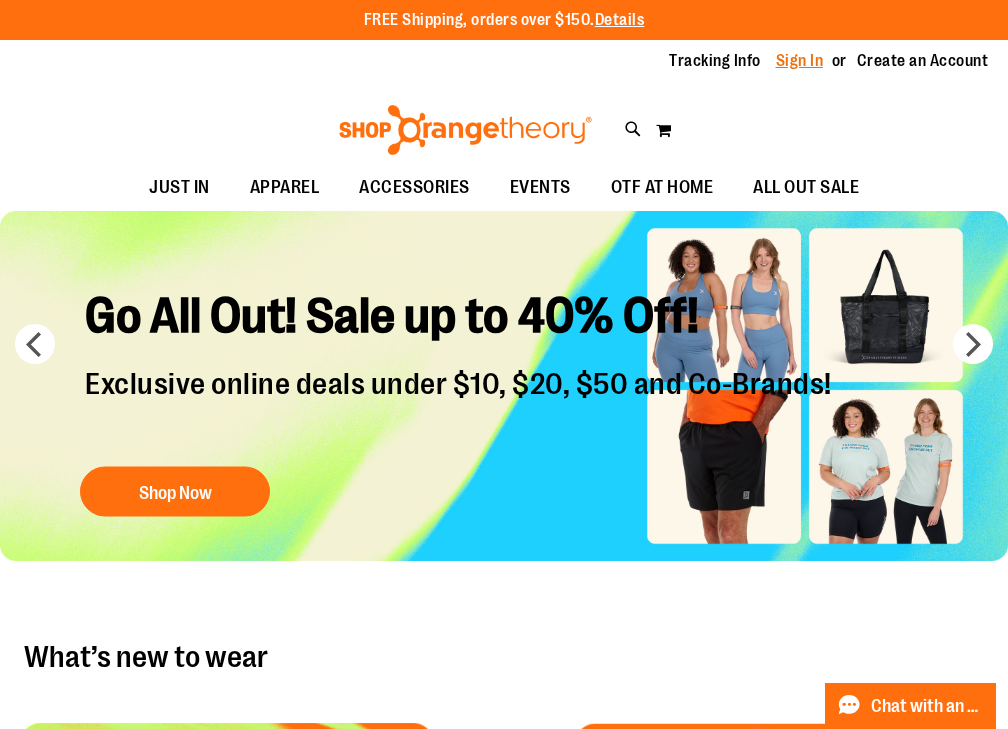 type on "**********" 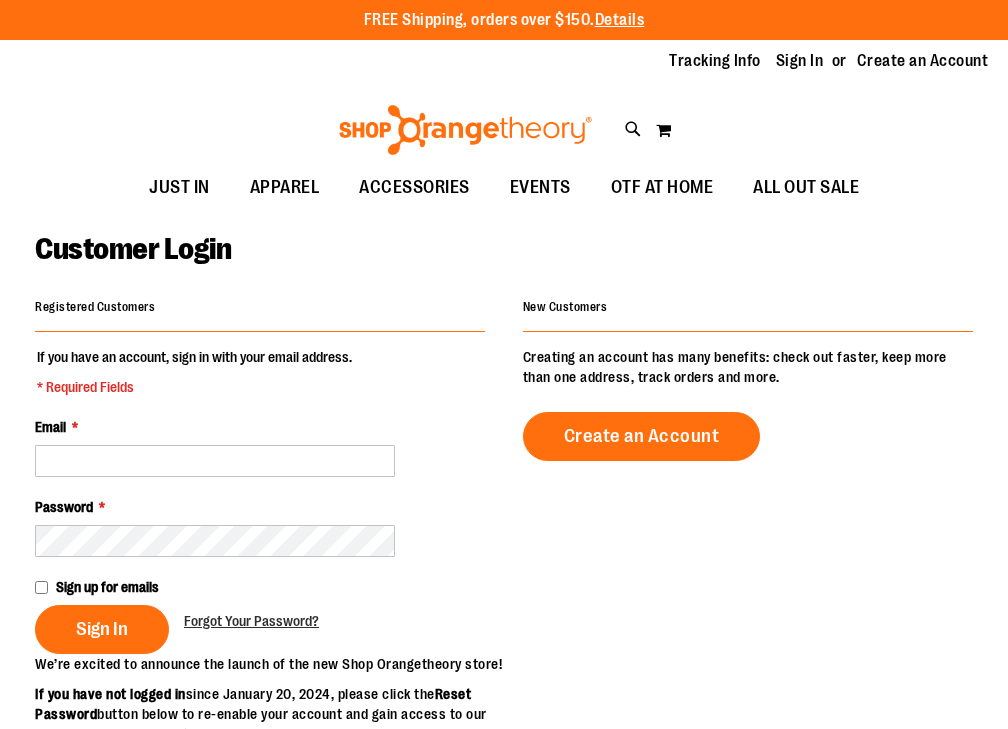 scroll, scrollTop: 0, scrollLeft: 0, axis: both 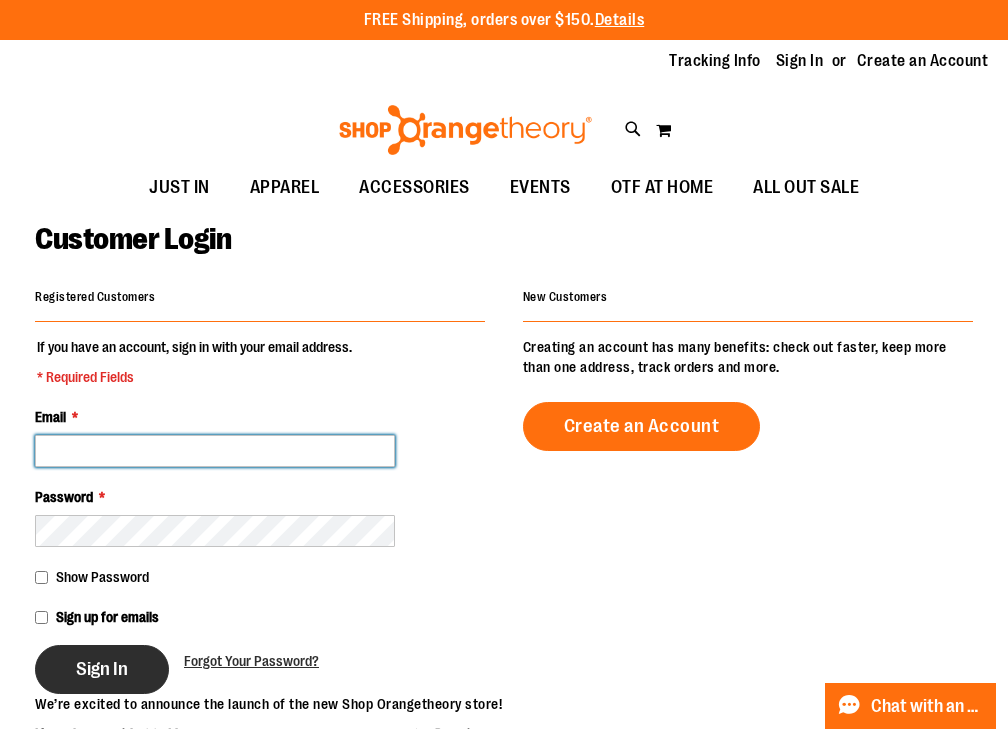 type on "**********" 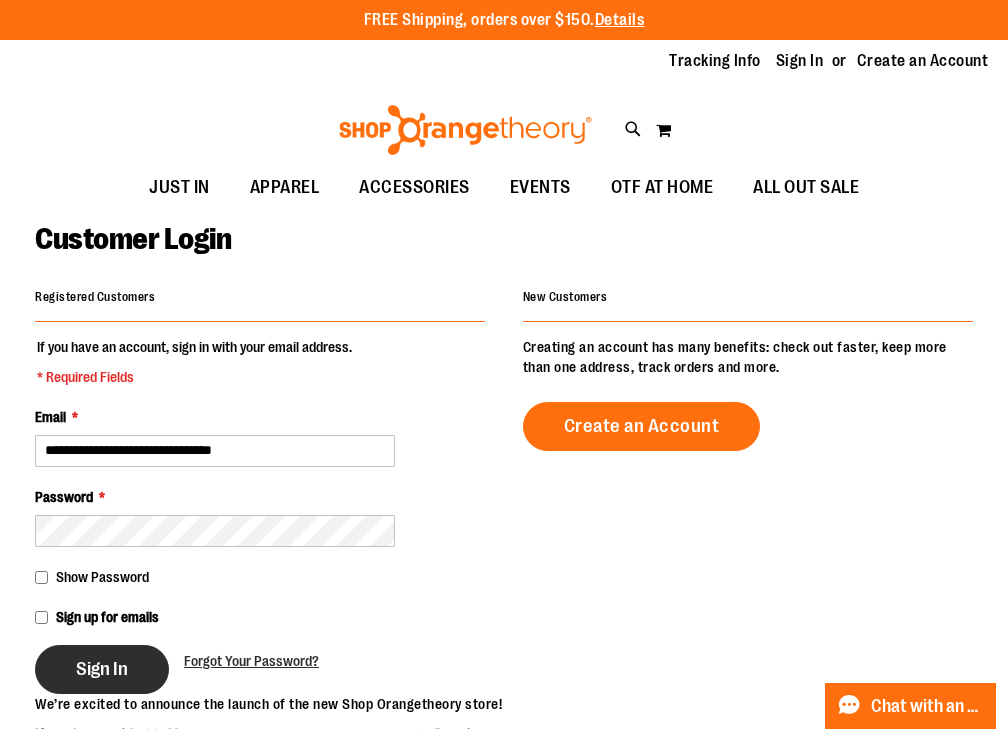 type on "**********" 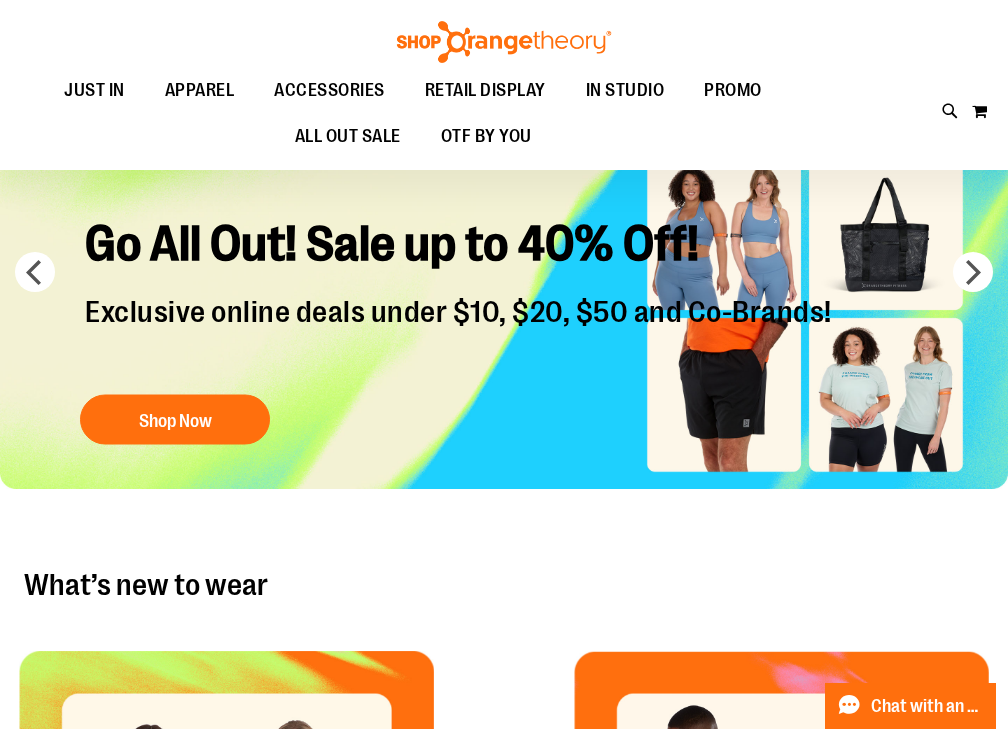 scroll, scrollTop: 0, scrollLeft: 0, axis: both 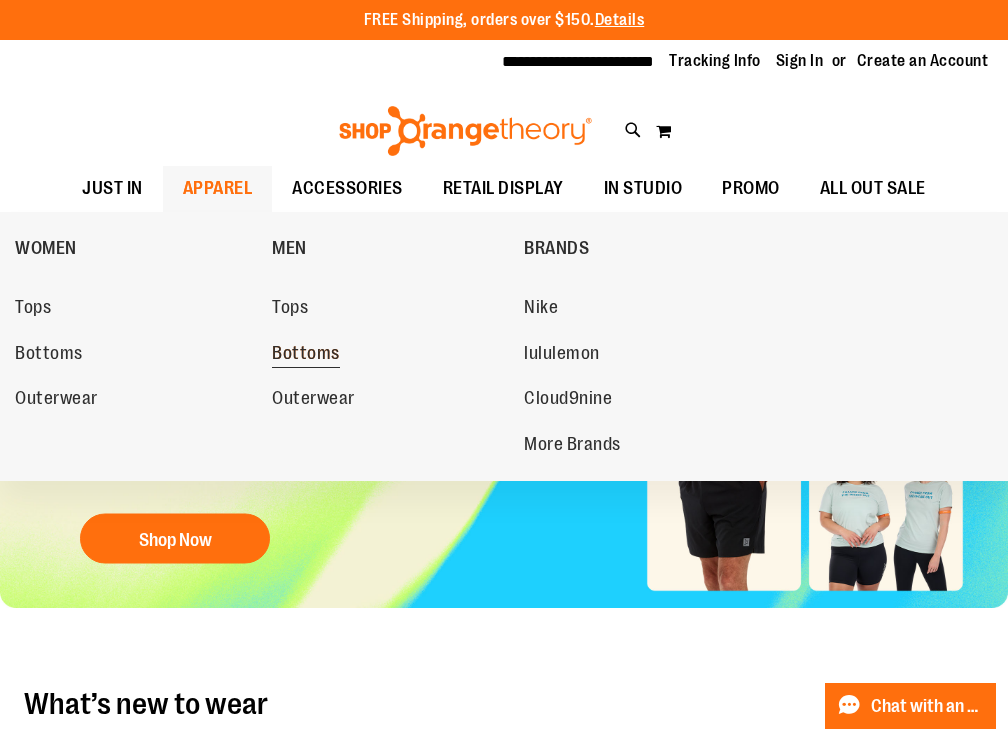 type on "**********" 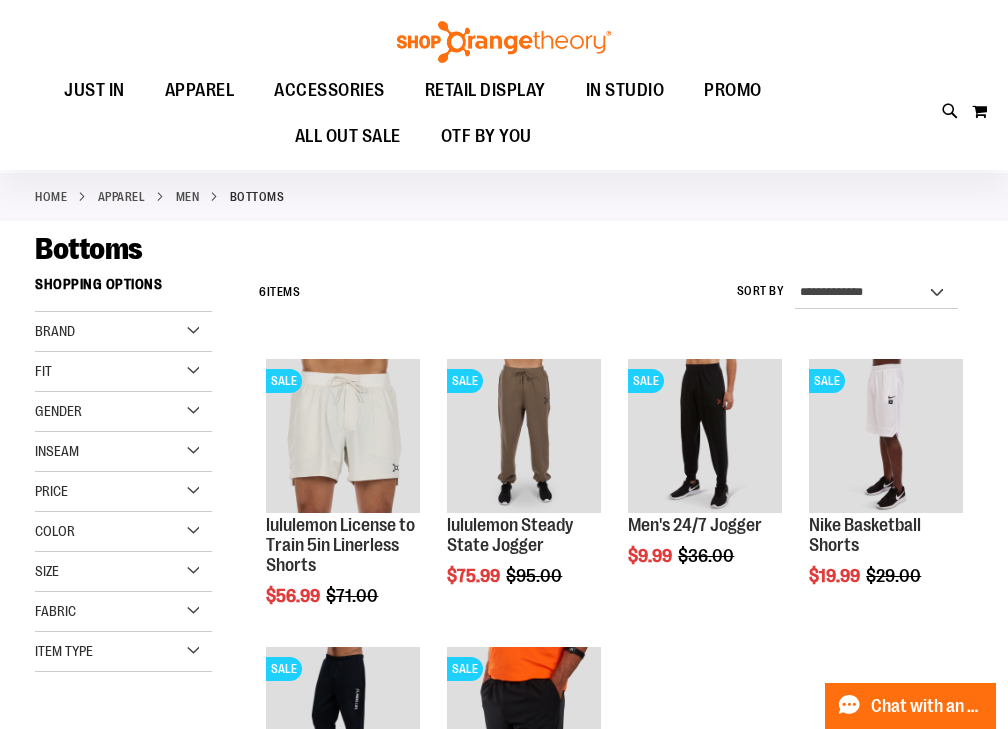 scroll, scrollTop: 80, scrollLeft: 0, axis: vertical 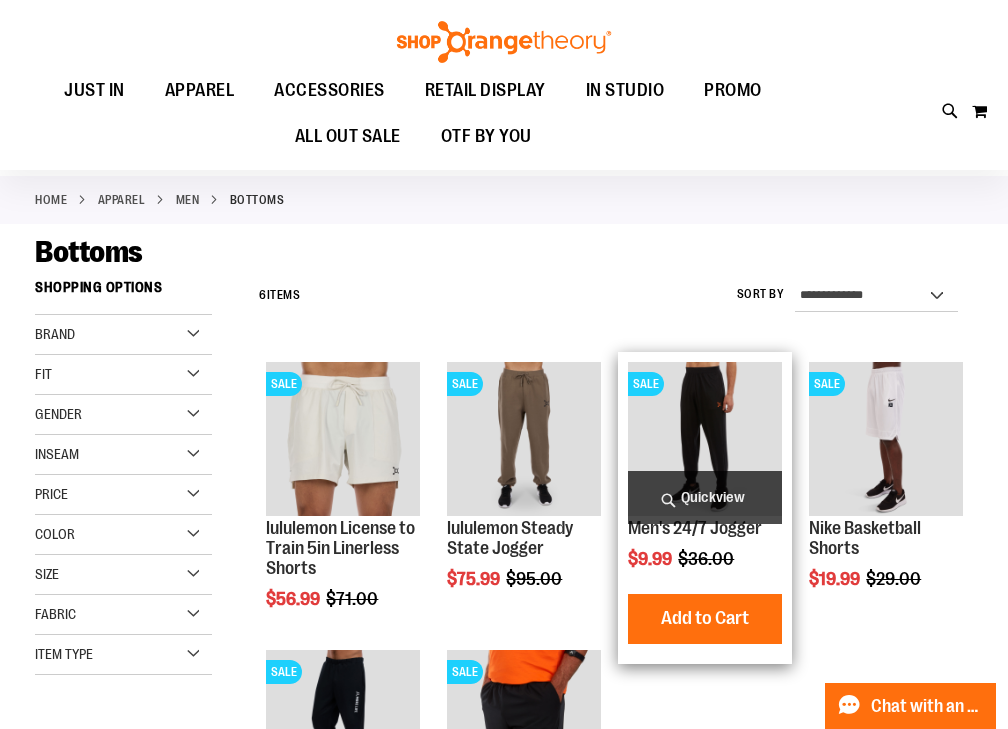 type on "**********" 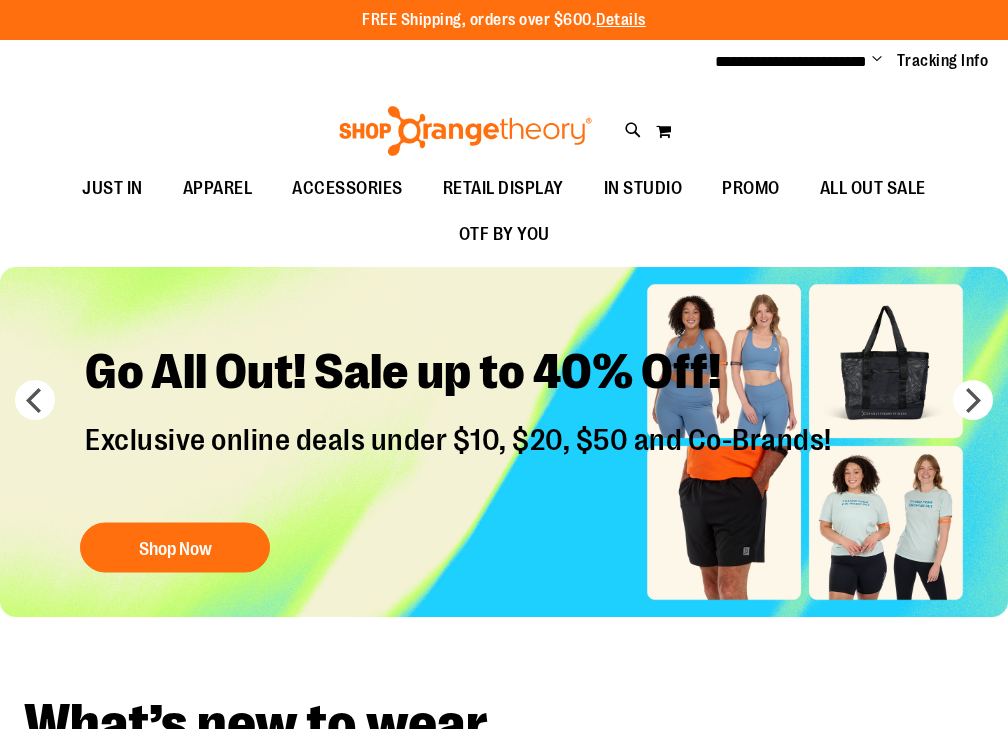 scroll, scrollTop: 0, scrollLeft: 0, axis: both 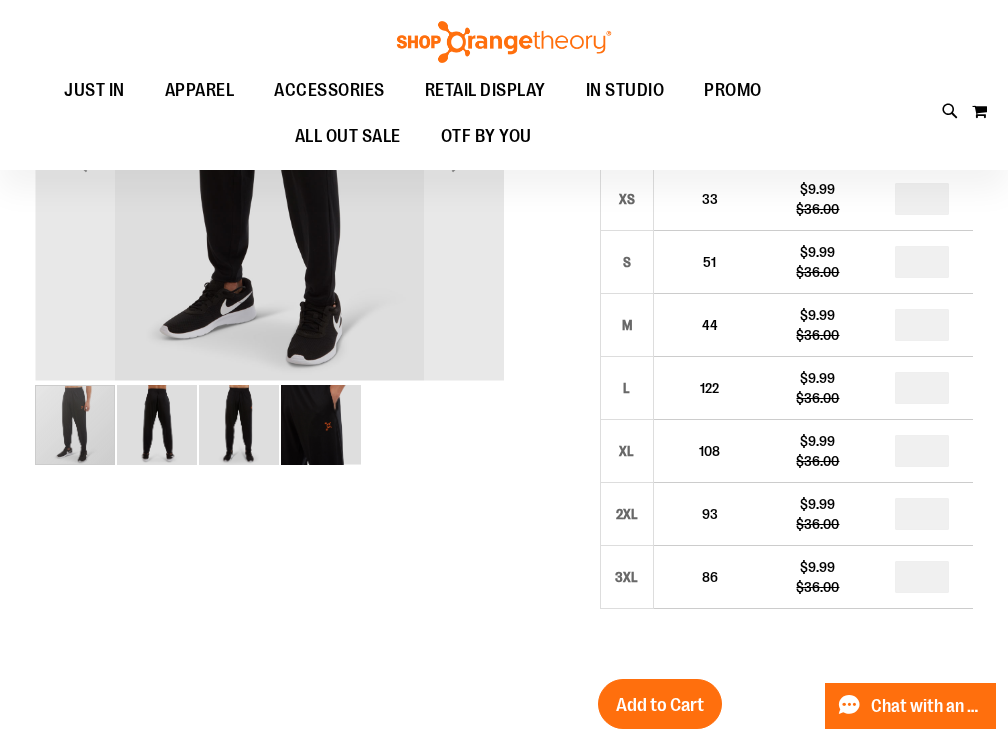 type on "**********" 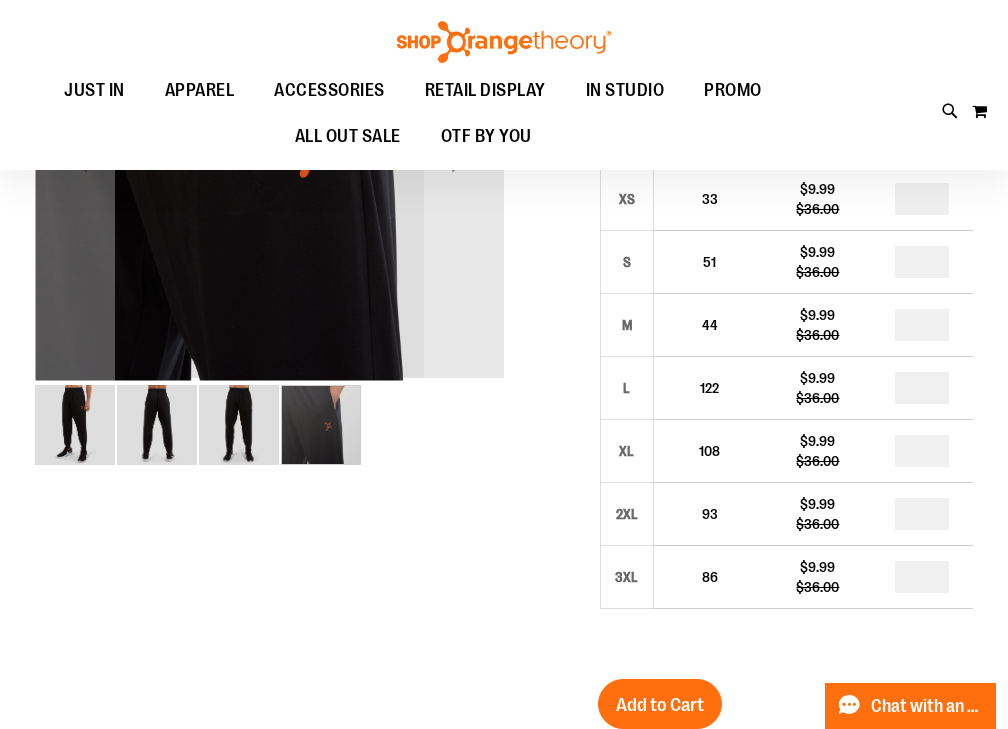 click at bounding box center (239, 425) 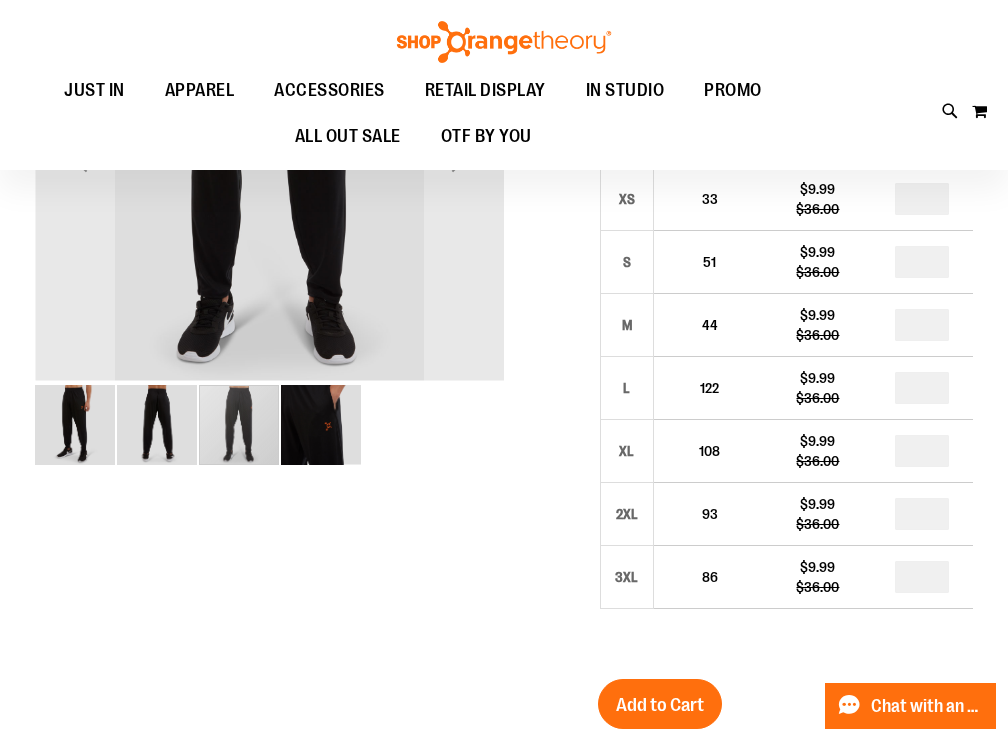 scroll, scrollTop: 0, scrollLeft: 0, axis: both 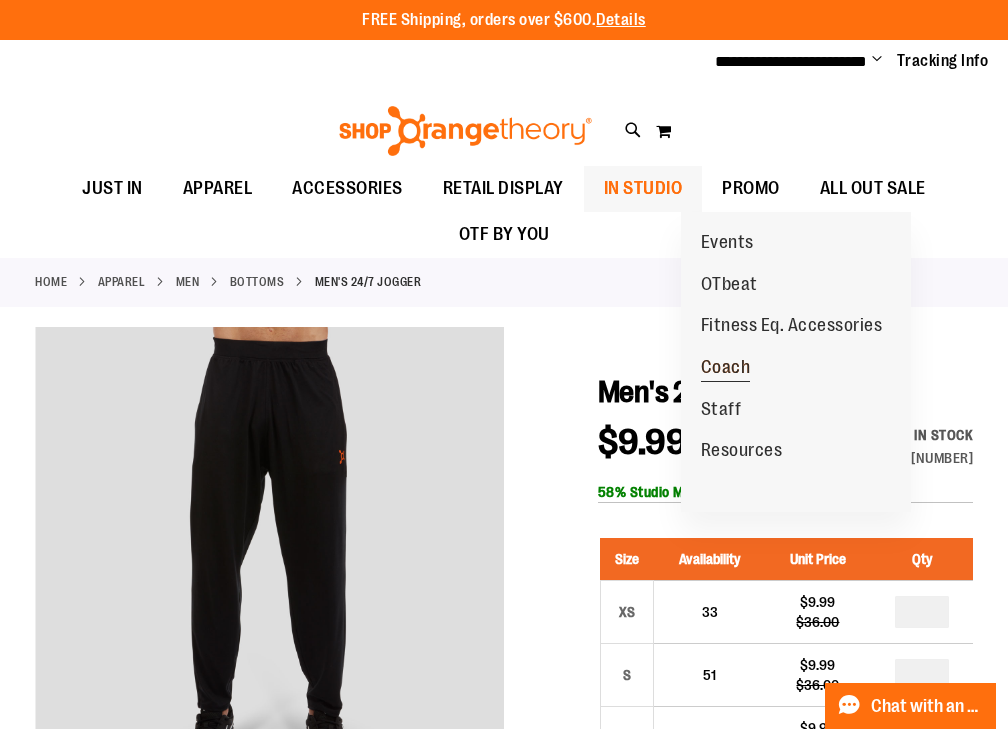 click on "Coach" at bounding box center [726, 369] 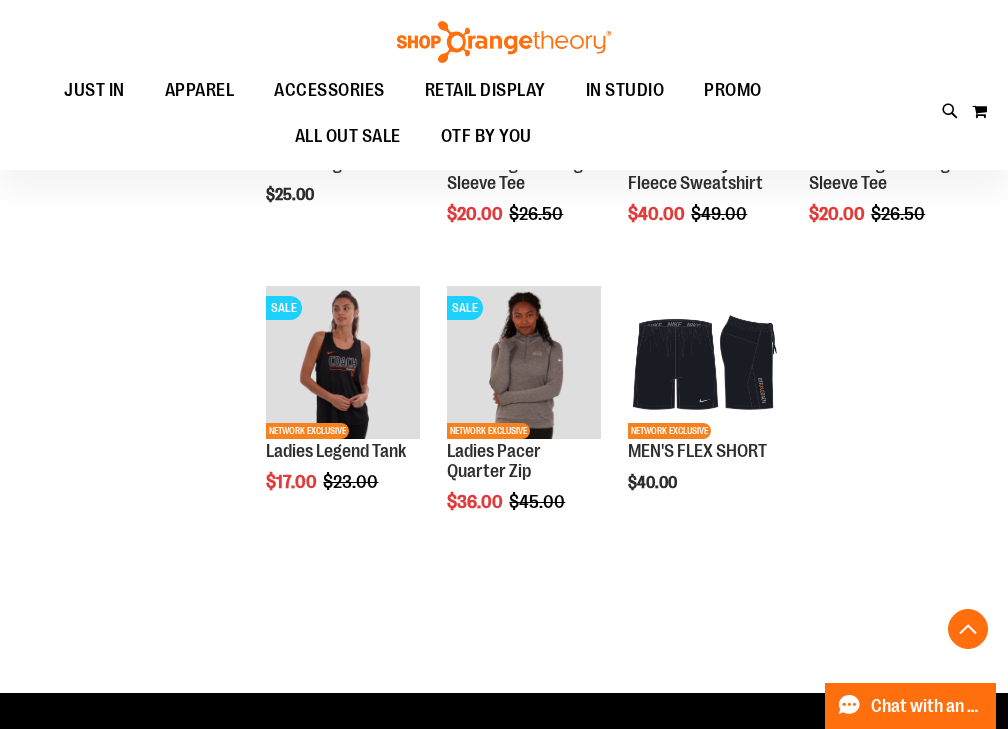 scroll, scrollTop: 1313, scrollLeft: 0, axis: vertical 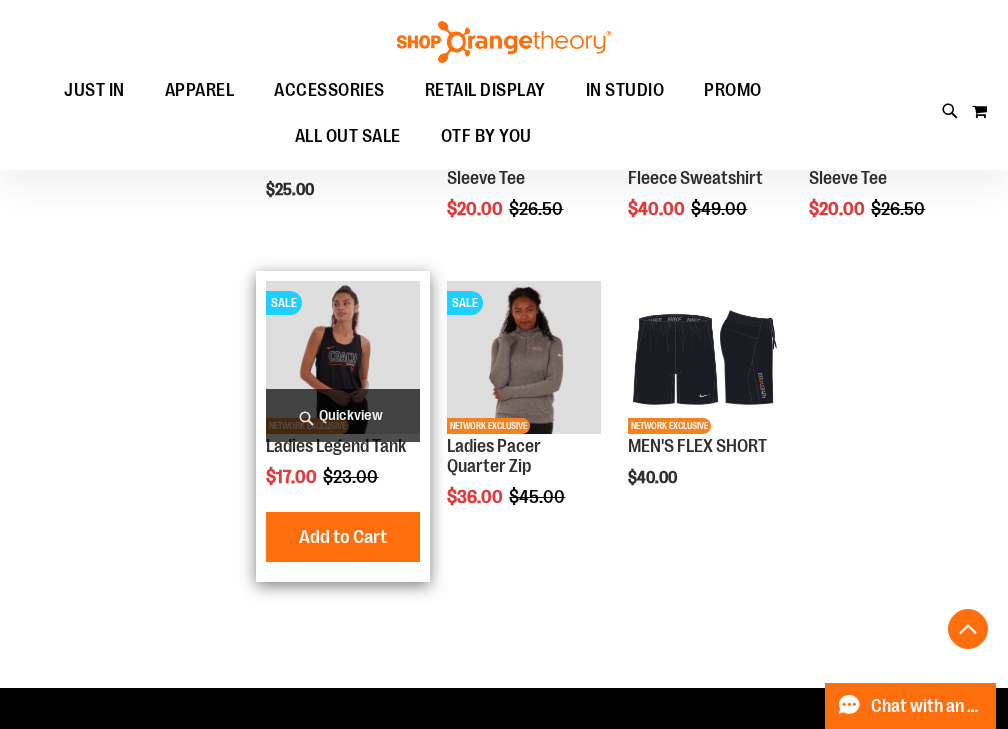 type on "**********" 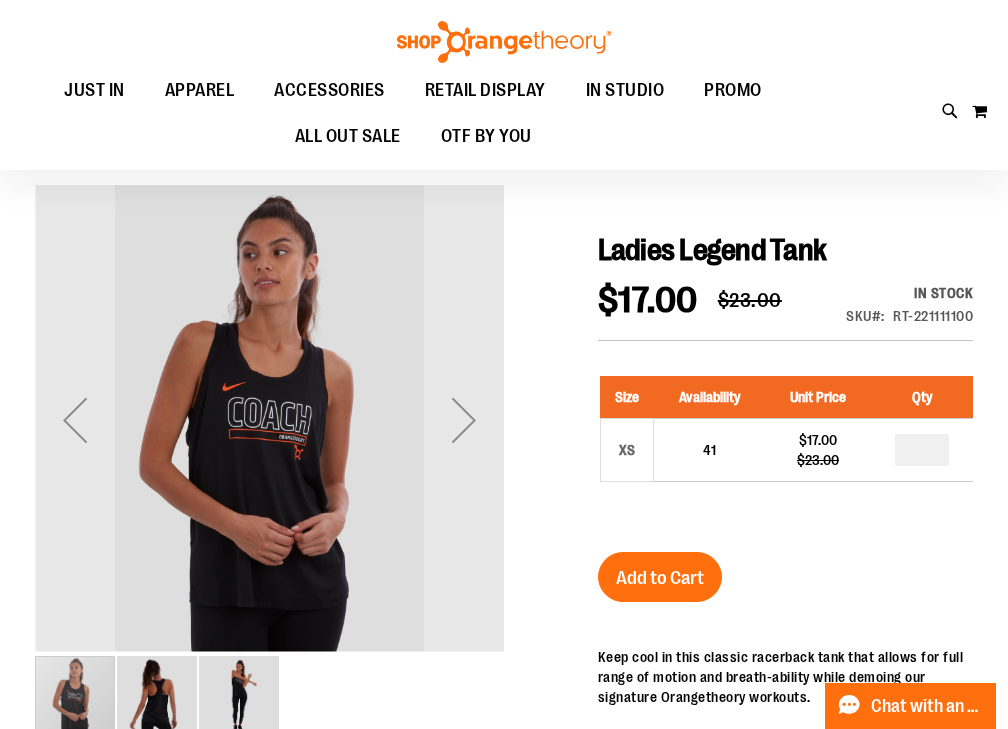 scroll, scrollTop: 90, scrollLeft: 0, axis: vertical 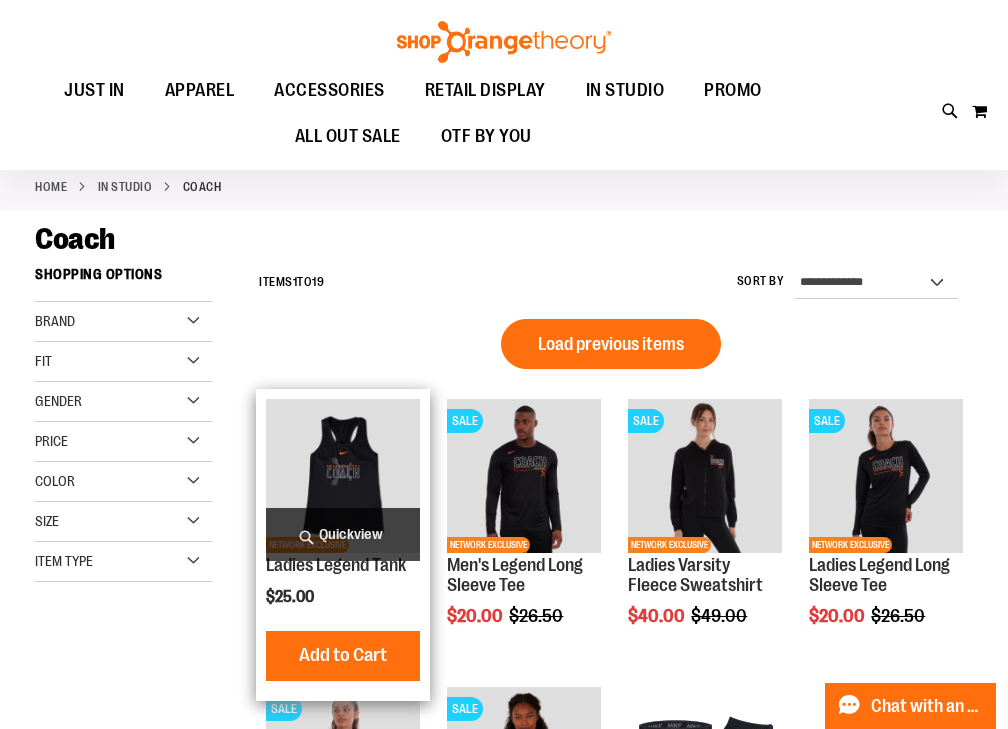type on "**********" 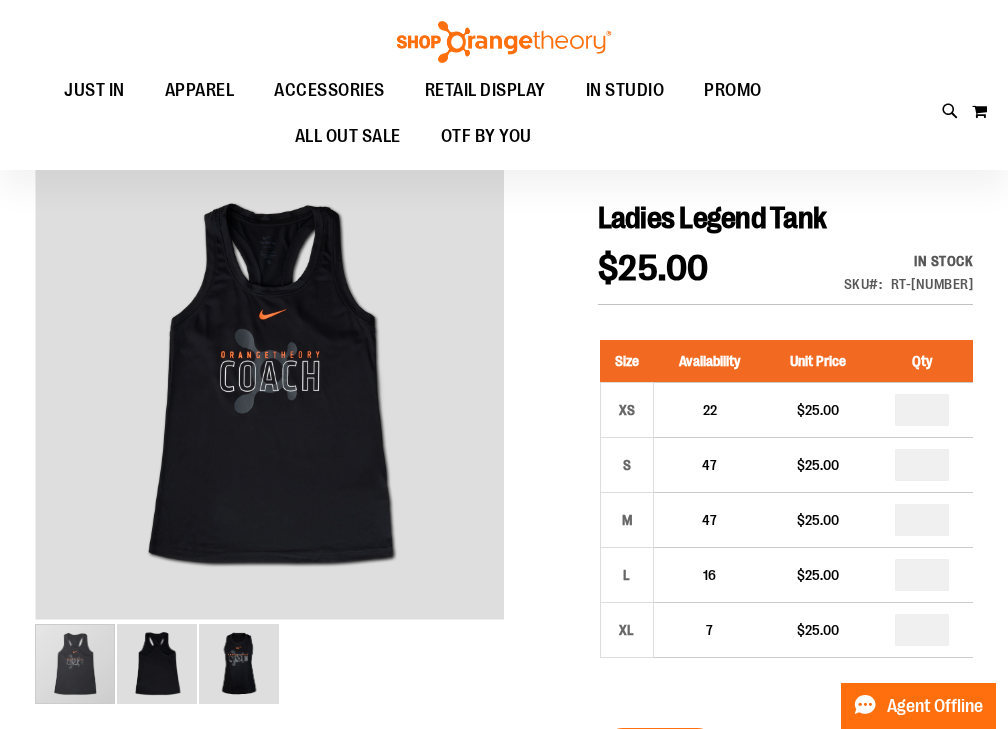 scroll, scrollTop: 198, scrollLeft: 0, axis: vertical 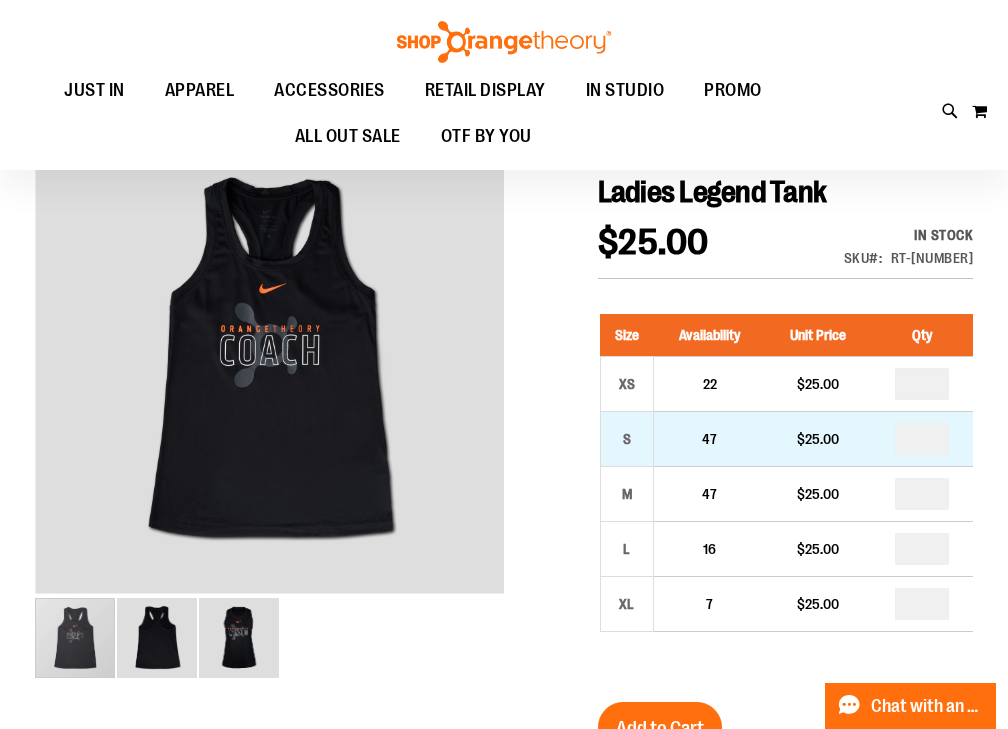 type on "**********" 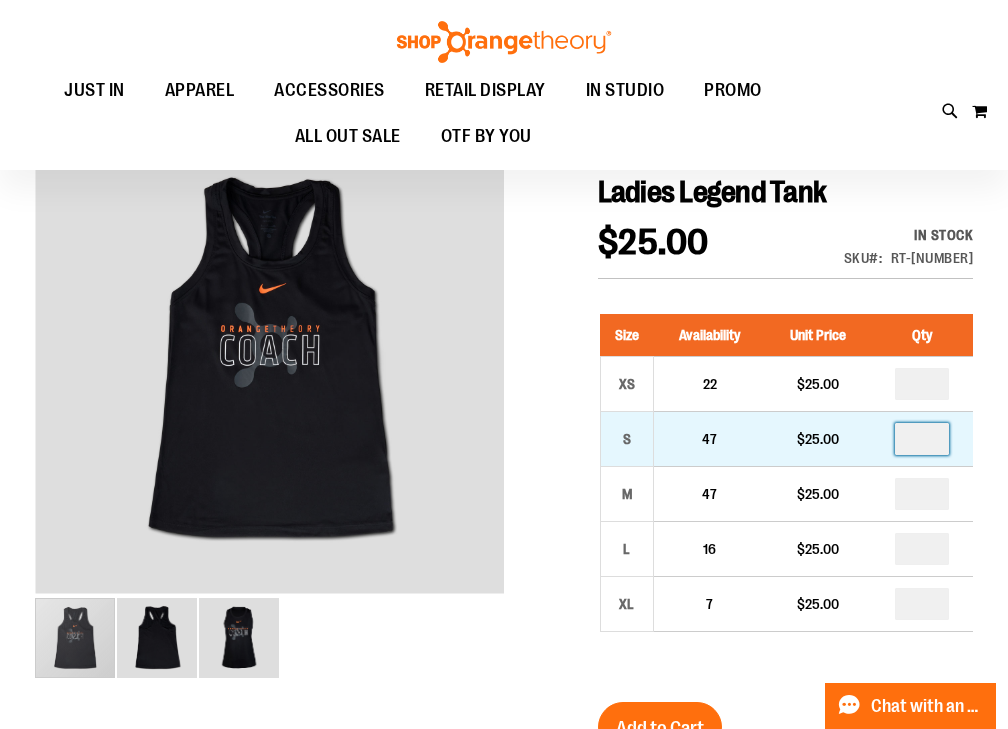 click at bounding box center [922, 439] 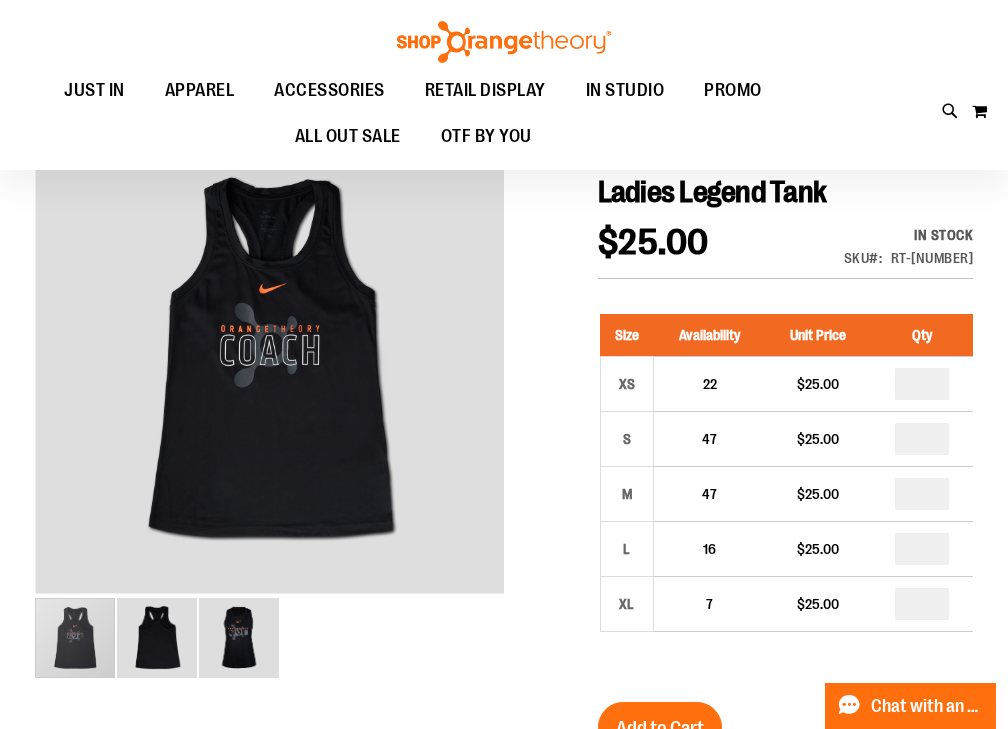 click on "Ladies Legend Tank
$25.00
In stock
Only  %1  left
SKU
RT-231111100
Size
Availability
Unit Price
Qty
XS
22
$25.00
* S" at bounding box center (785, 735) 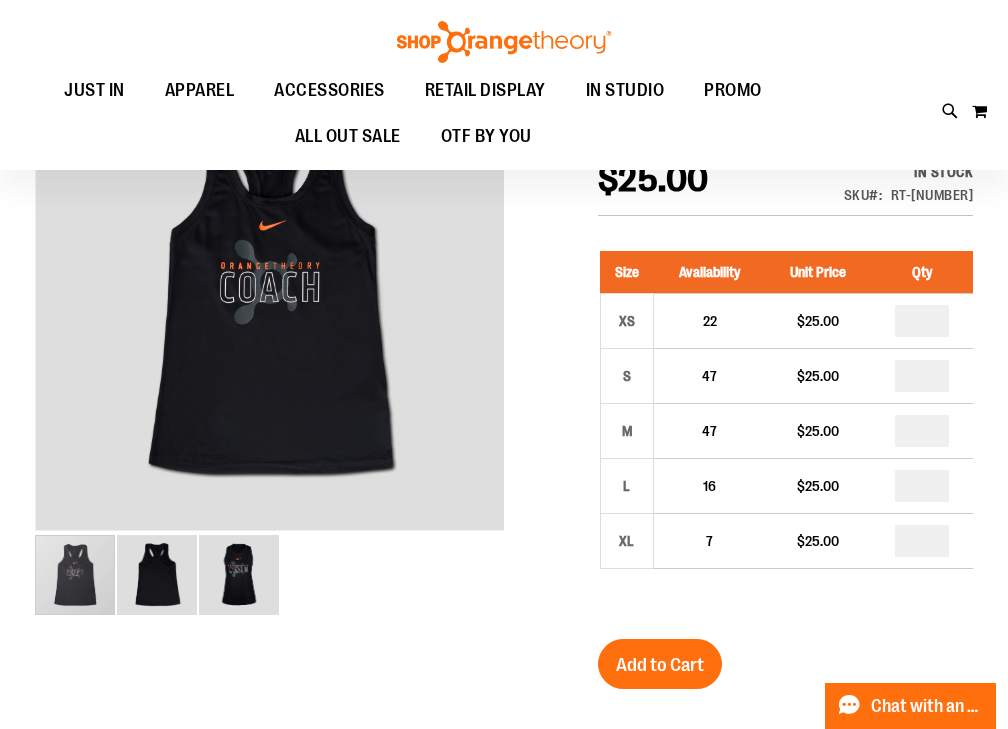 scroll, scrollTop: 276, scrollLeft: 0, axis: vertical 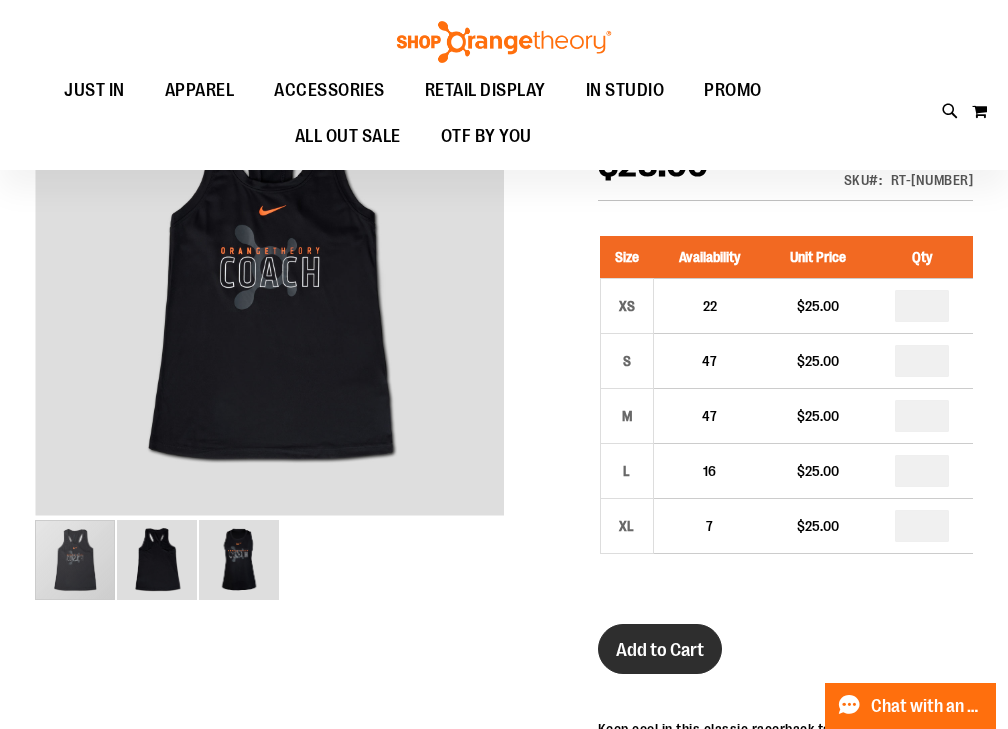 click on "Add to Cart" at bounding box center [660, 650] 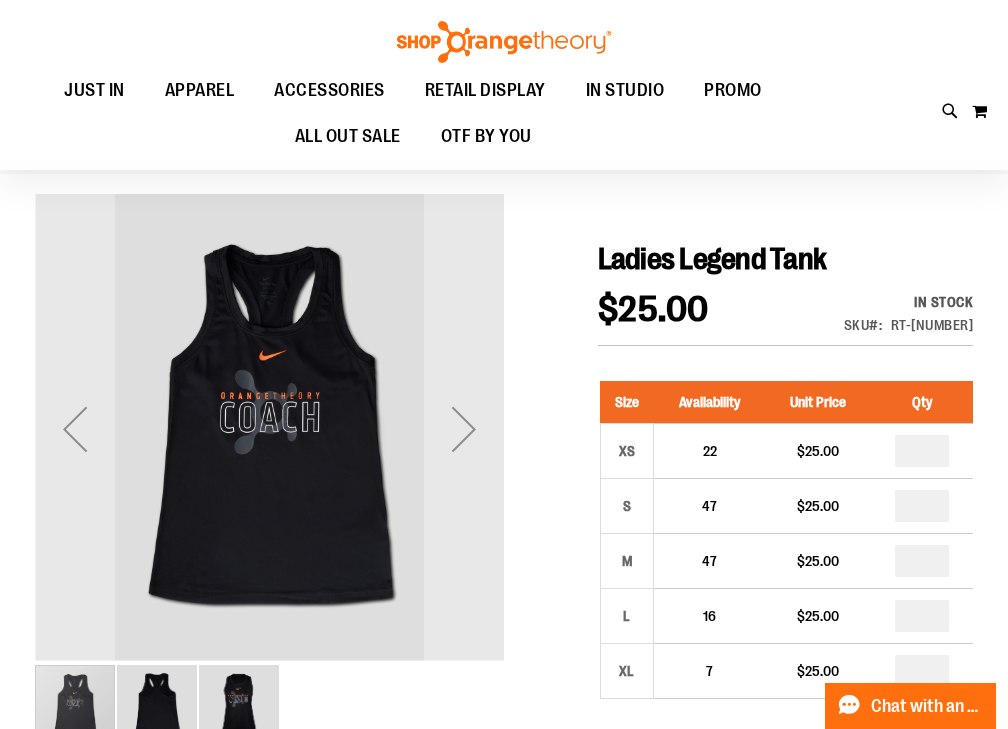 scroll, scrollTop: 62, scrollLeft: 0, axis: vertical 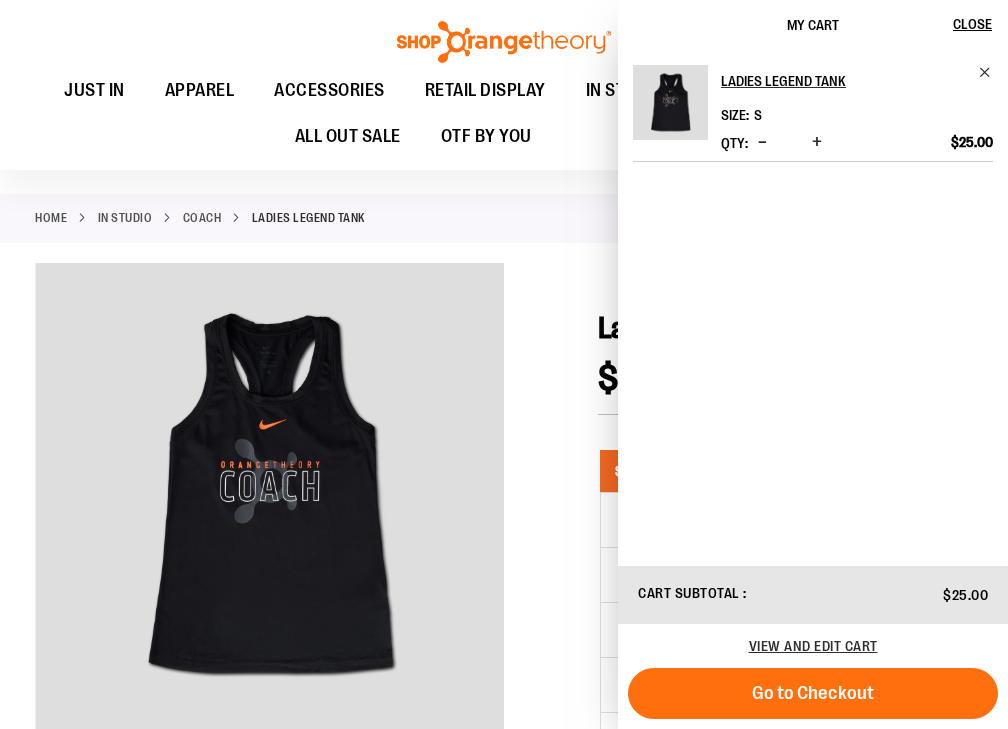 click at bounding box center [504, 848] 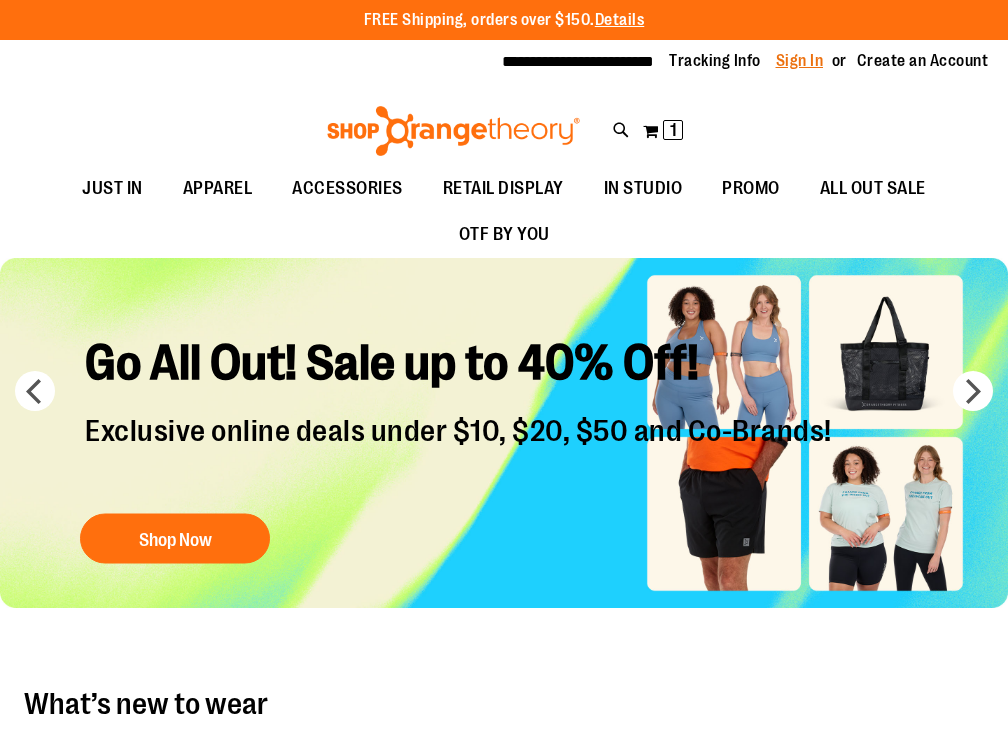 scroll, scrollTop: 0, scrollLeft: 0, axis: both 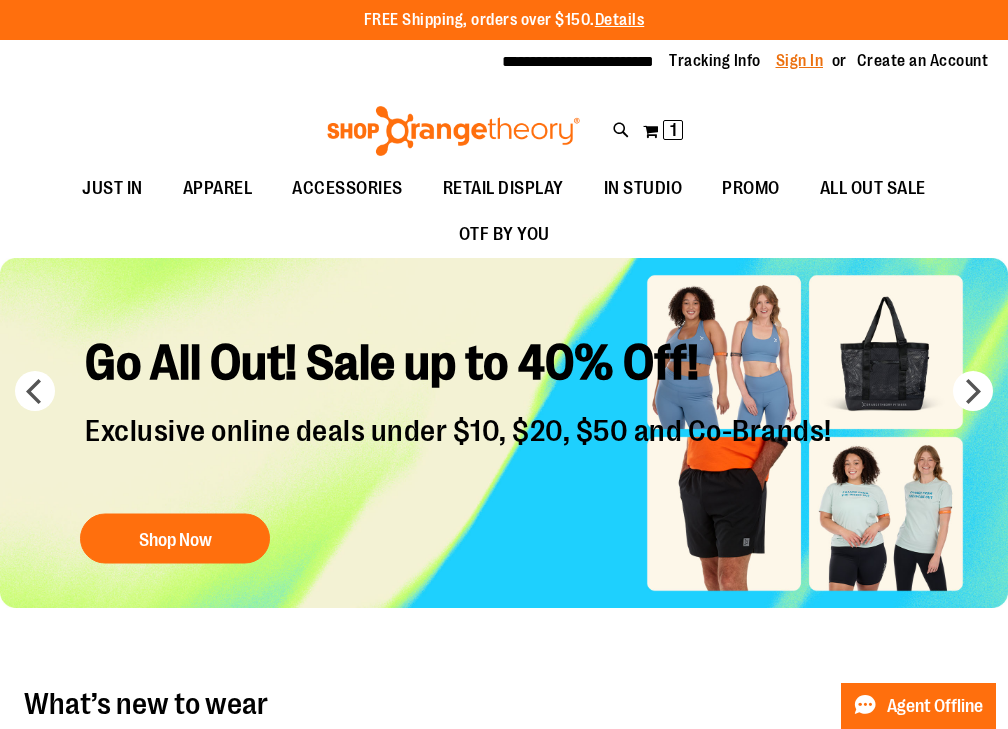 type on "**********" 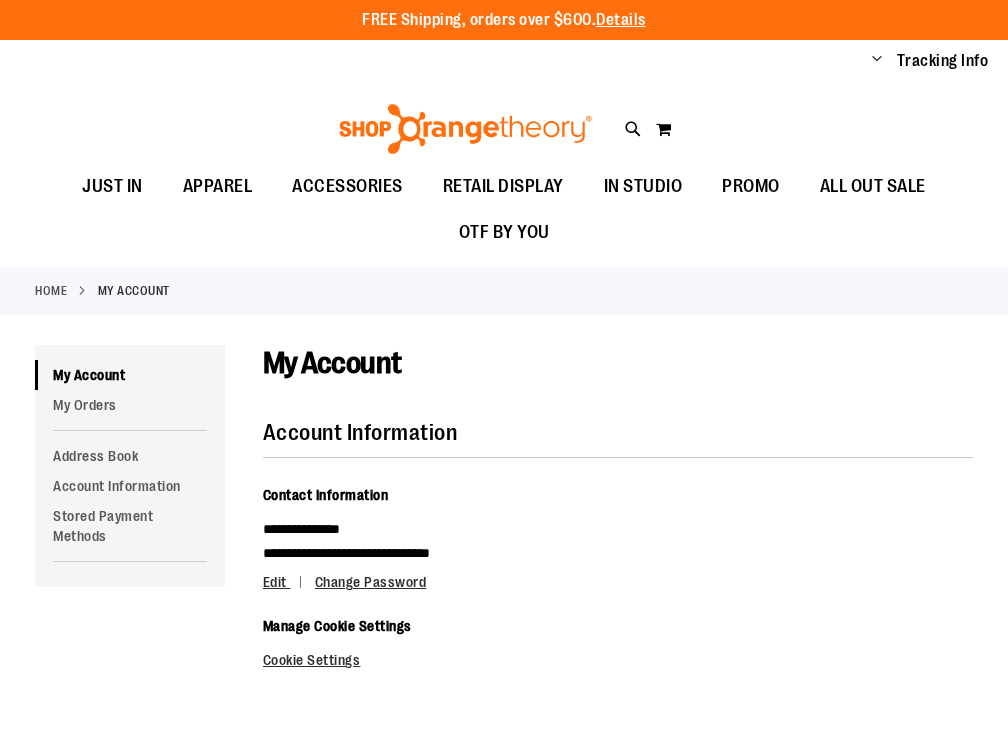 scroll, scrollTop: 0, scrollLeft: 0, axis: both 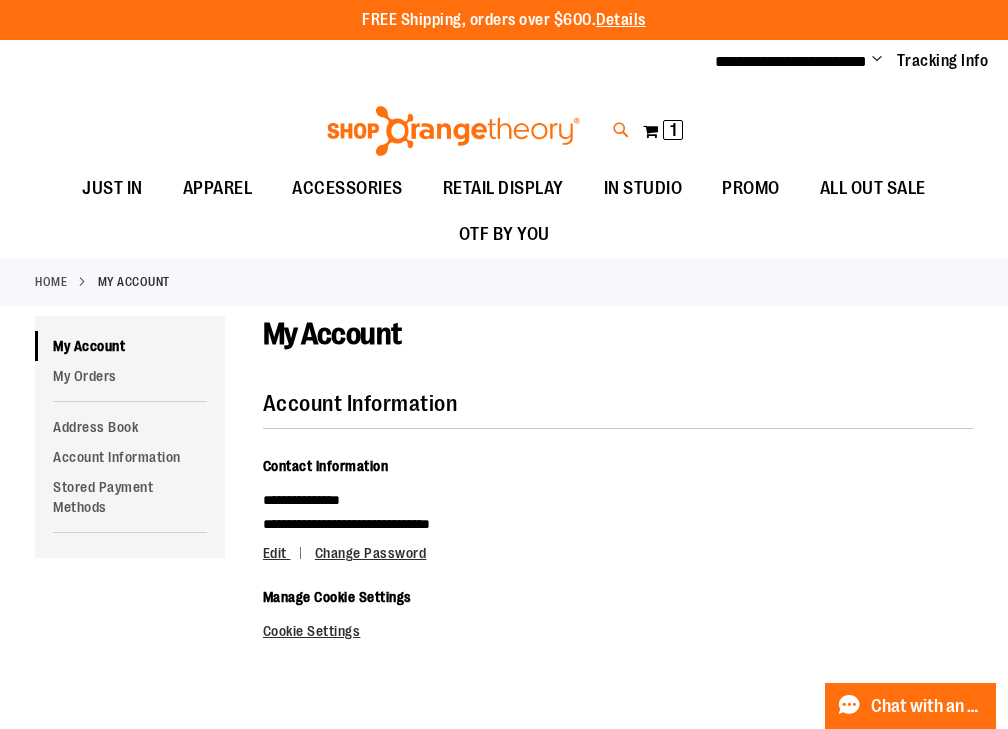 type on "**********" 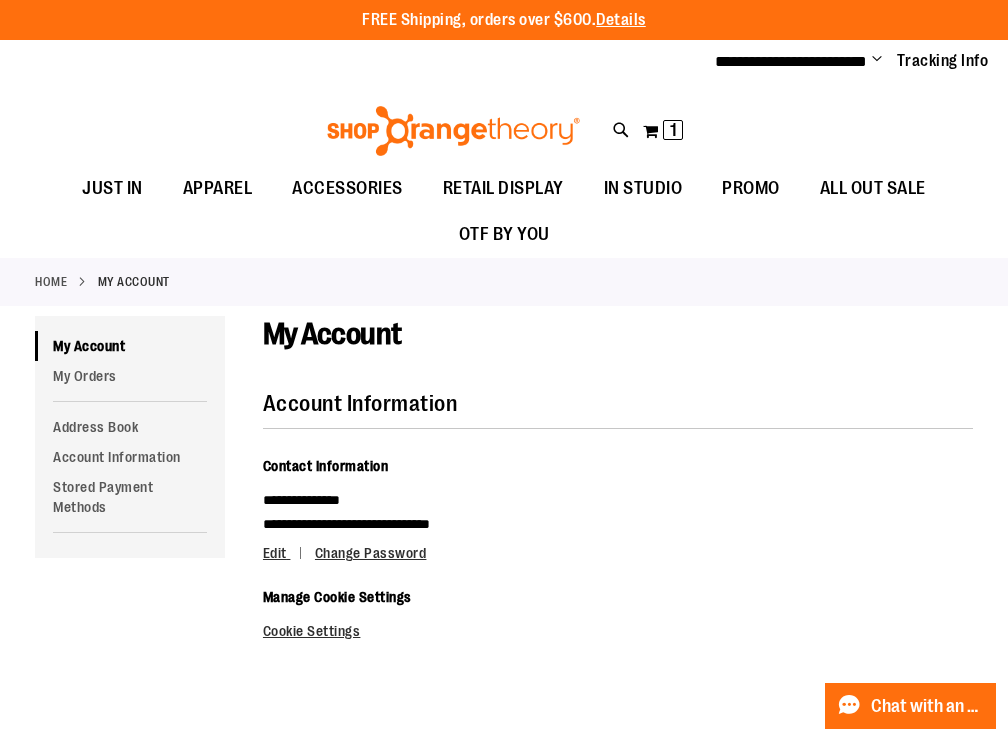 type on "********" 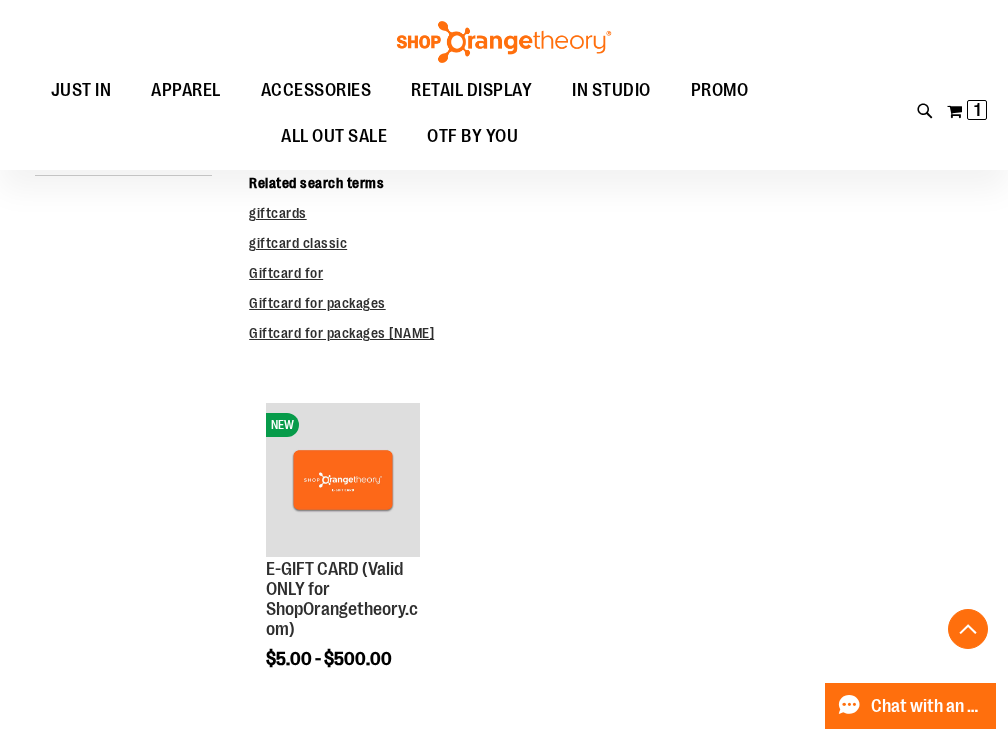 scroll, scrollTop: 332, scrollLeft: 0, axis: vertical 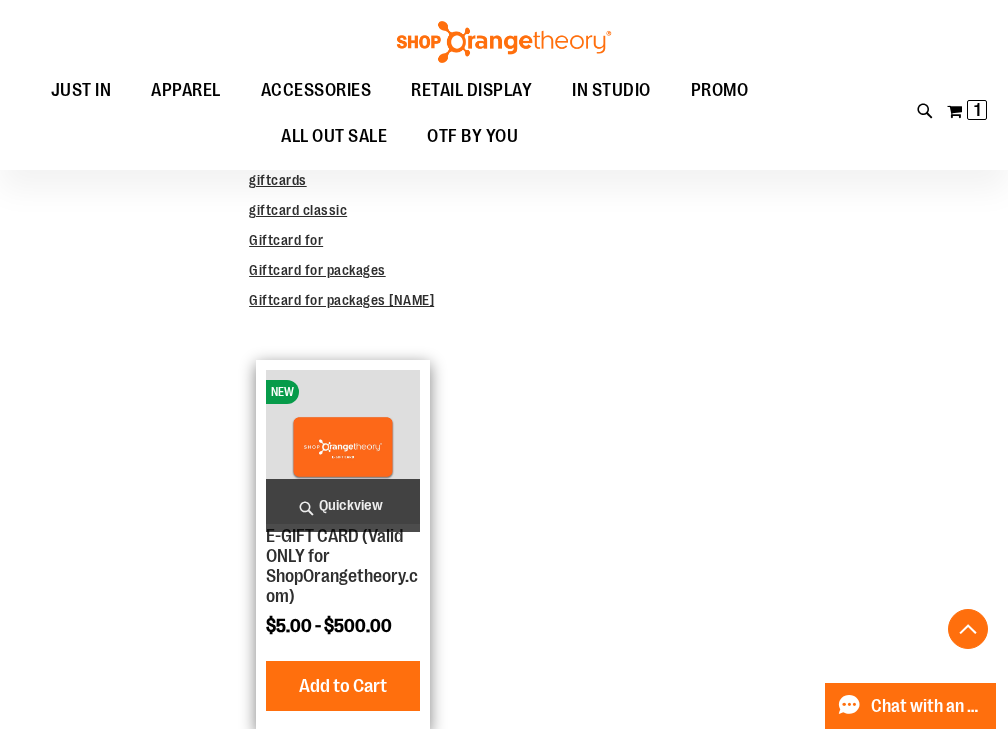 type on "**********" 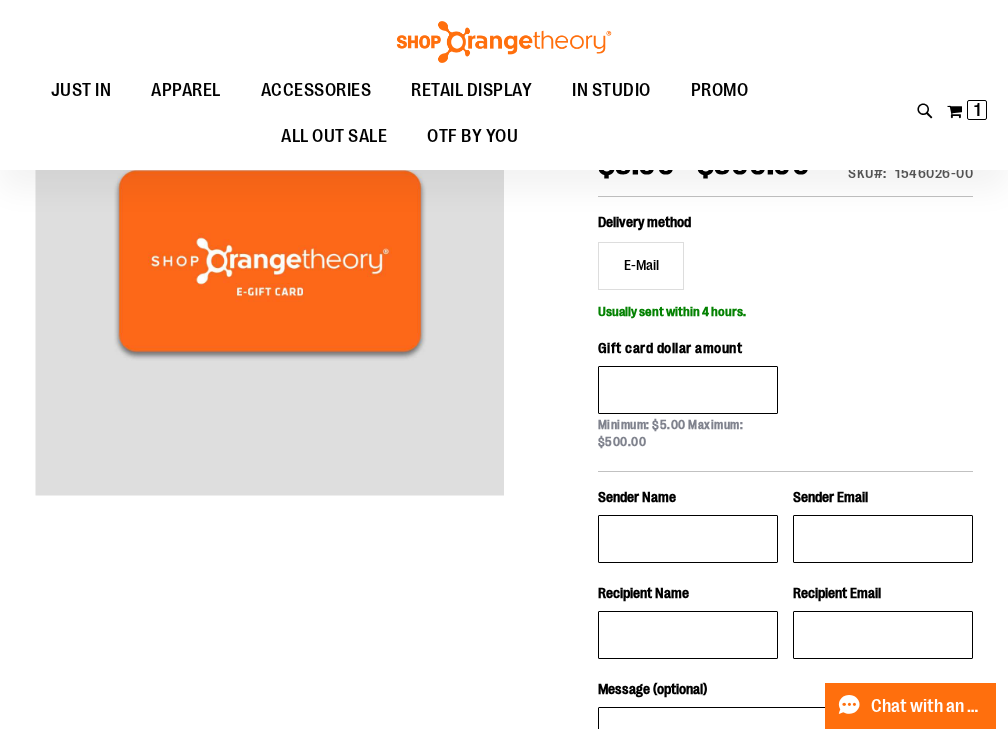 scroll, scrollTop: 299, scrollLeft: 0, axis: vertical 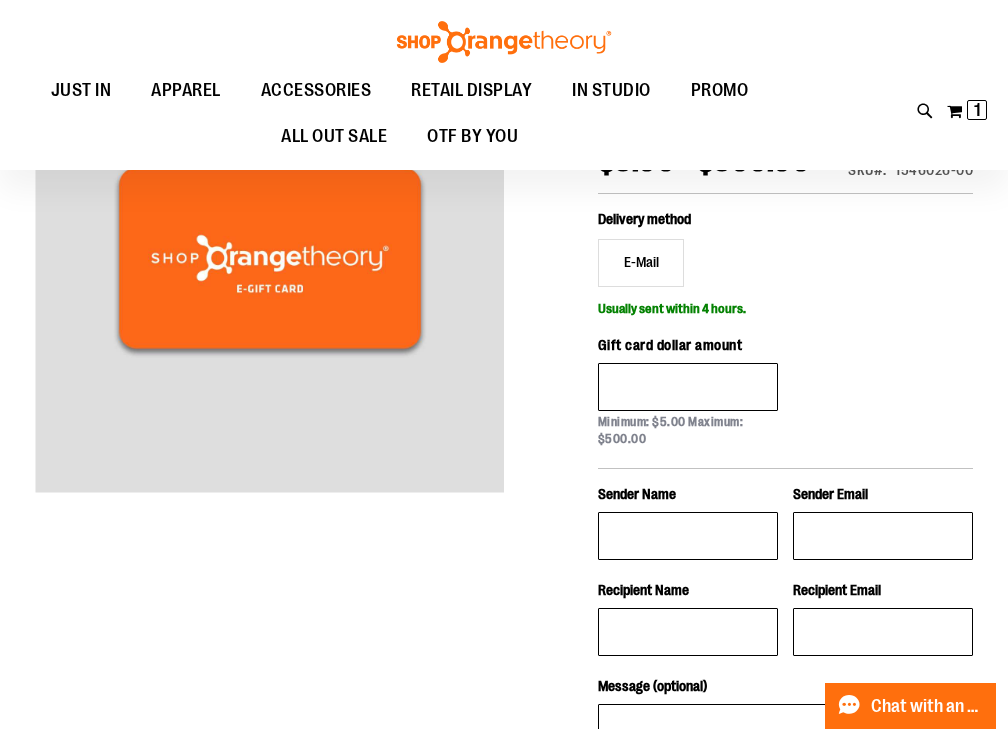 type on "**********" 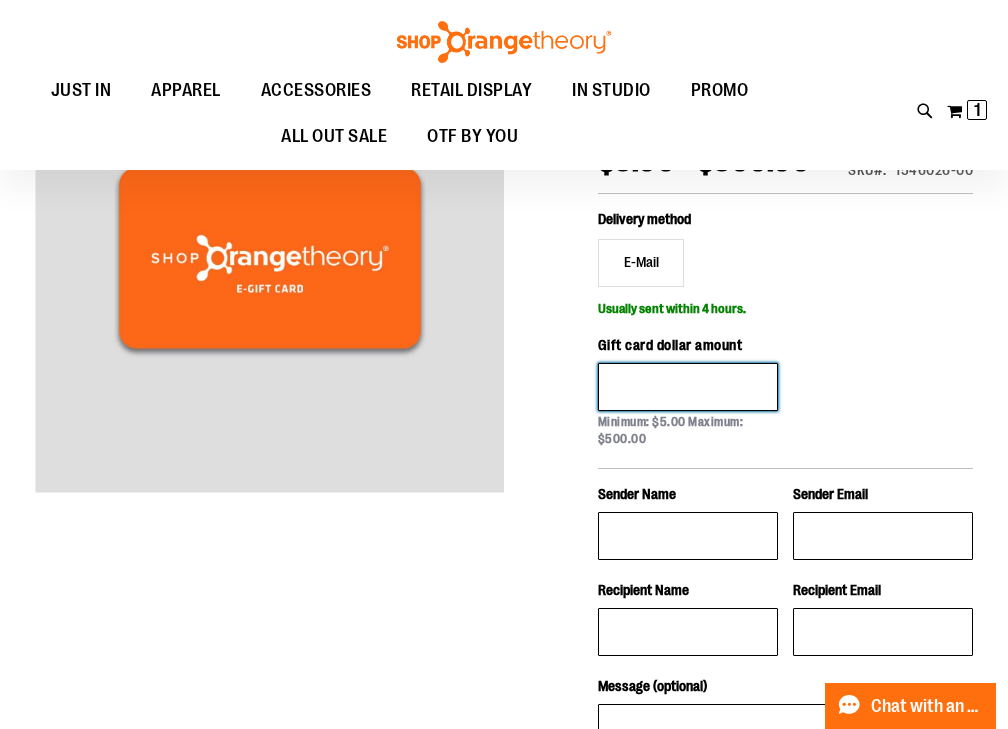 click on "Gift card dollar amount" at bounding box center [688, 387] 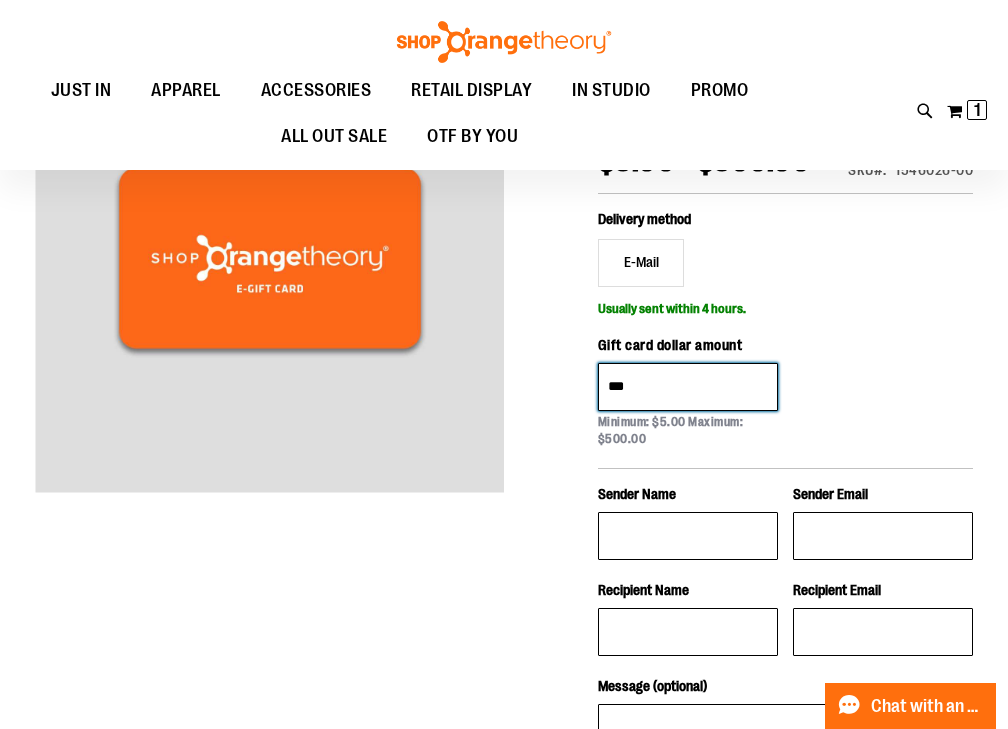 type on "***" 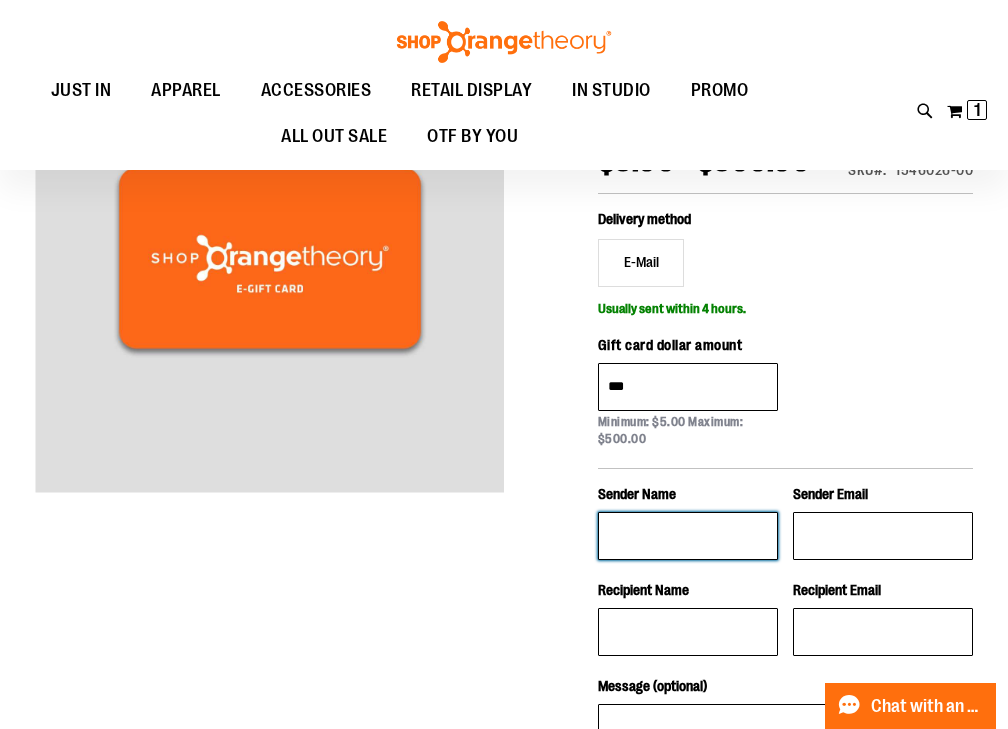 click on "Sender Name" at bounding box center (688, 536) 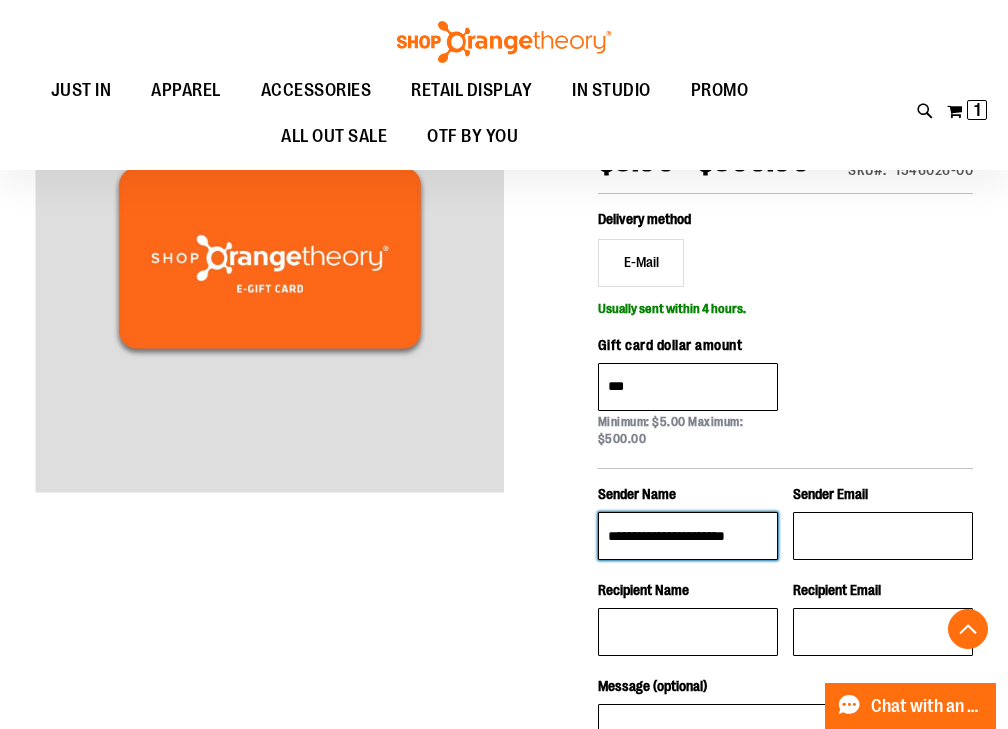 scroll, scrollTop: 466, scrollLeft: 0, axis: vertical 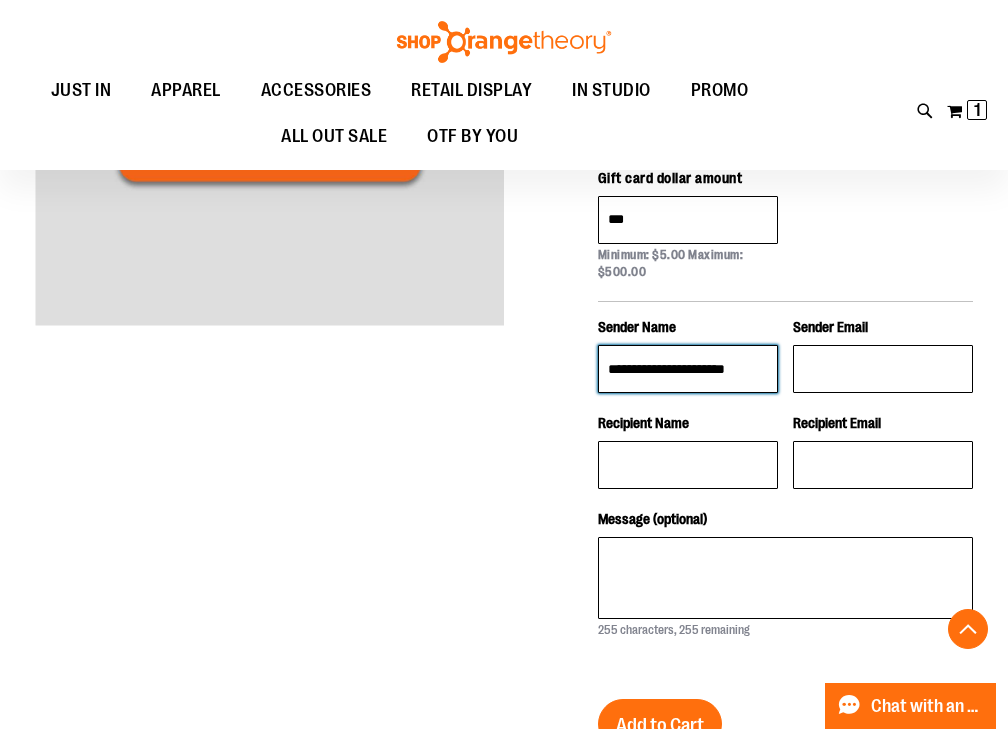 type on "**********" 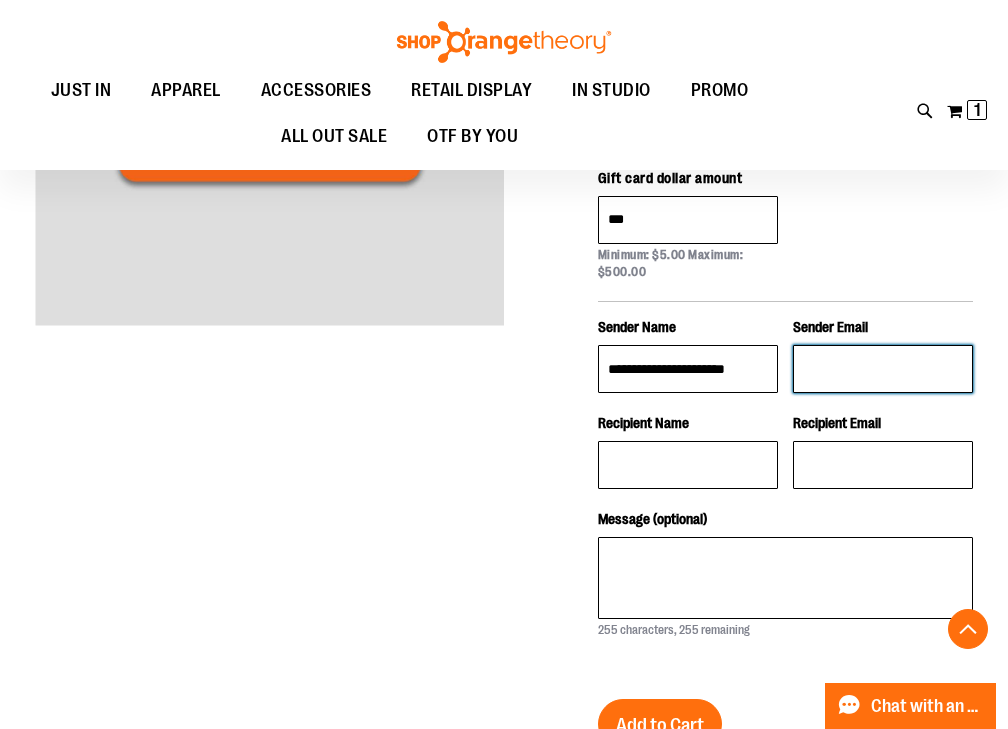 click on "Sender Email" at bounding box center [883, 369] 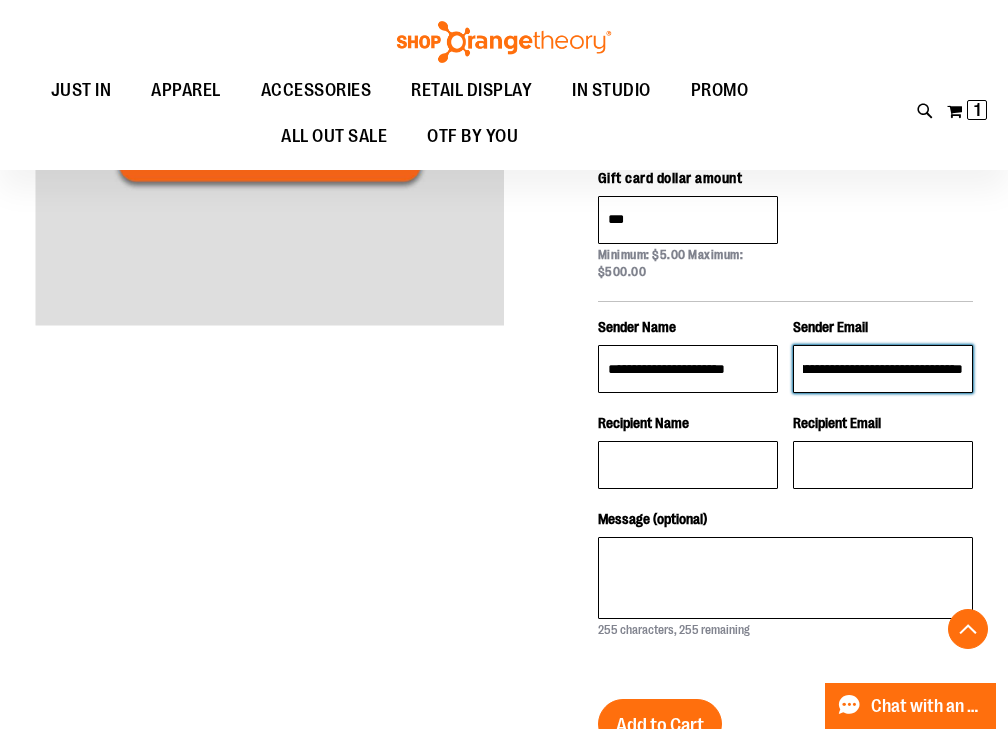 scroll, scrollTop: 0, scrollLeft: 131, axis: horizontal 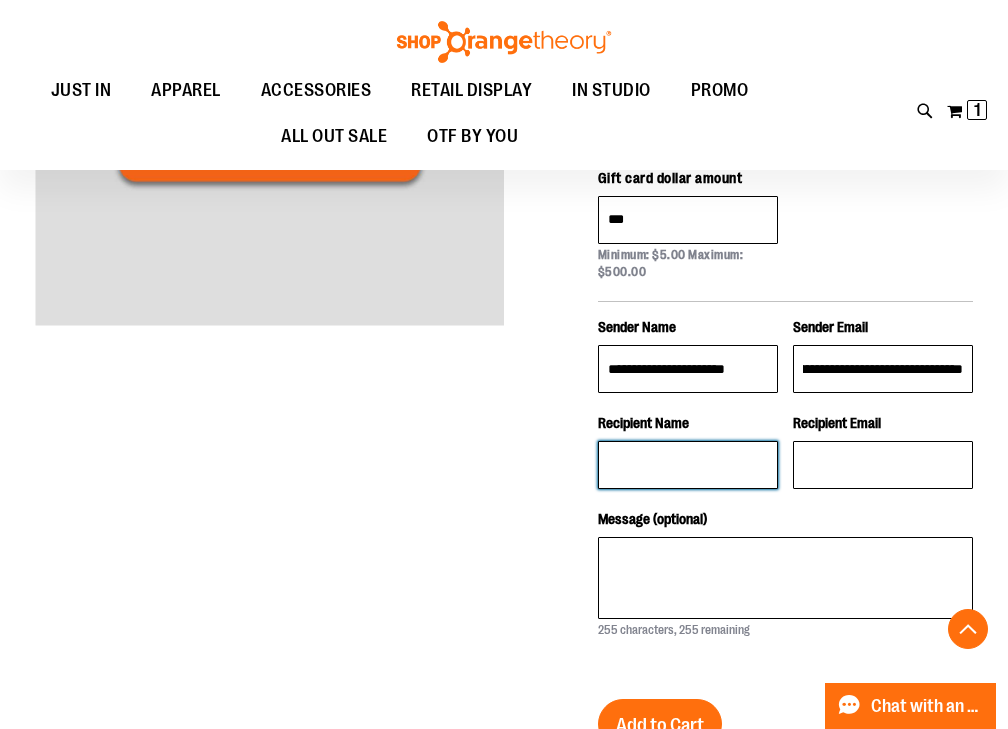 click on "Recipient Name" at bounding box center [688, 465] 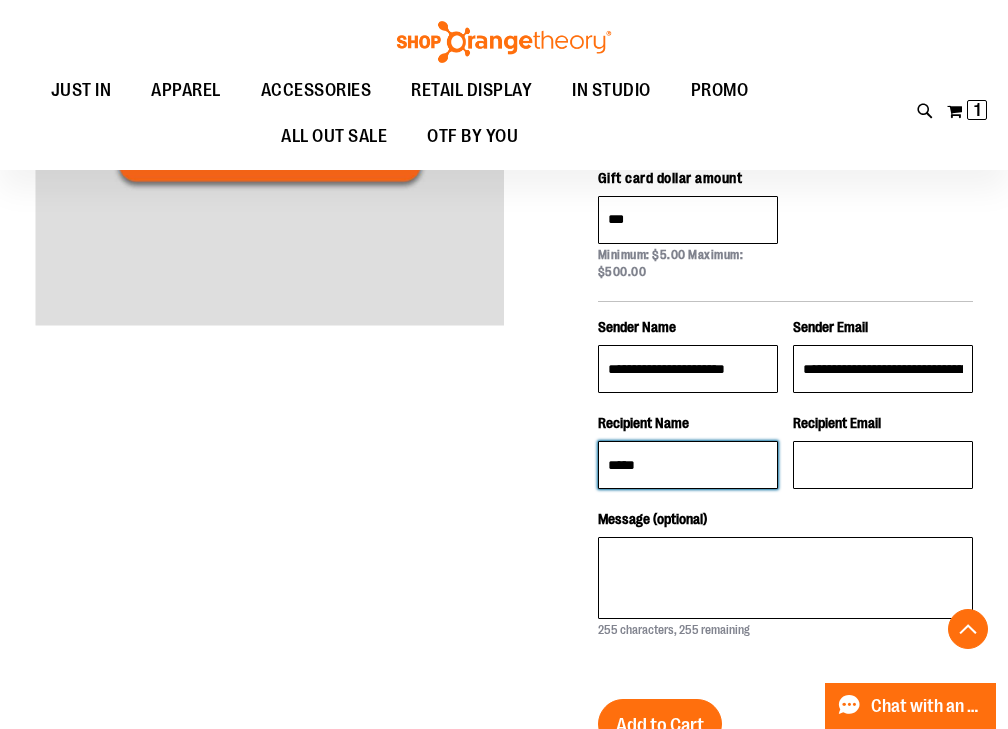 click on "*****" at bounding box center (688, 465) 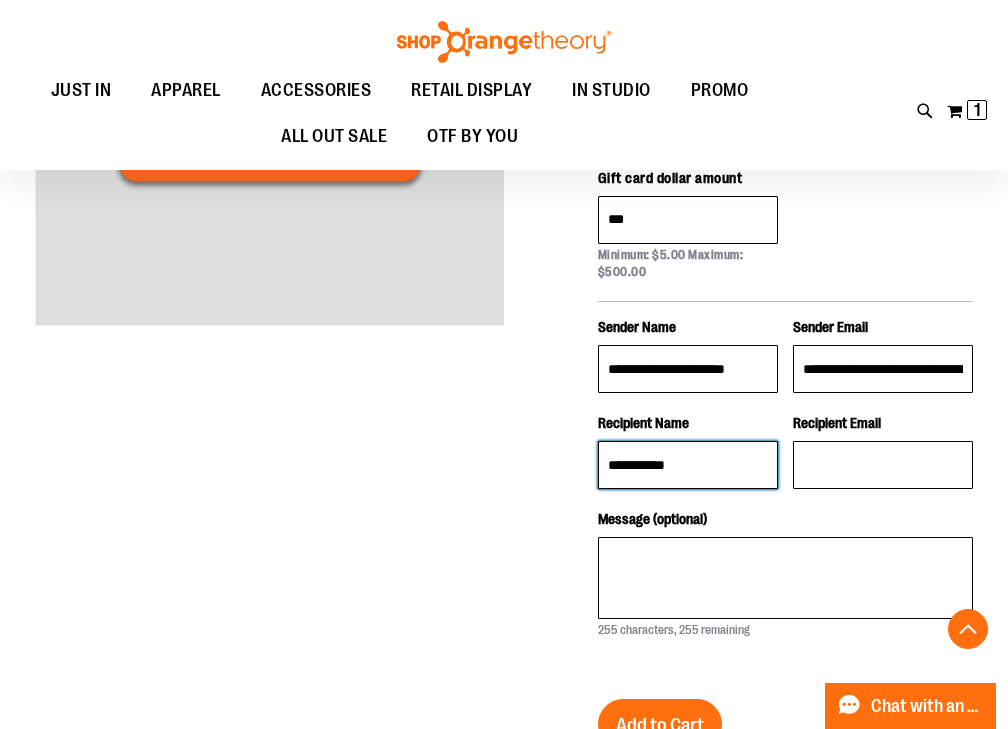 type on "**********" 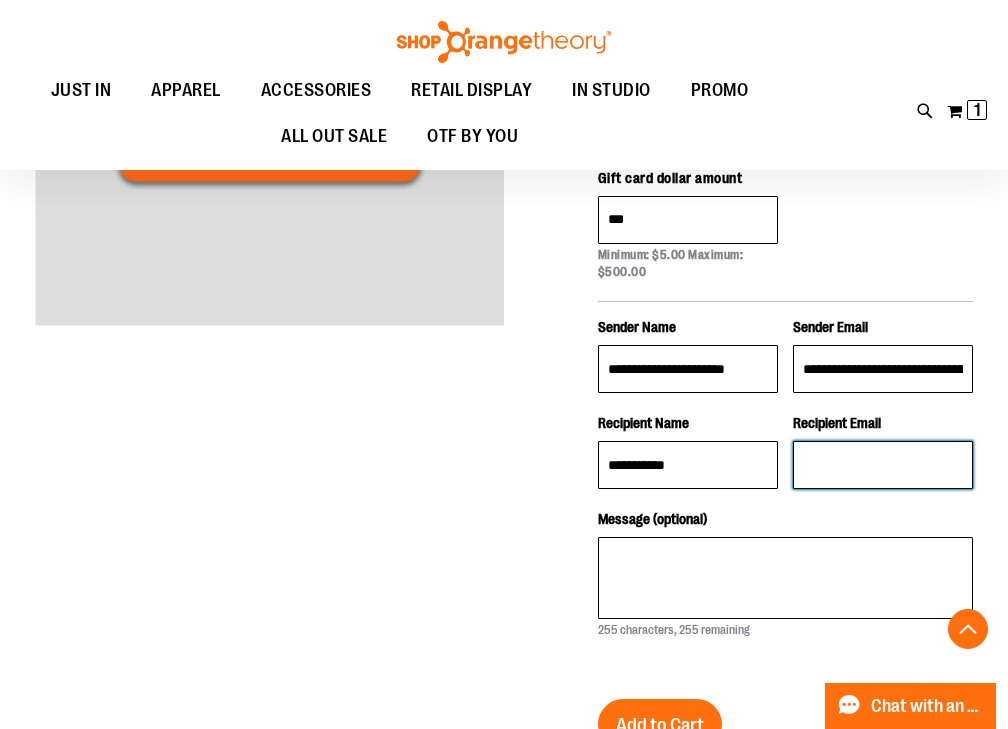 click on "Recipient Email" at bounding box center (883, 465) 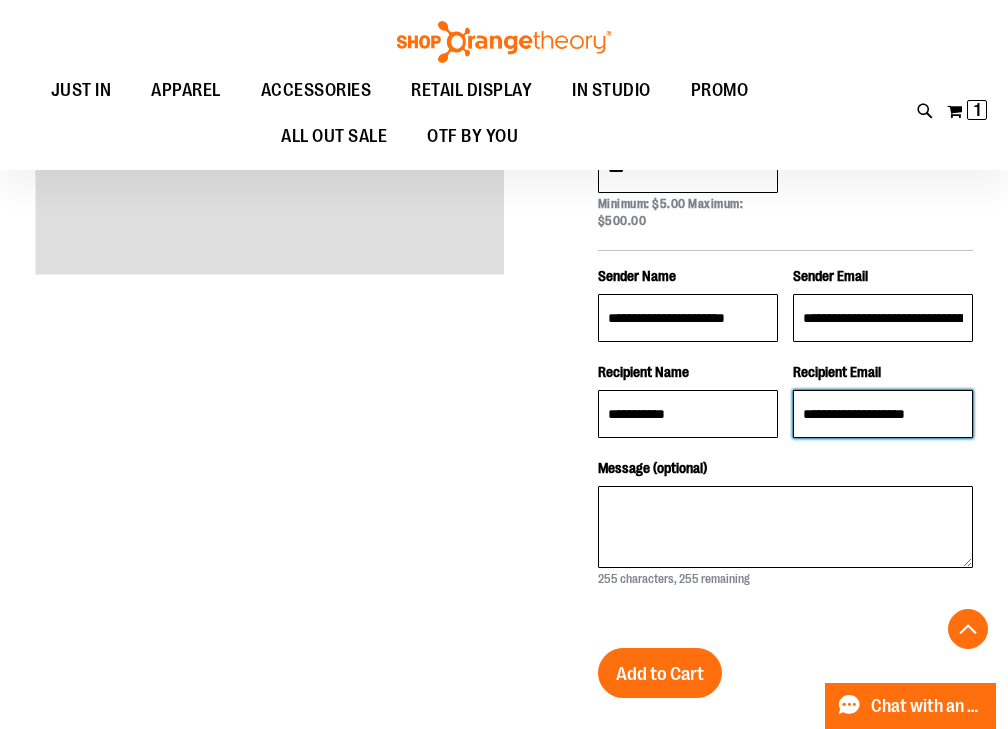 scroll, scrollTop: 520, scrollLeft: 0, axis: vertical 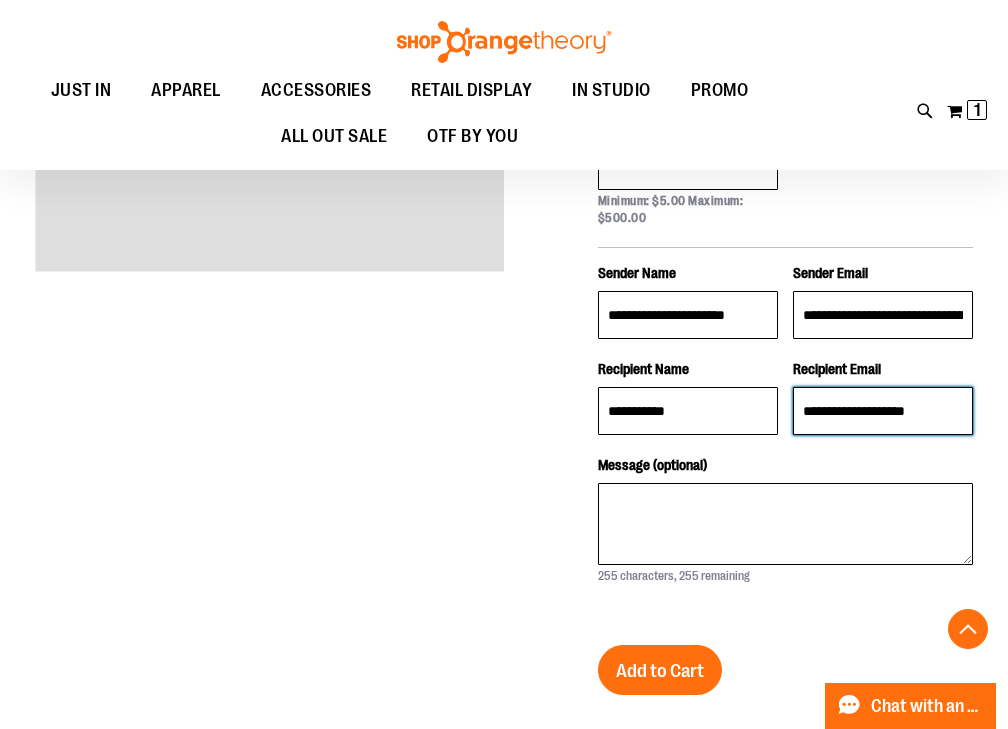 type on "**********" 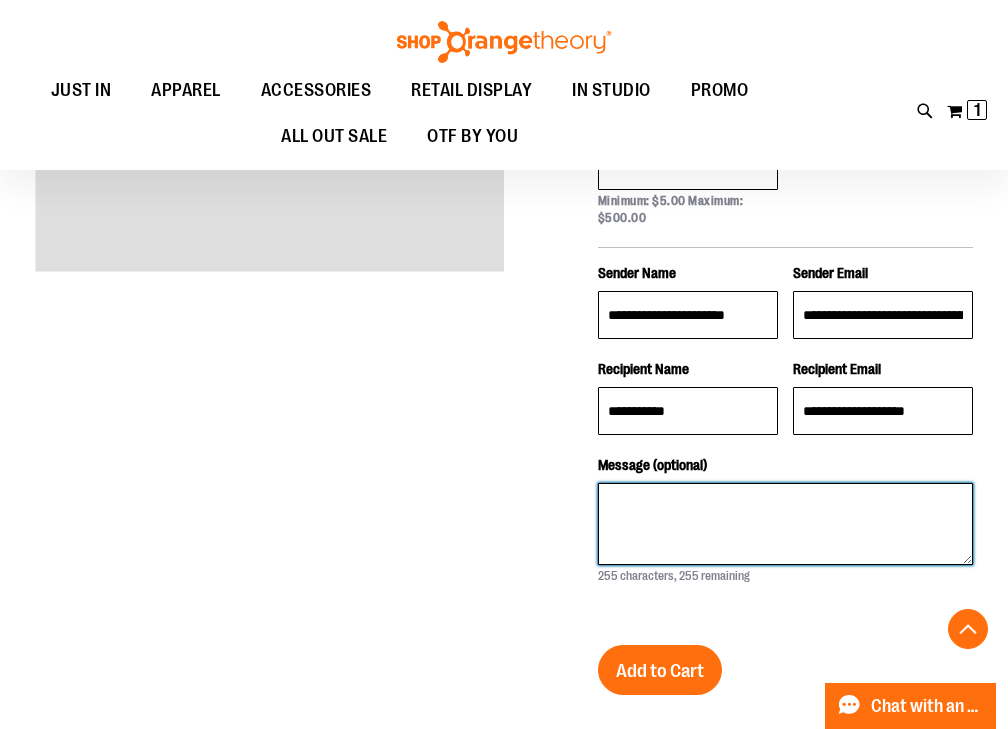 click on "Message (optional)" at bounding box center [785, 524] 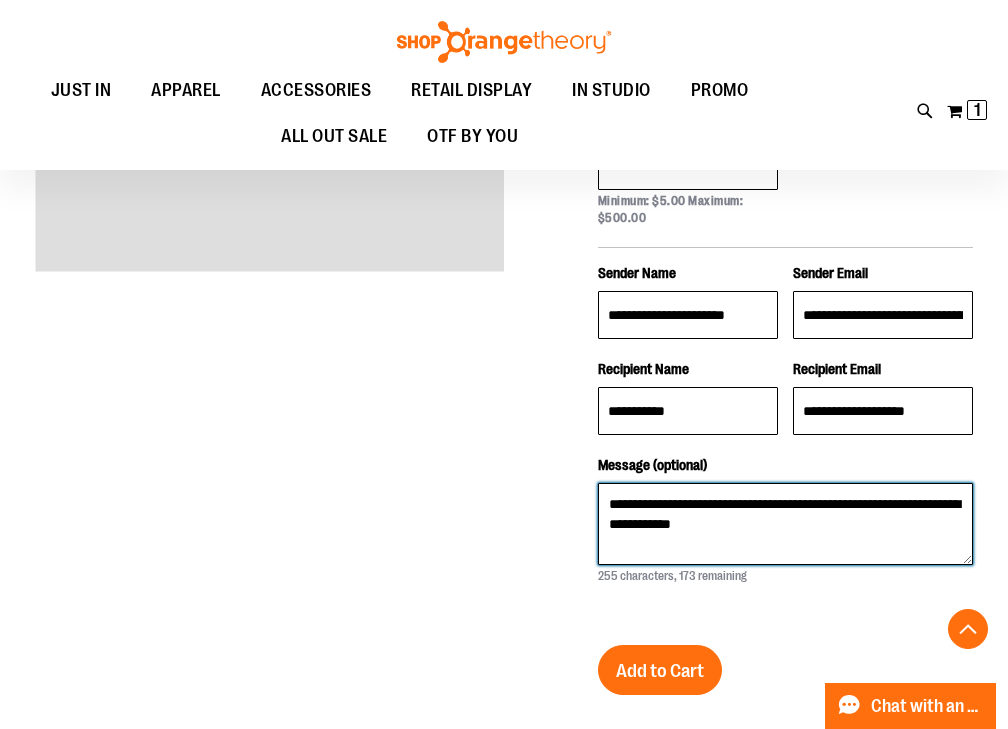 click on "**********" at bounding box center [785, 524] 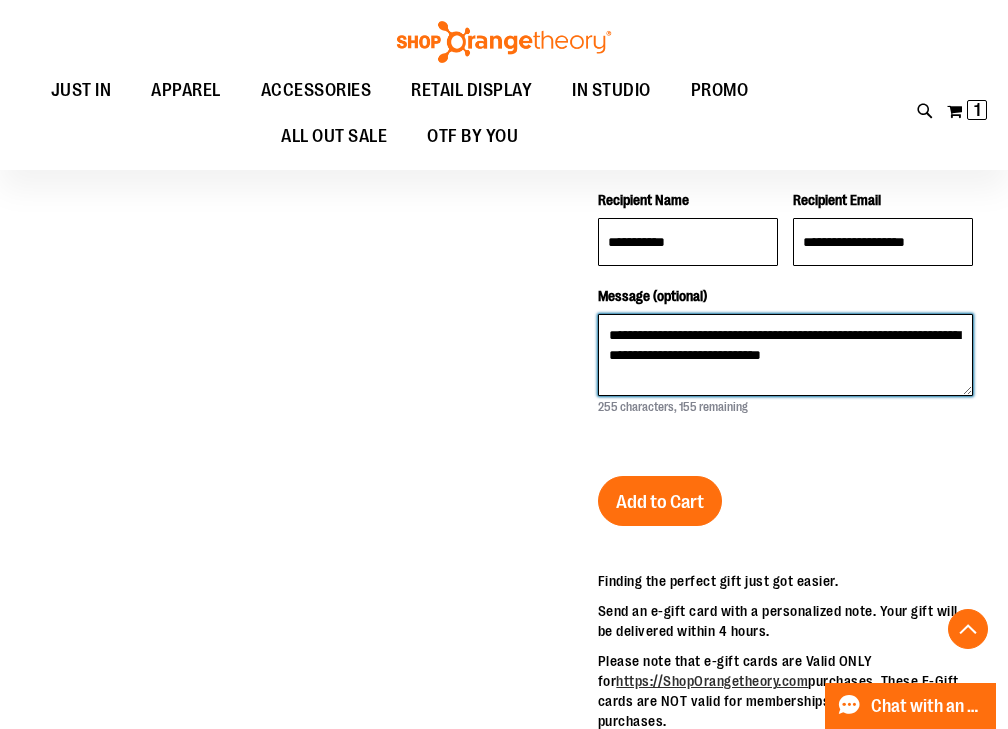 scroll, scrollTop: 696, scrollLeft: 0, axis: vertical 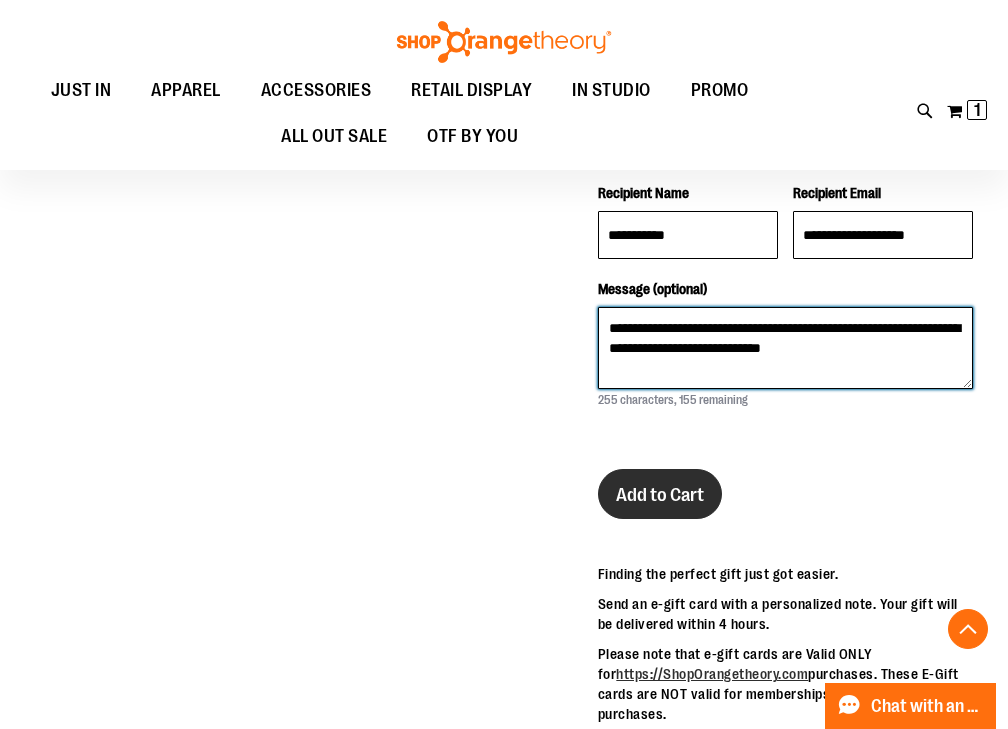type on "**********" 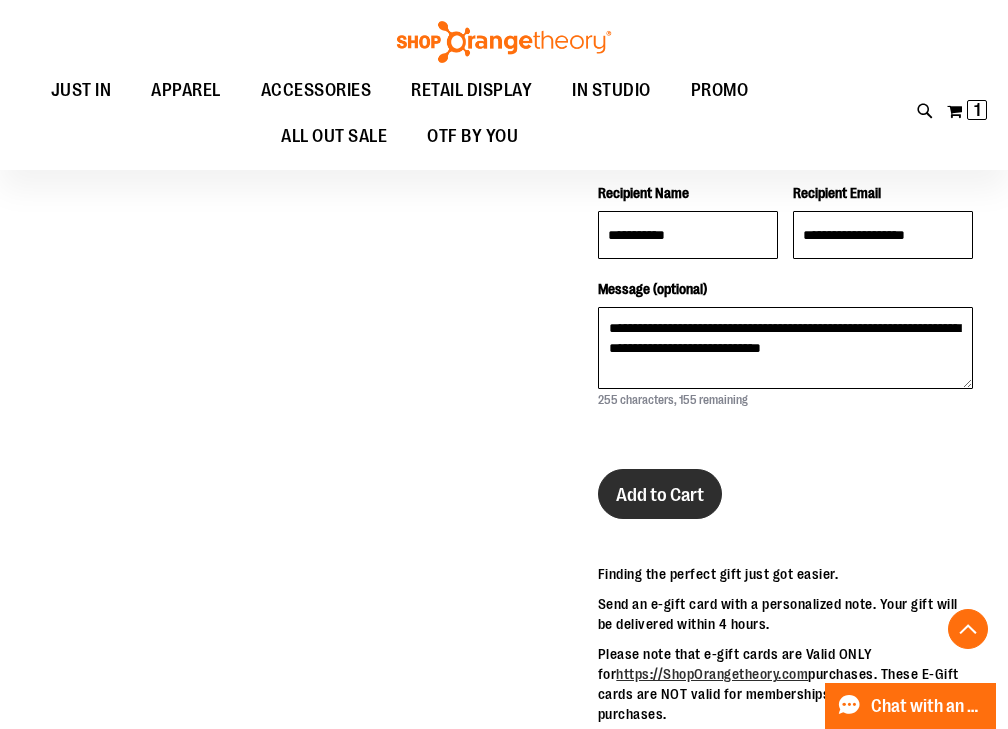 click on "Add to Cart" at bounding box center (660, 495) 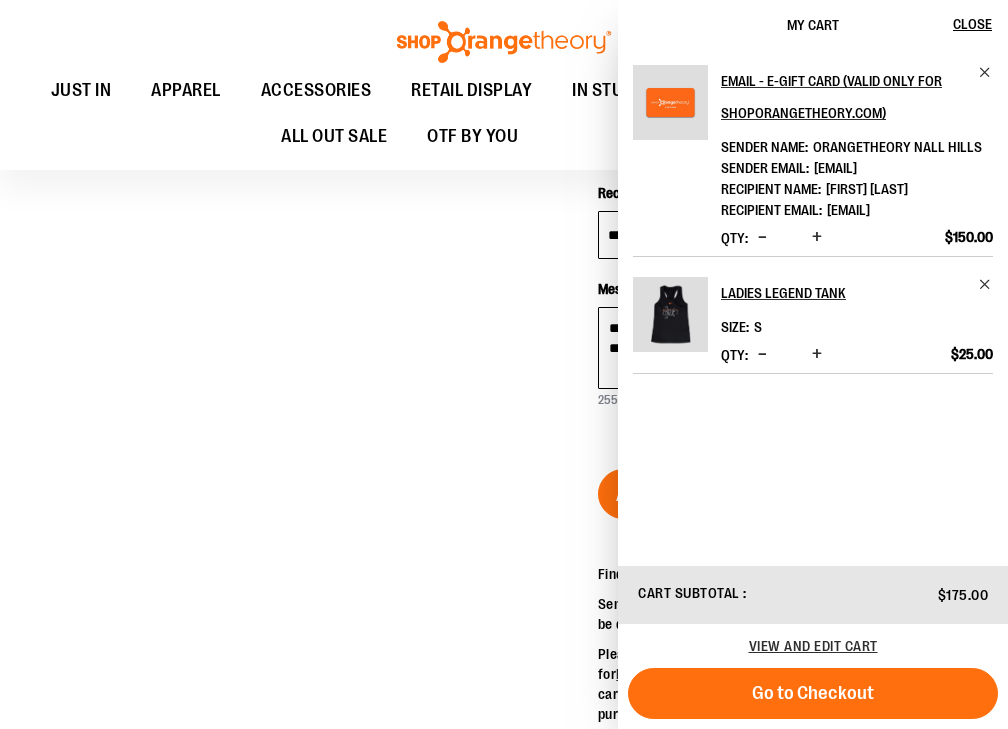 click at bounding box center (762, 354) 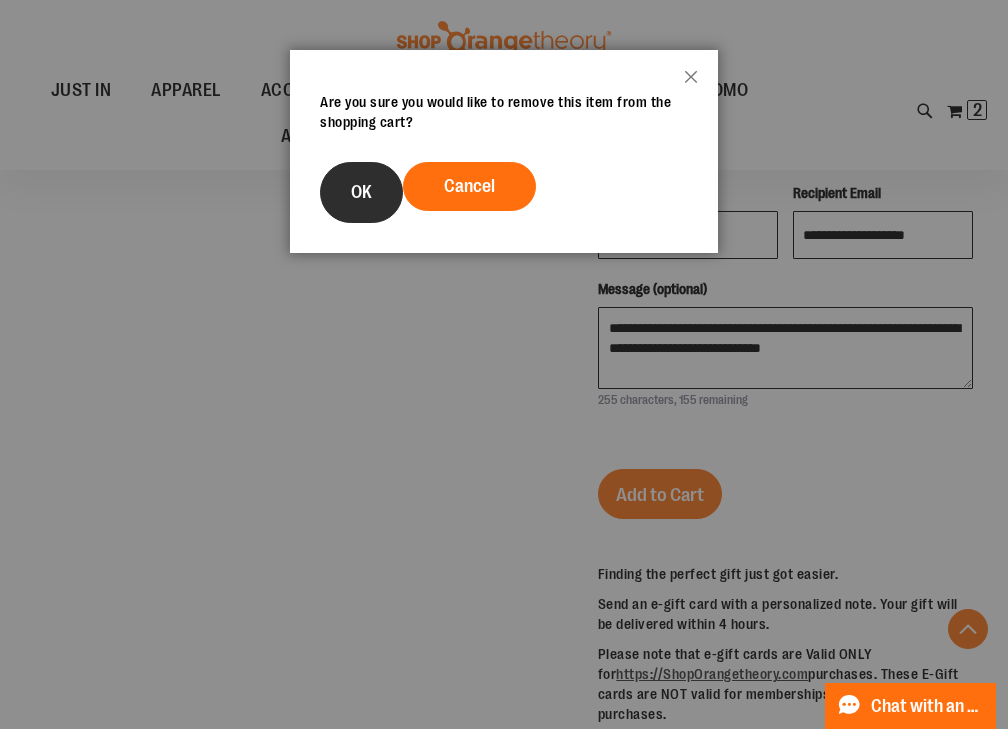 click on "OK" at bounding box center [361, 192] 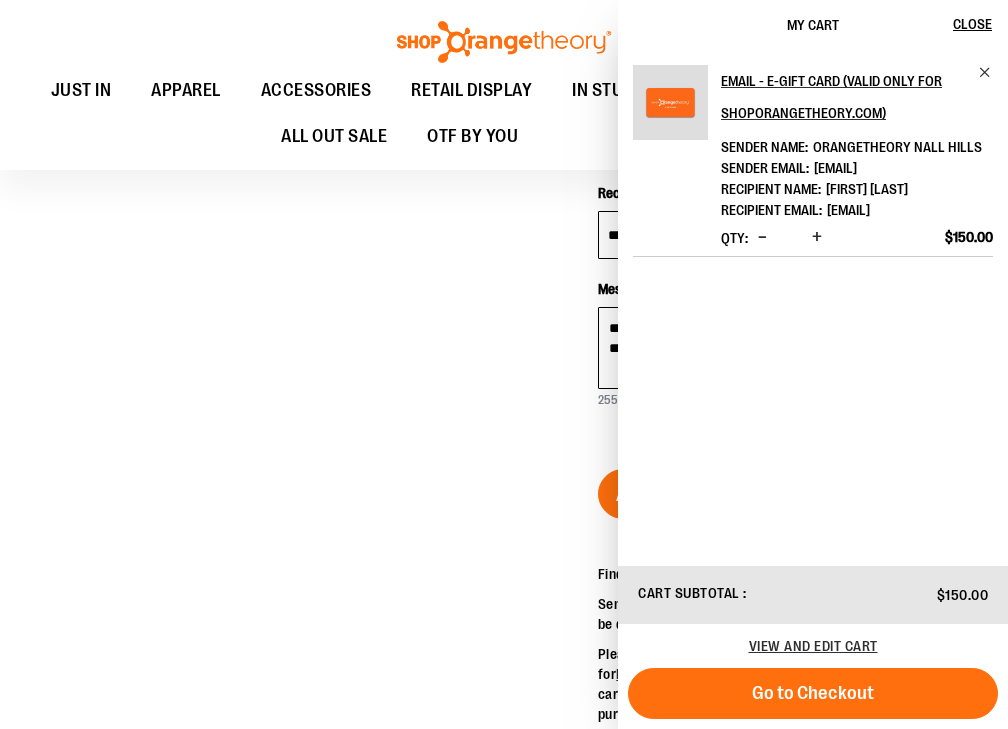 click at bounding box center (504, 260) 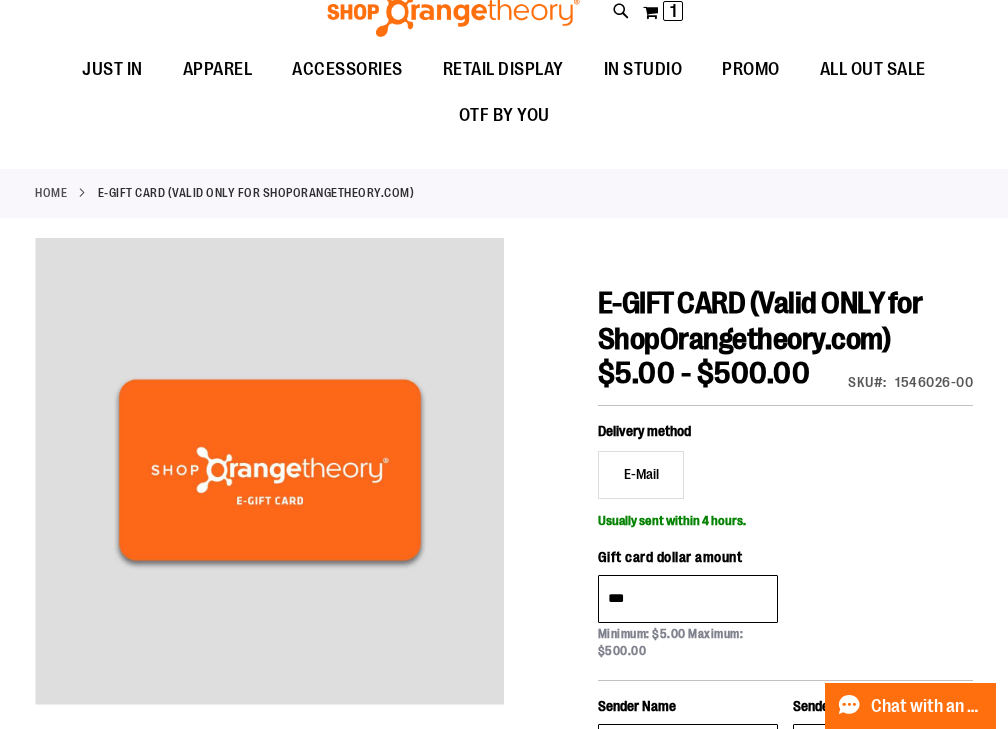 scroll, scrollTop: 0, scrollLeft: 0, axis: both 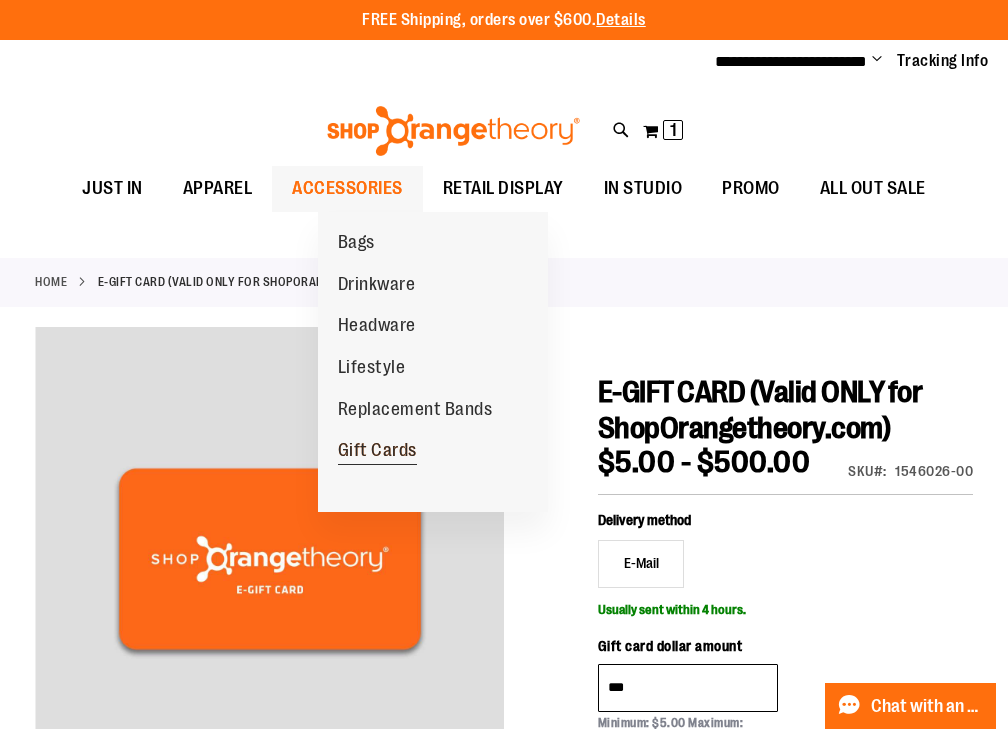 click on "Gift Cards" at bounding box center (377, 452) 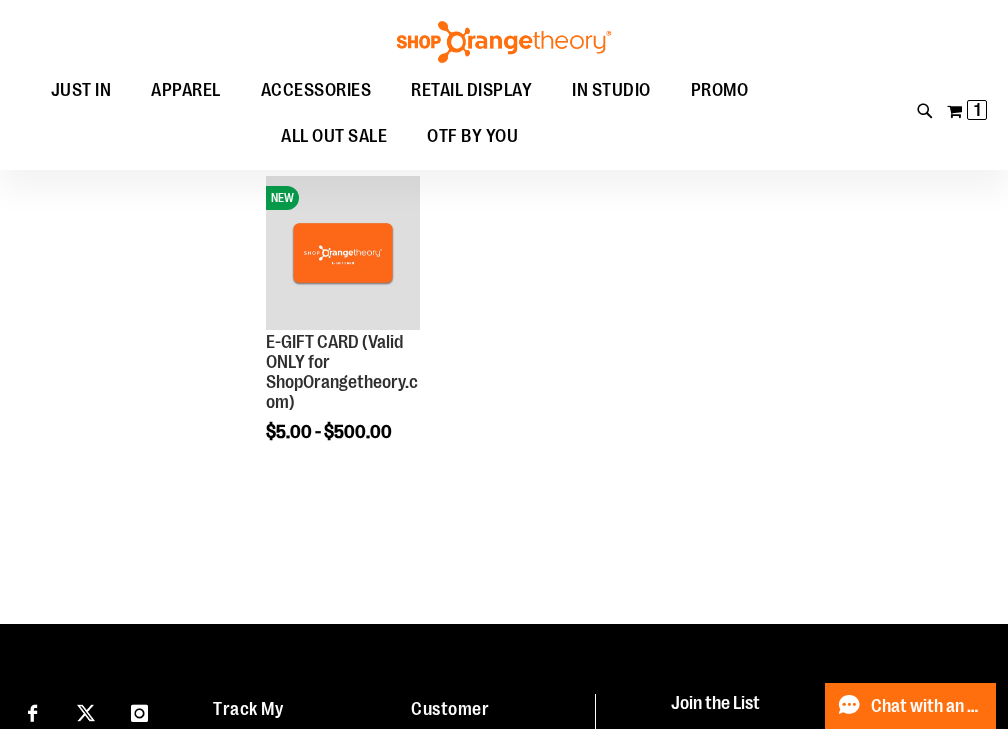 scroll, scrollTop: 0, scrollLeft: 0, axis: both 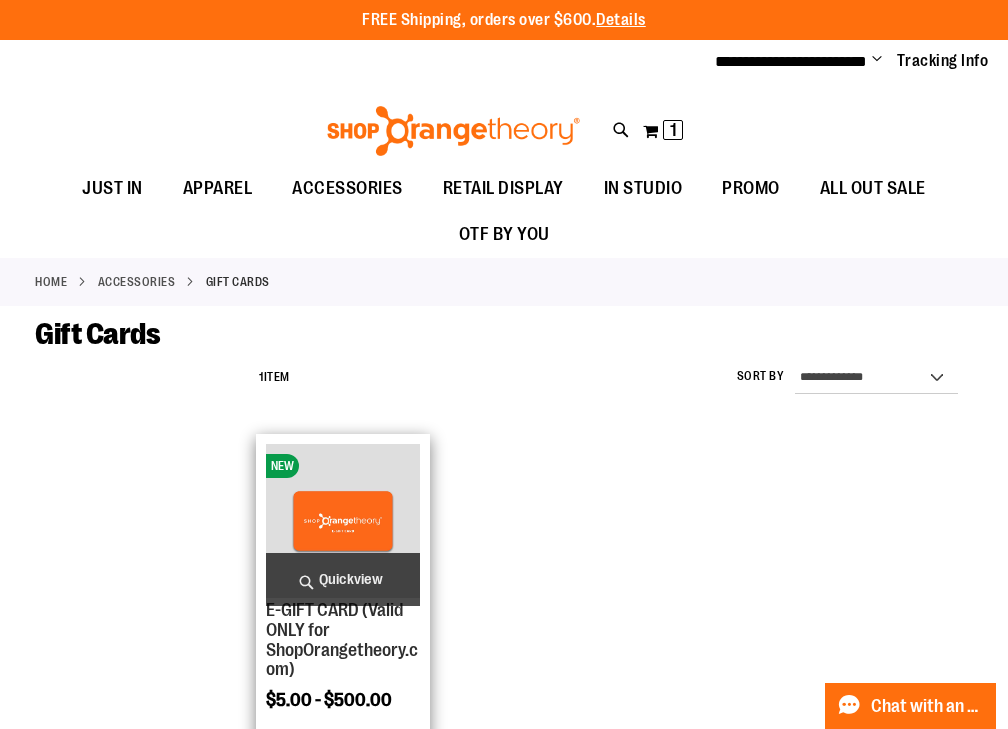 type on "**********" 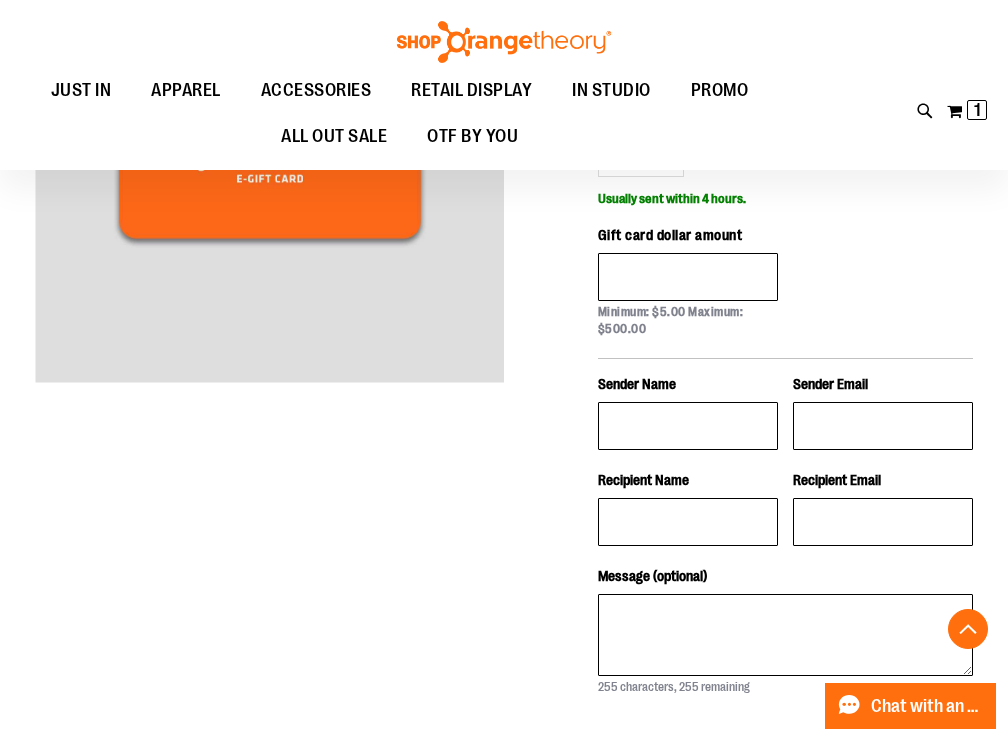 scroll, scrollTop: 421, scrollLeft: 0, axis: vertical 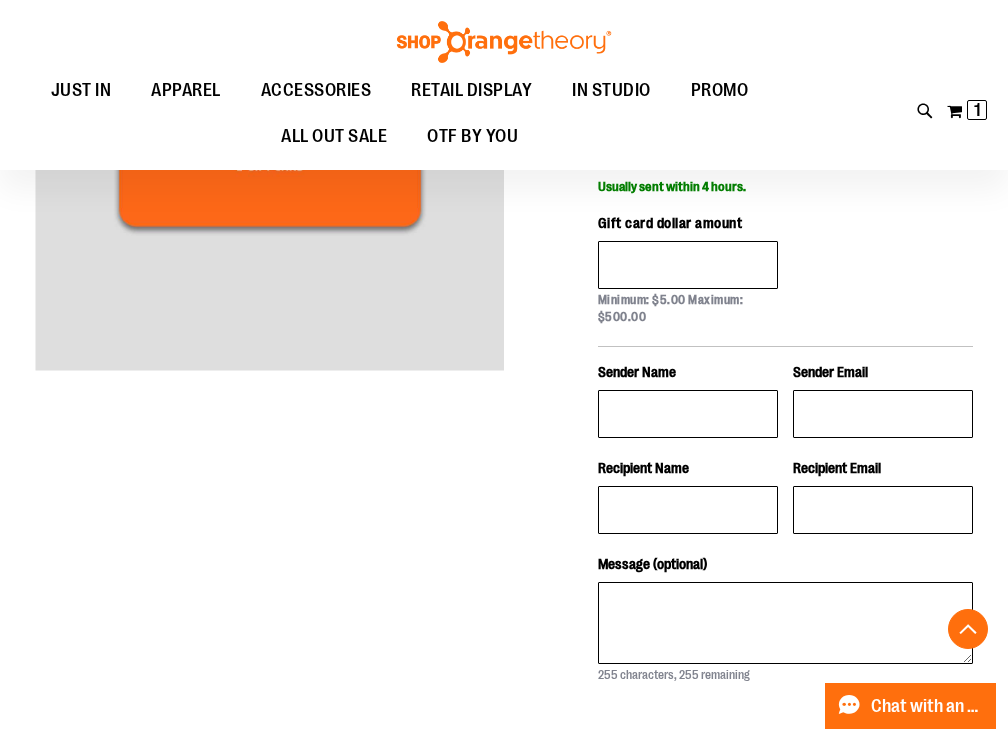 type on "**********" 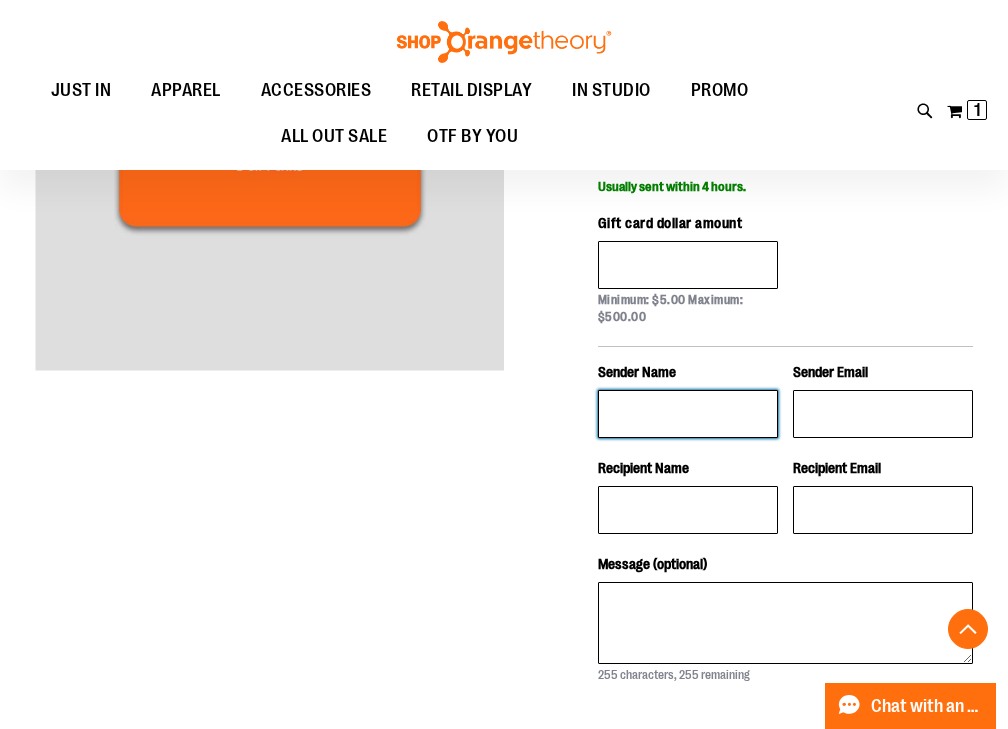 click on "Sender Name" at bounding box center (688, 414) 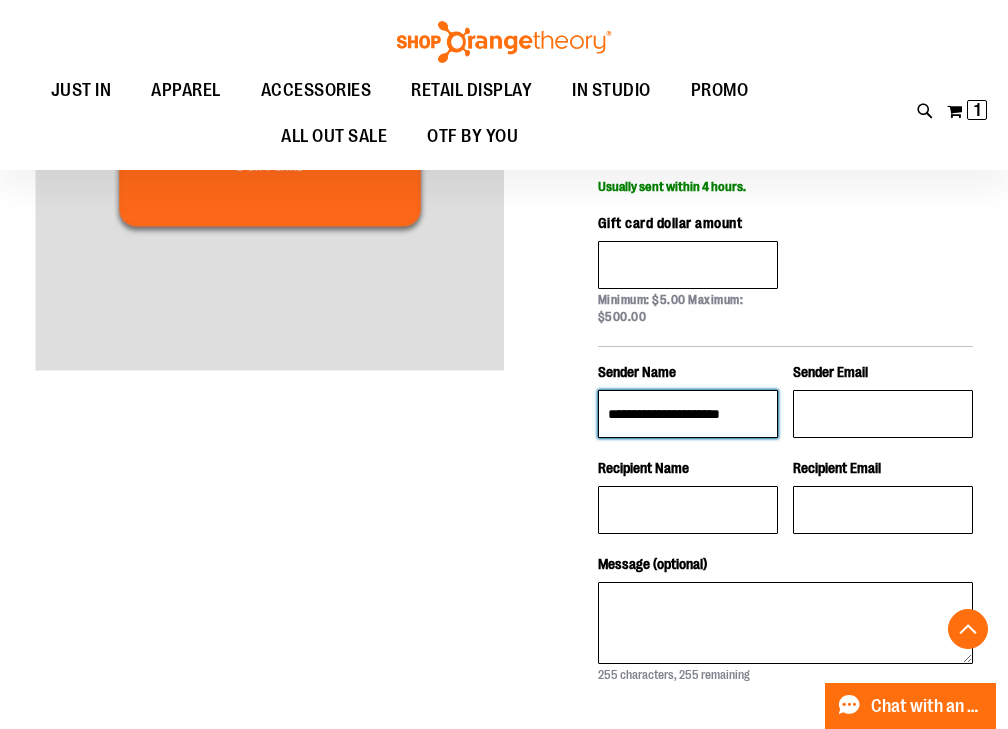 type on "**********" 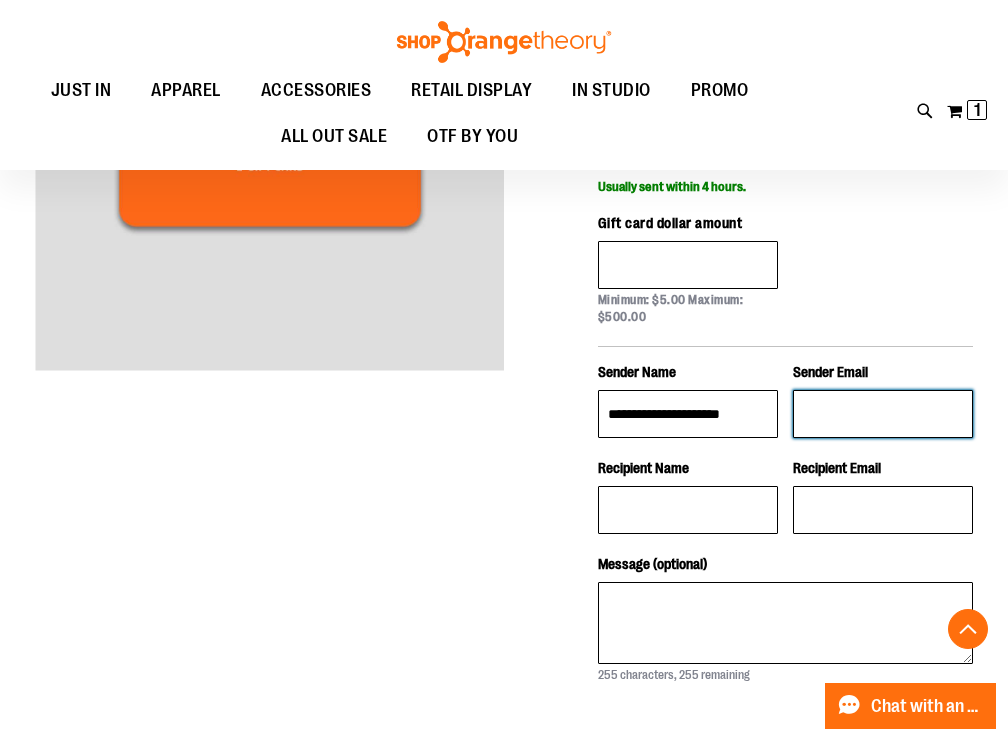 click on "Sender Email" at bounding box center (883, 414) 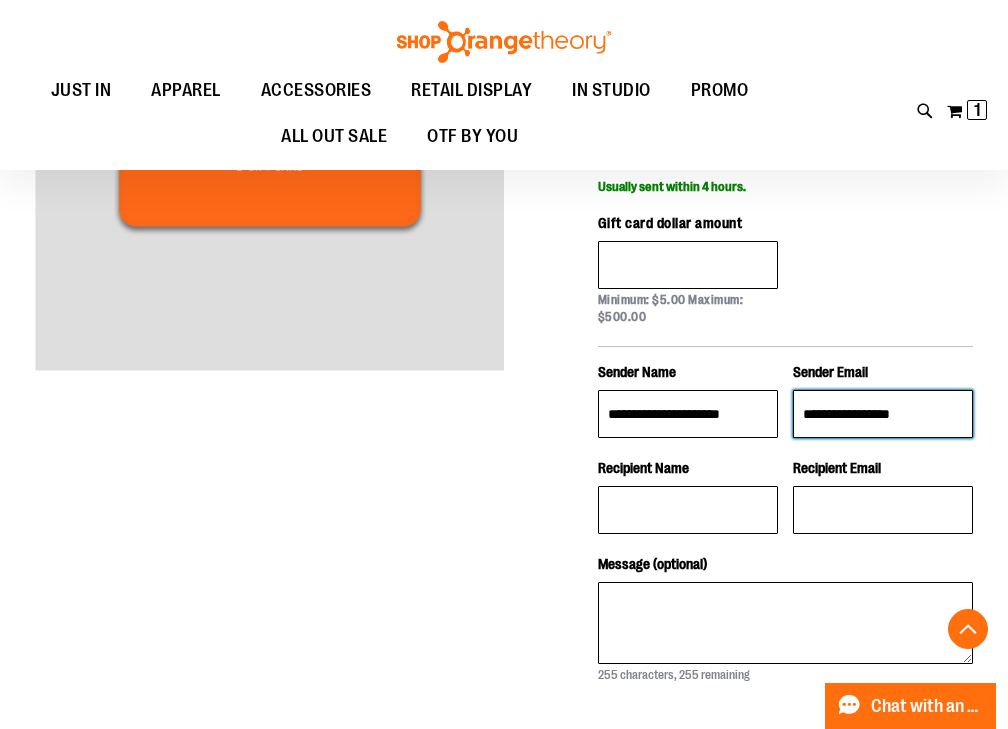click on "**********" at bounding box center [883, 414] 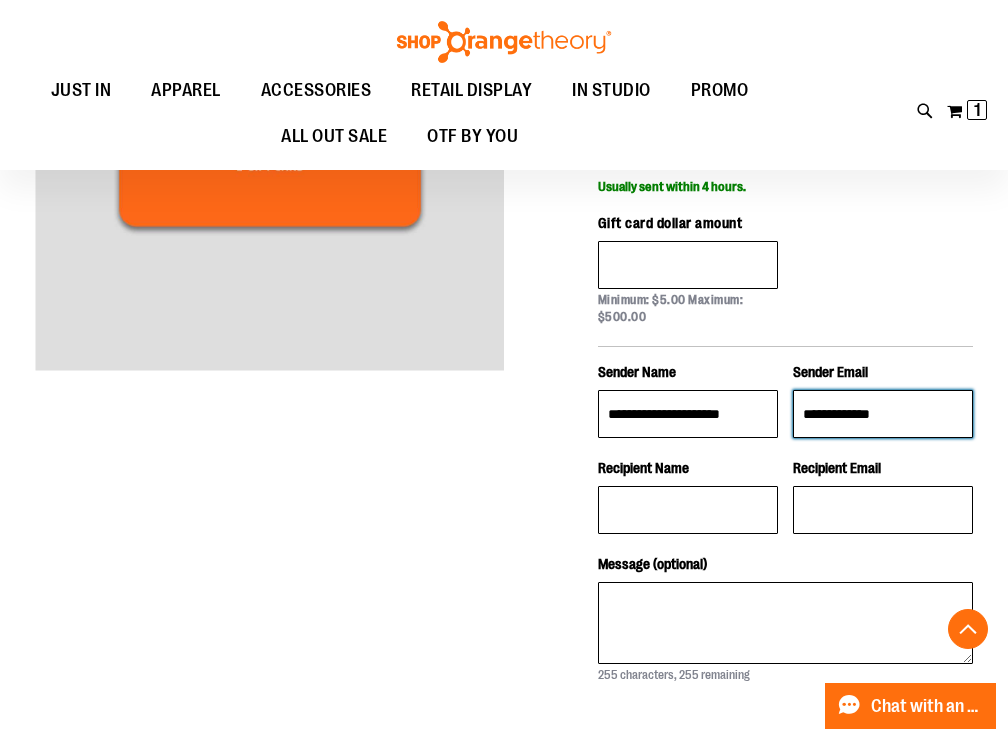 click on "**********" at bounding box center [883, 414] 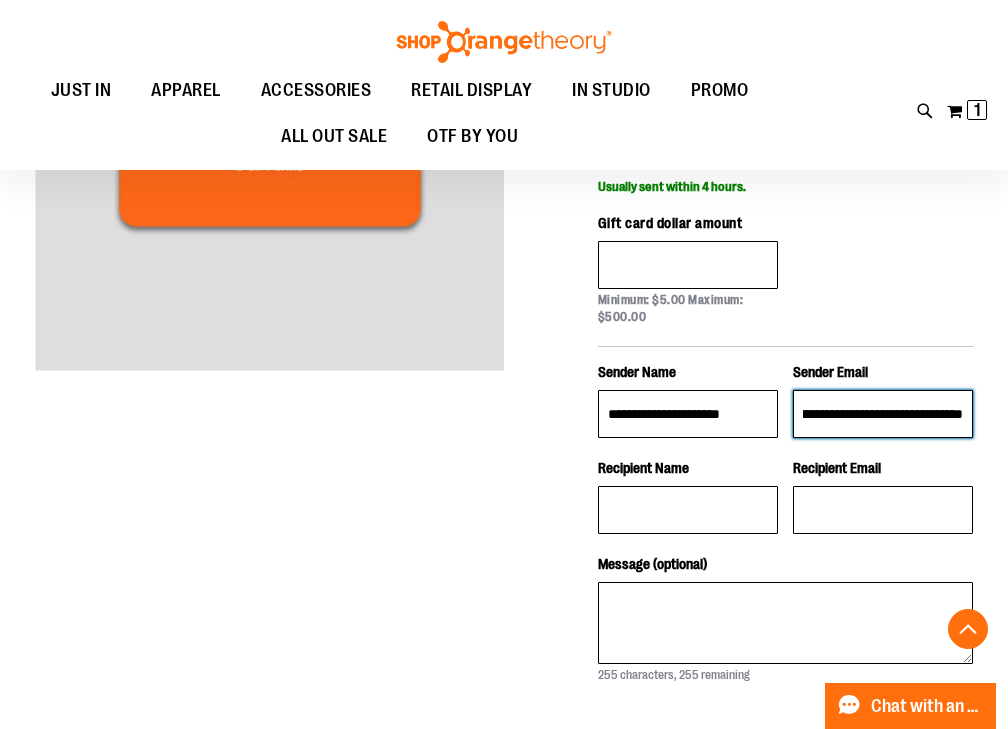 scroll, scrollTop: 0, scrollLeft: 131, axis: horizontal 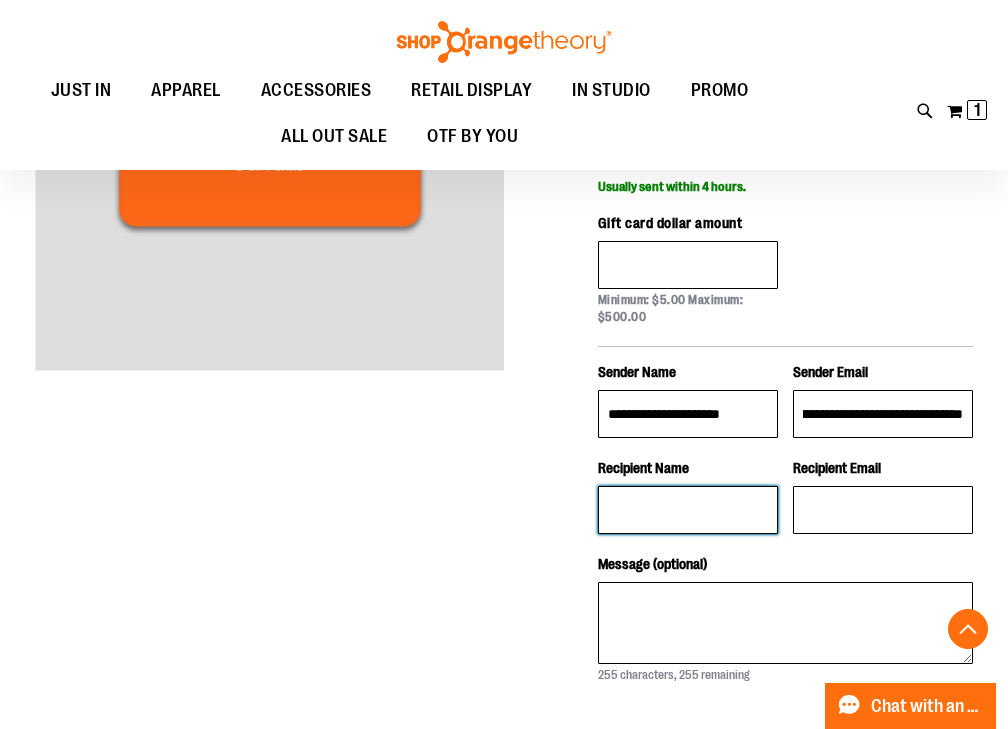 click on "Recipient Name" at bounding box center [688, 510] 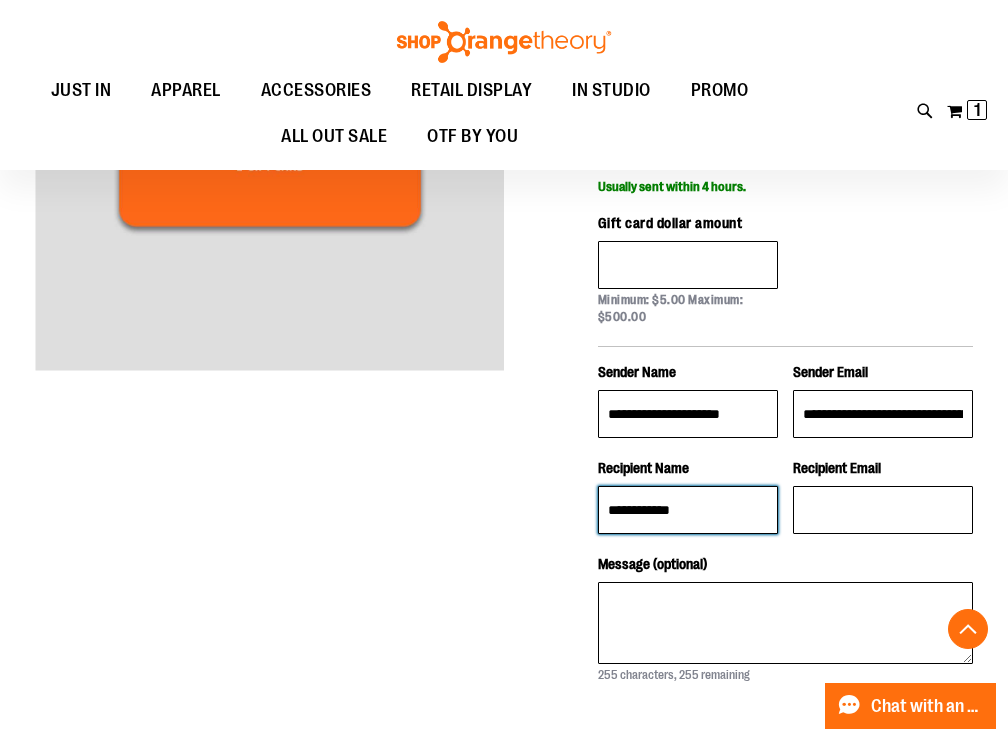 type on "**********" 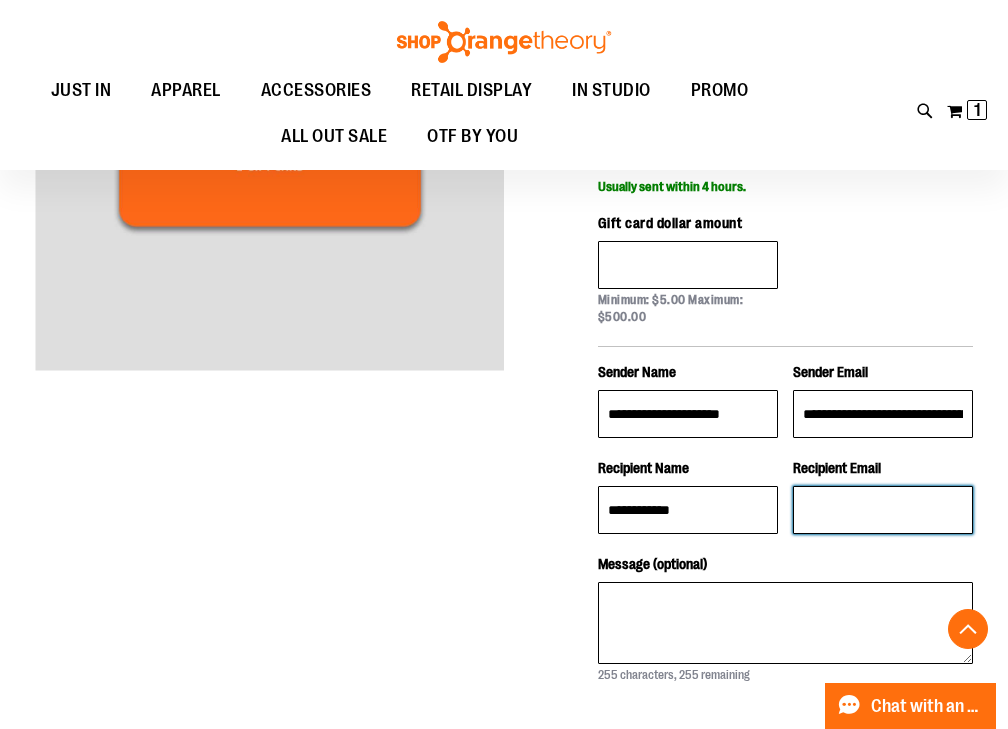 click on "Recipient Email" at bounding box center [883, 510] 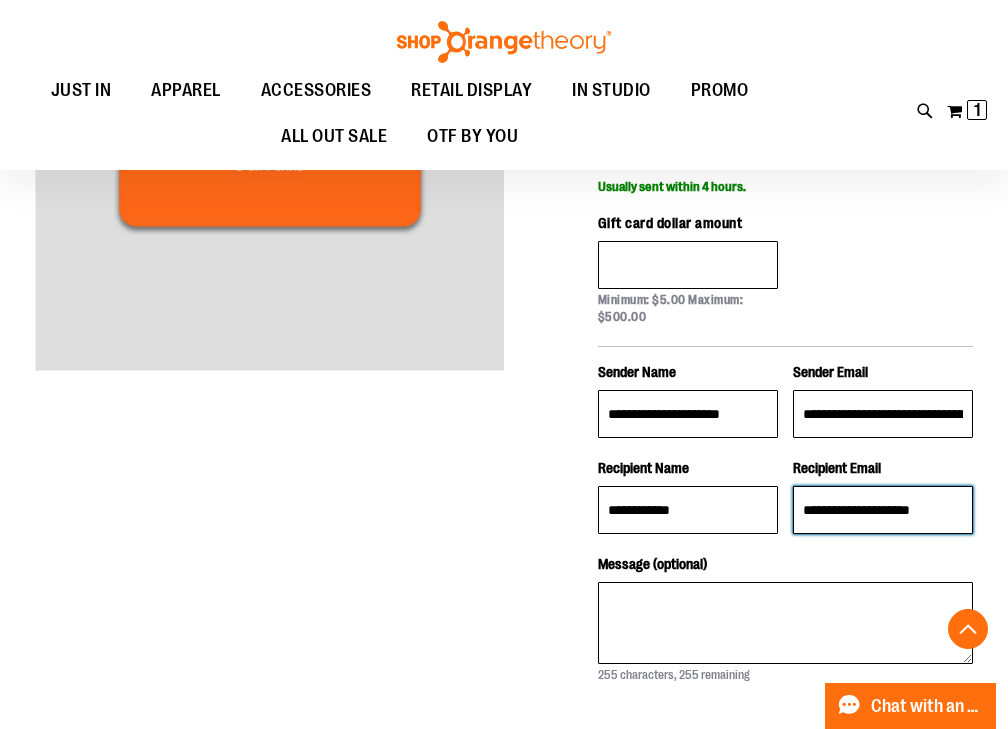 scroll, scrollTop: 501, scrollLeft: 0, axis: vertical 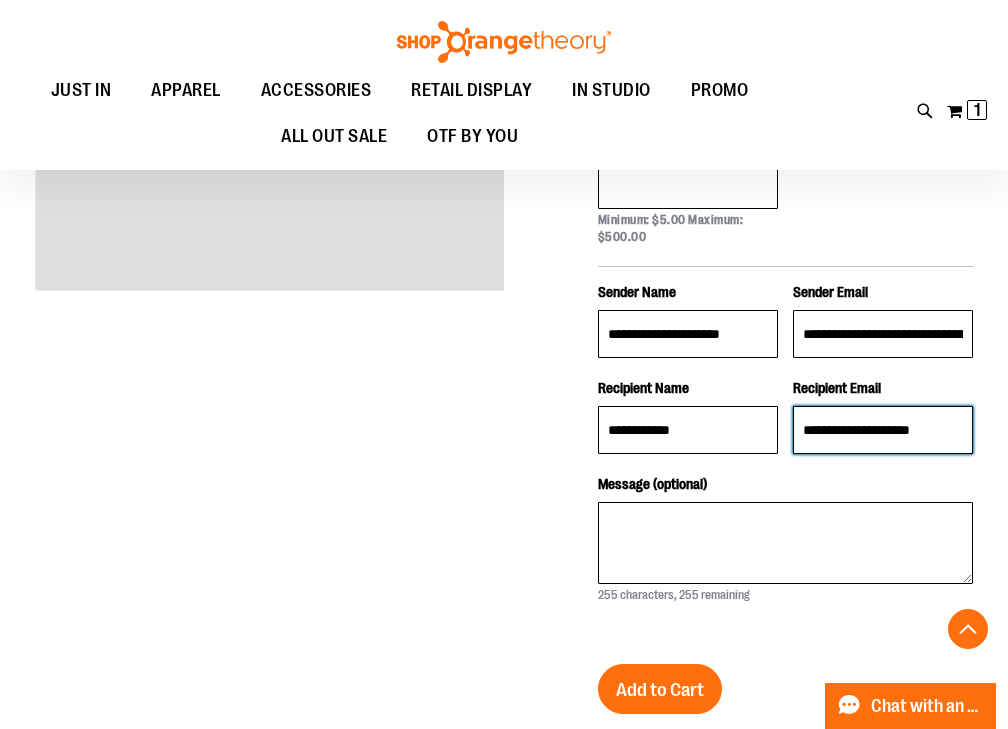 type on "**********" 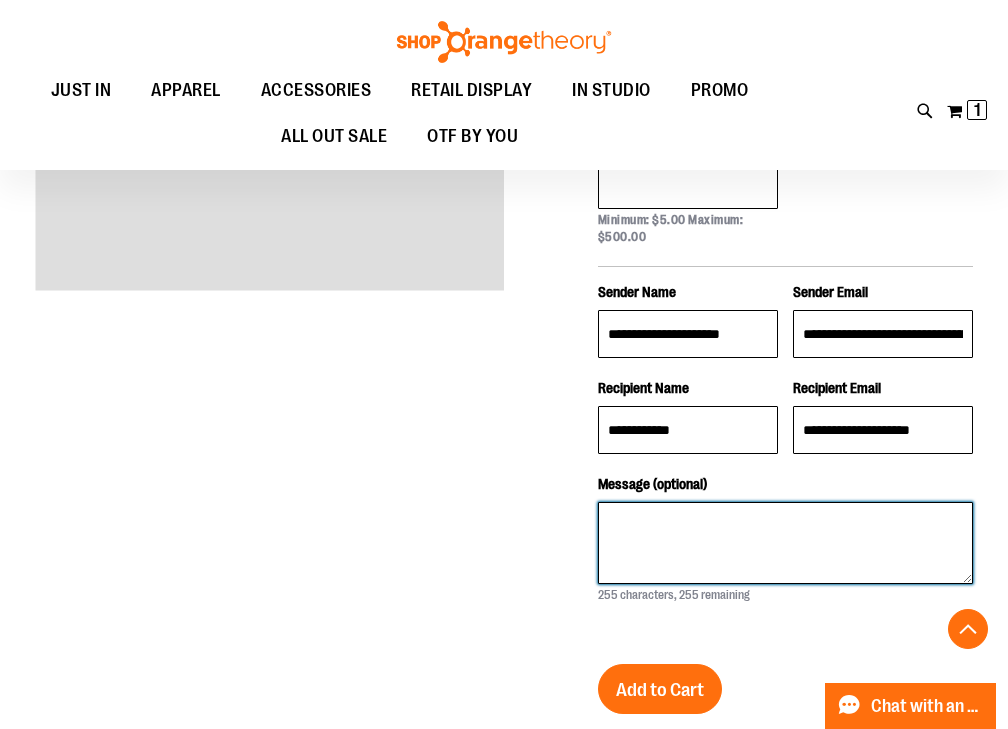 click on "Message (optional)" at bounding box center (785, 543) 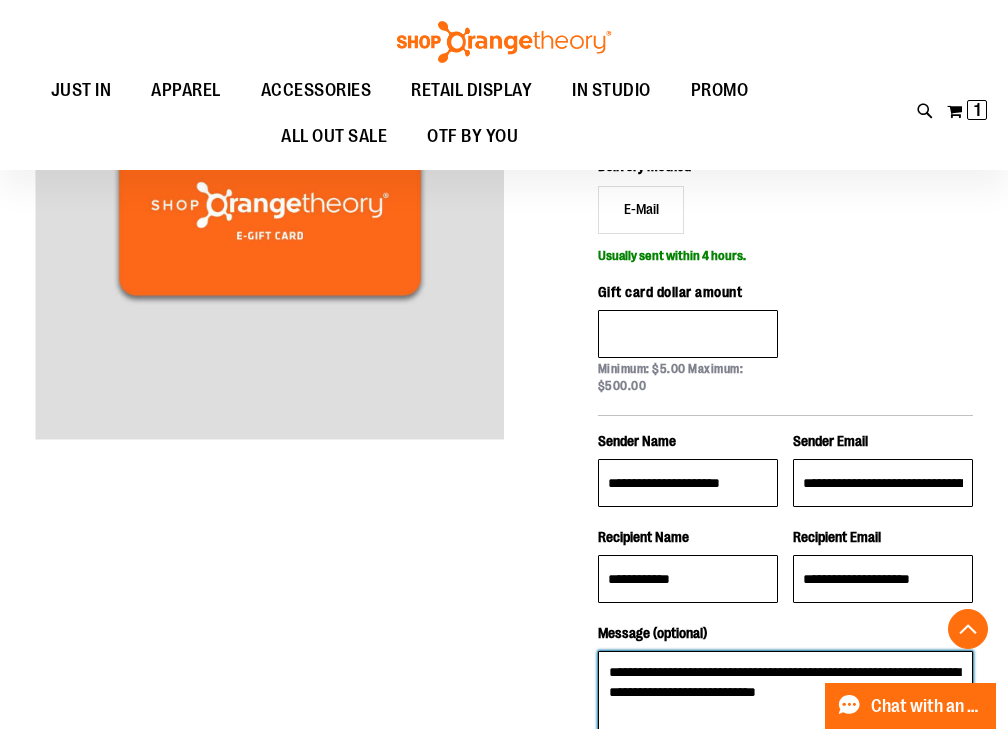 scroll, scrollTop: 351, scrollLeft: 0, axis: vertical 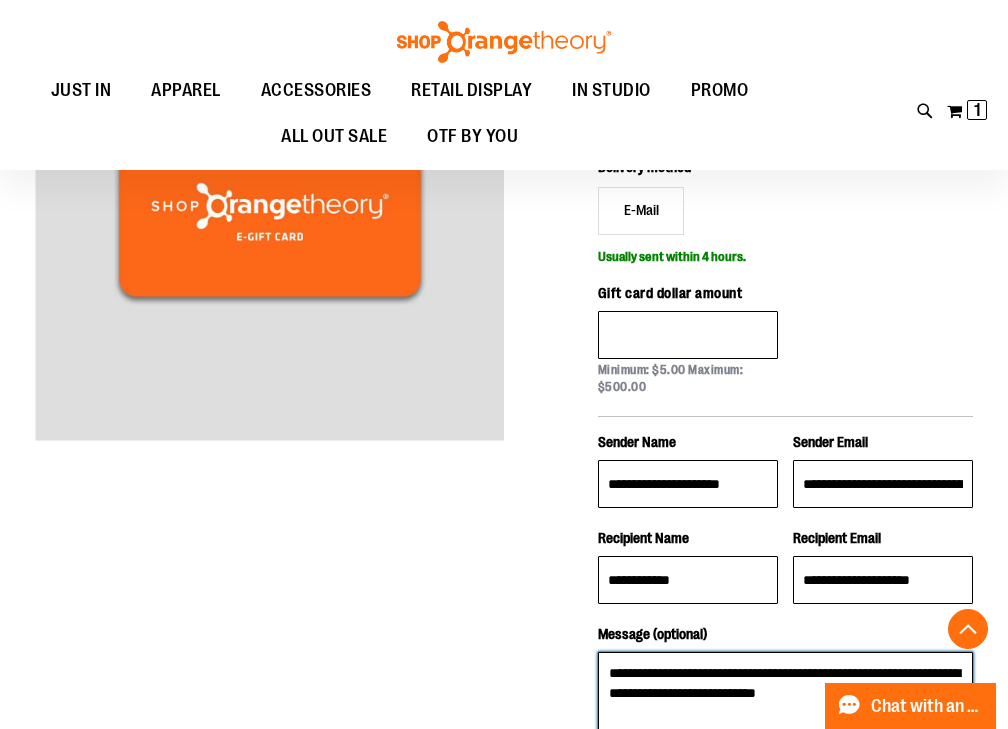 type on "**********" 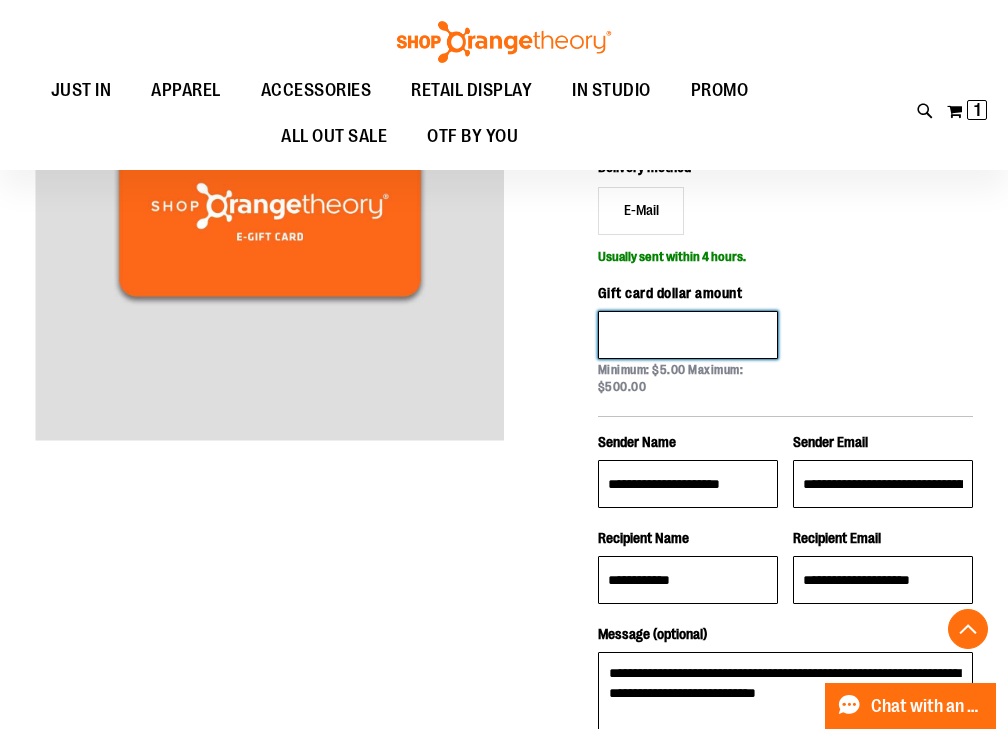 click on "Gift card dollar amount" at bounding box center (688, 335) 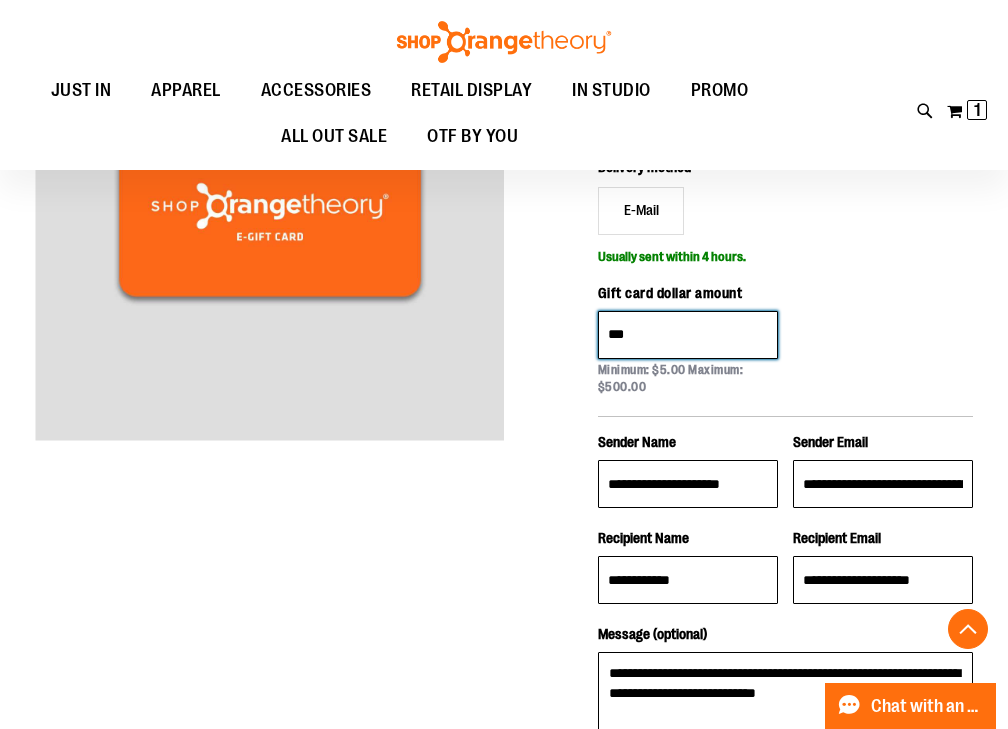 type on "***" 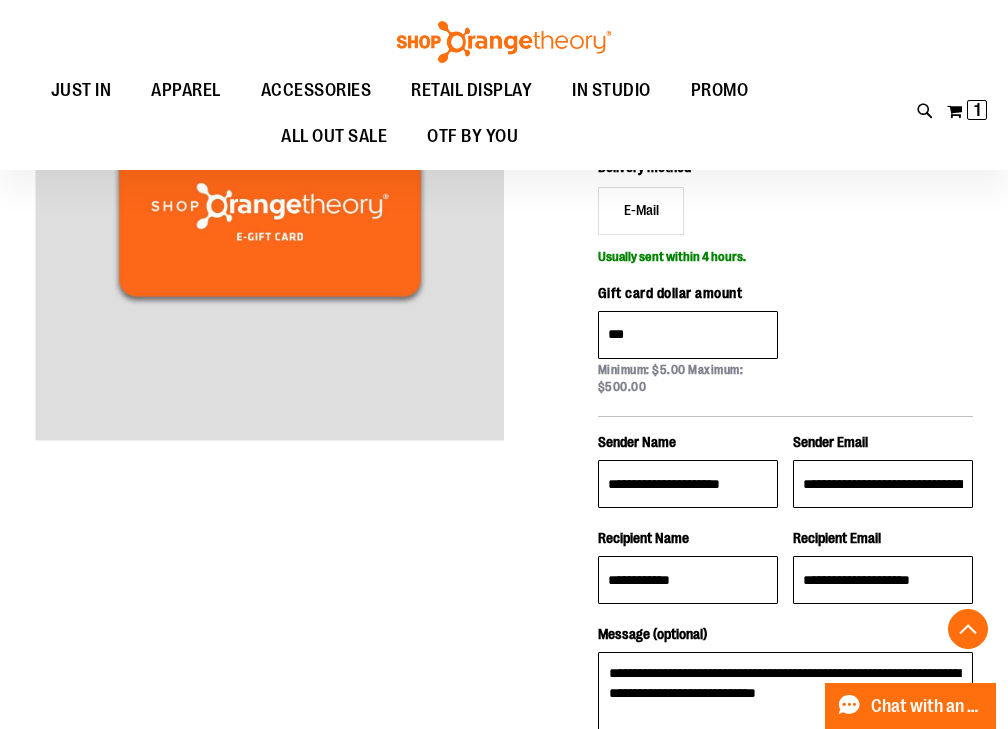 click on "**********" at bounding box center [785, 447] 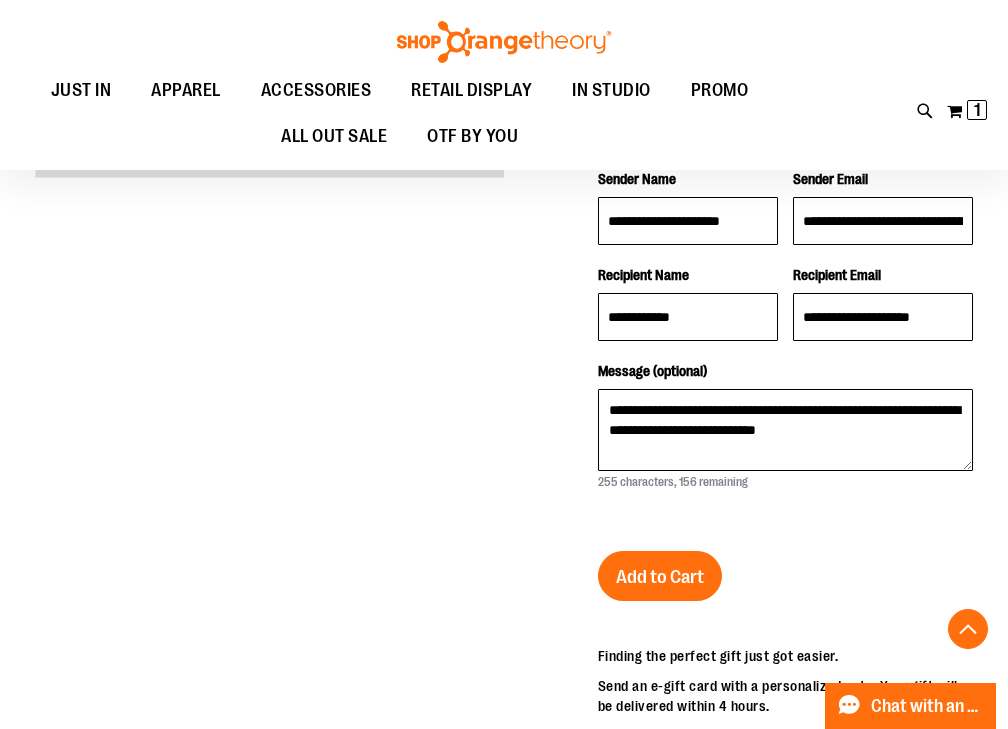 scroll, scrollTop: 620, scrollLeft: 0, axis: vertical 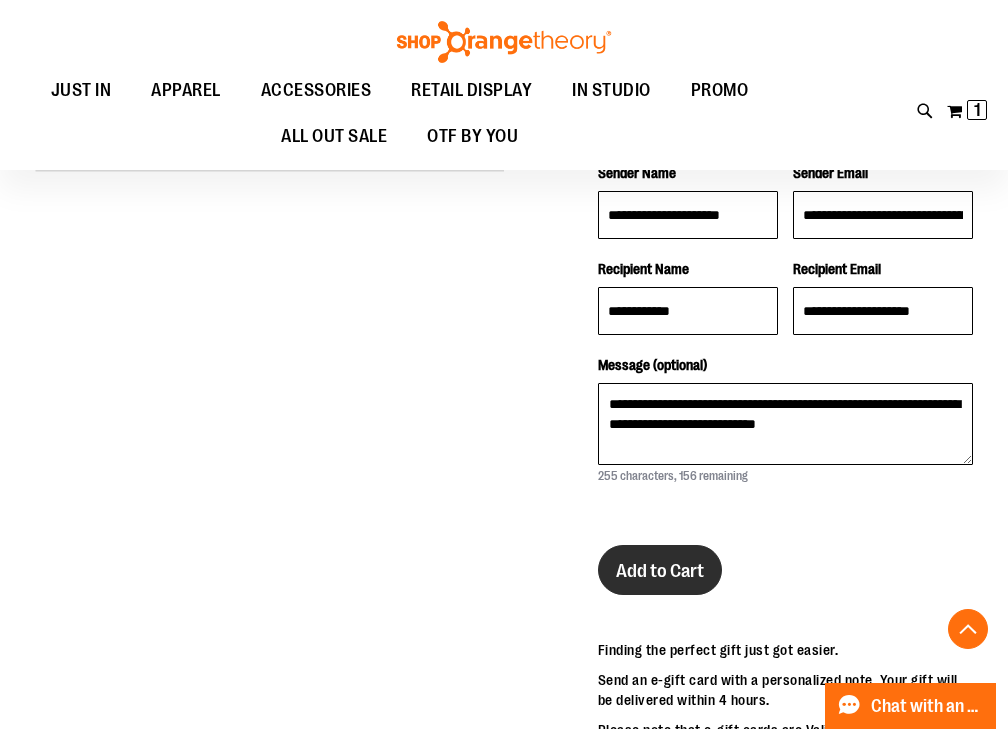 click on "Add to Cart" at bounding box center [660, 570] 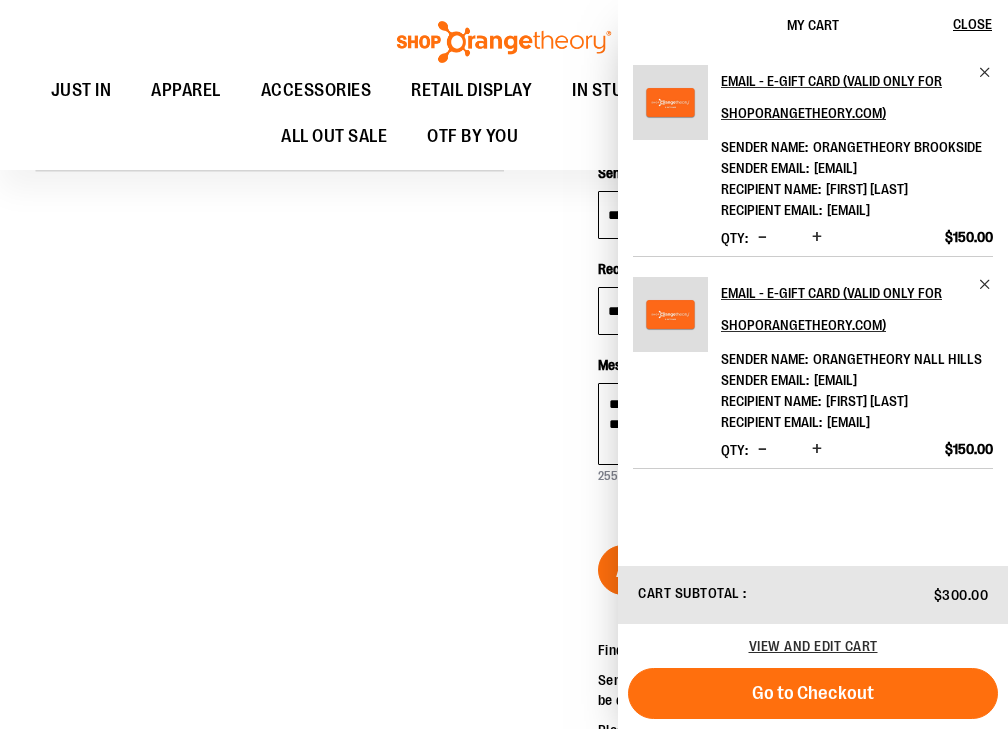 click at bounding box center [504, 336] 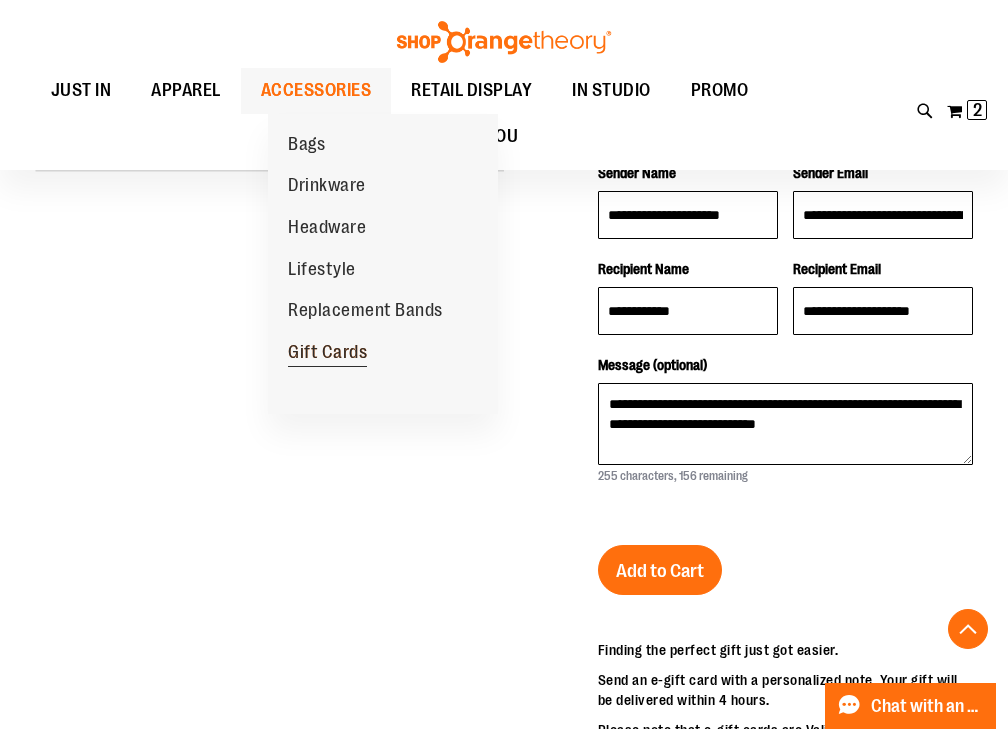 click on "Gift Cards" at bounding box center [327, 354] 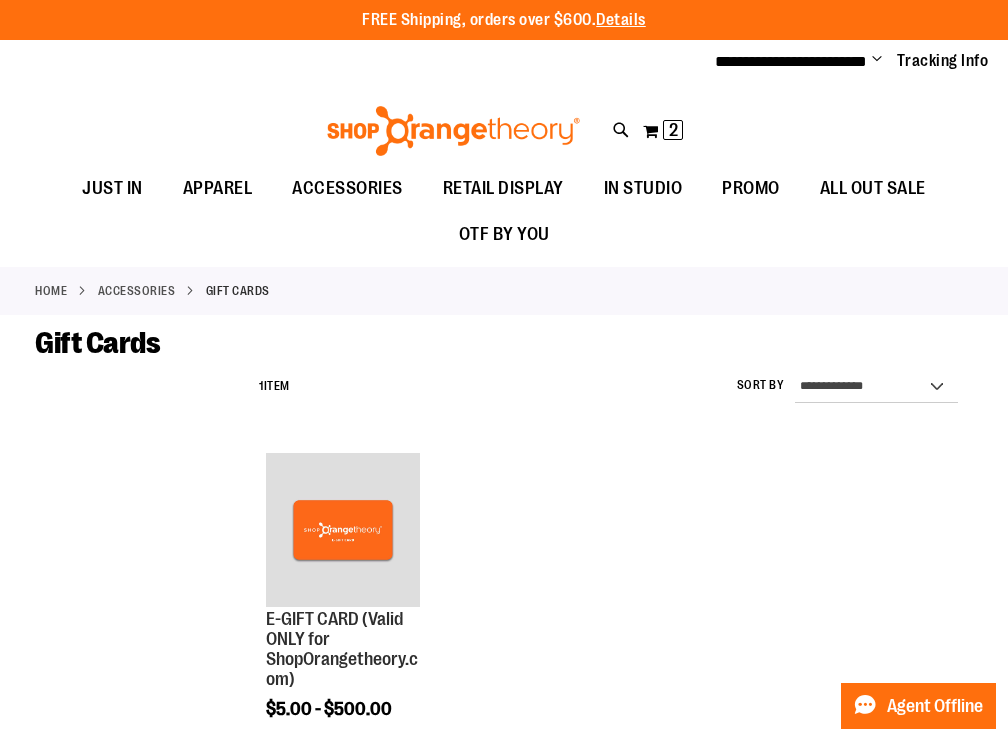 scroll, scrollTop: 0, scrollLeft: 0, axis: both 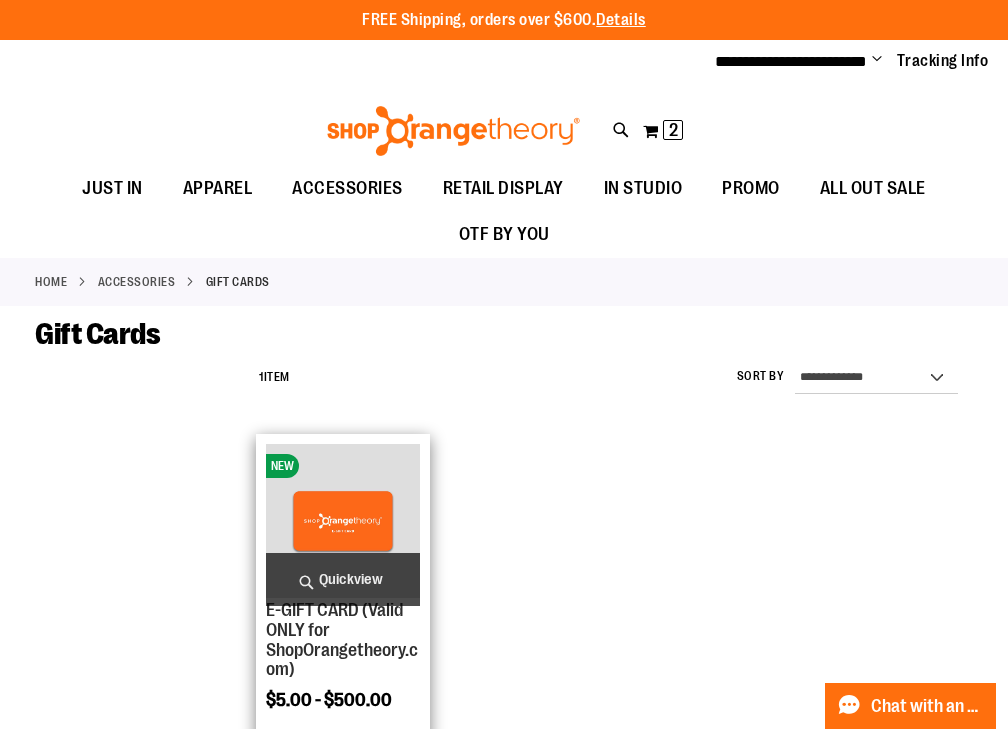type on "**********" 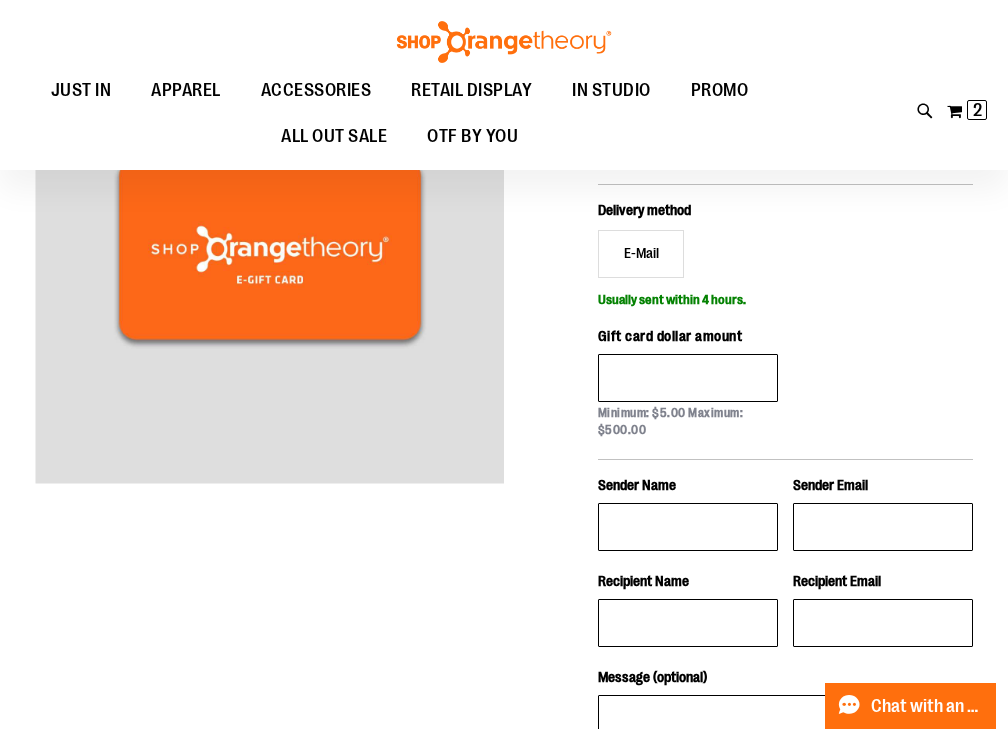 scroll, scrollTop: 332, scrollLeft: 0, axis: vertical 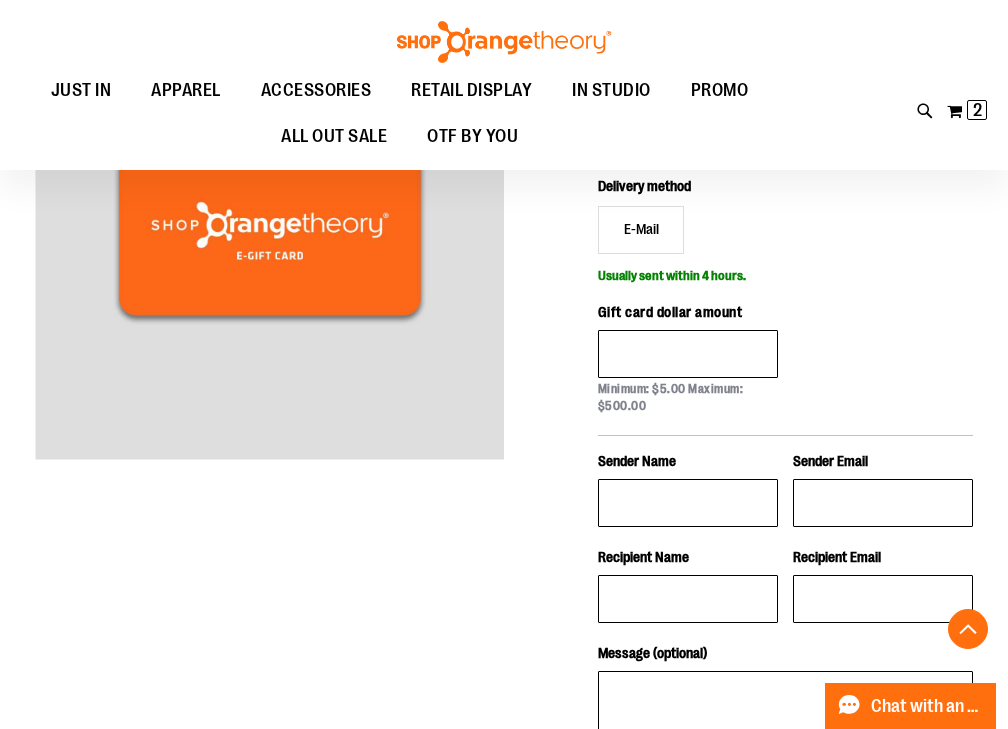 type on "**********" 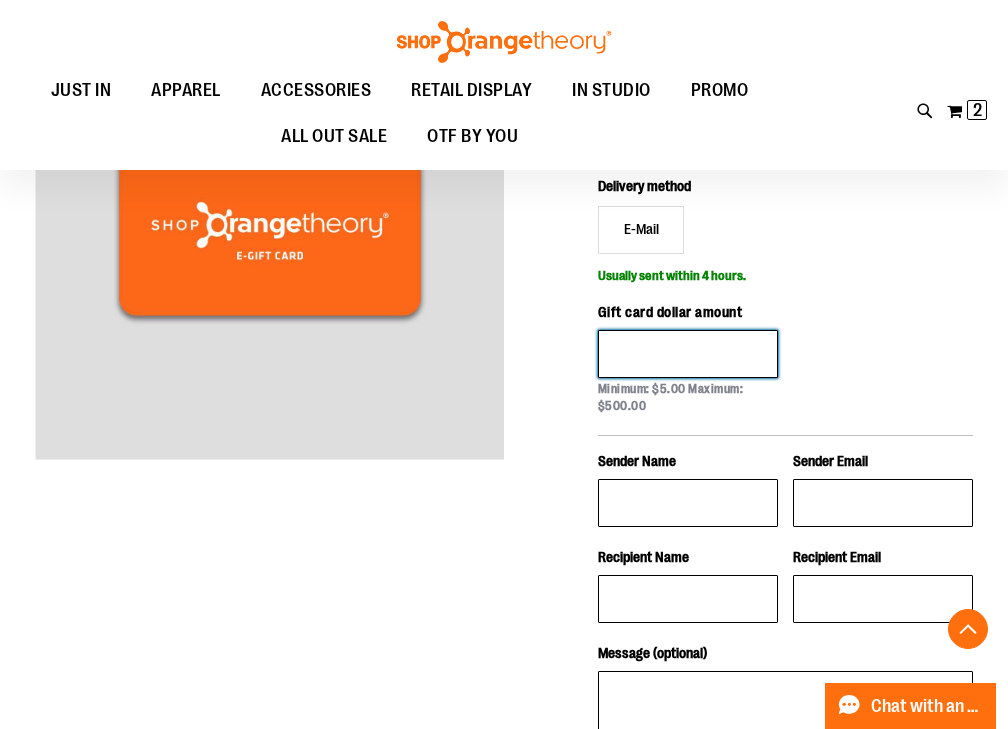click on "Gift card dollar amount" at bounding box center (688, 354) 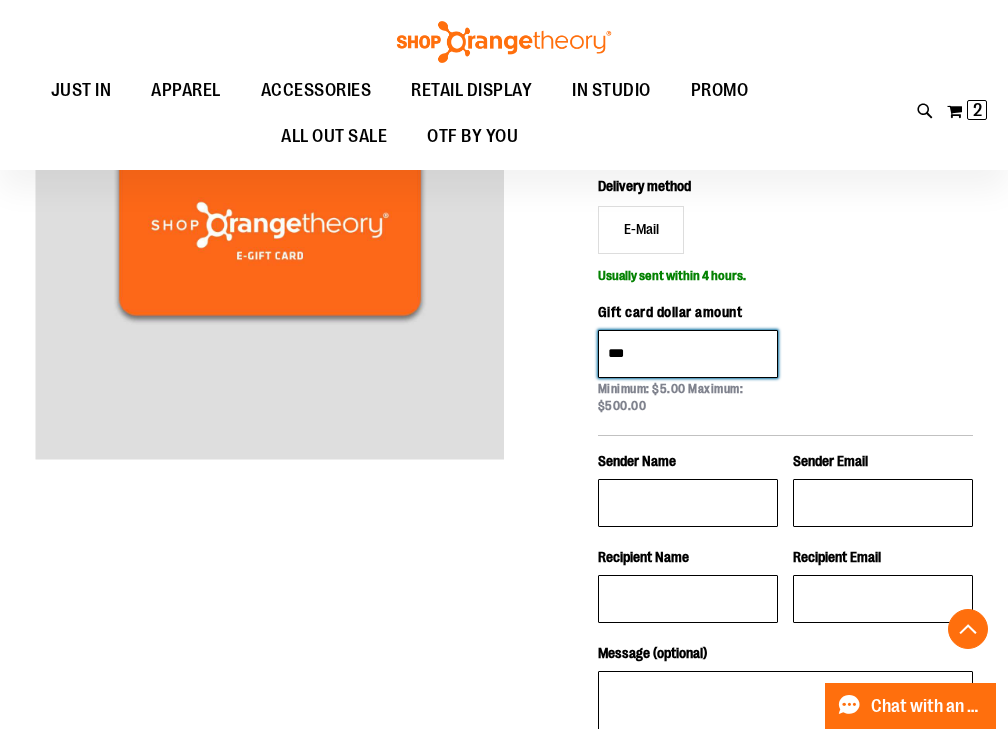 type on "***" 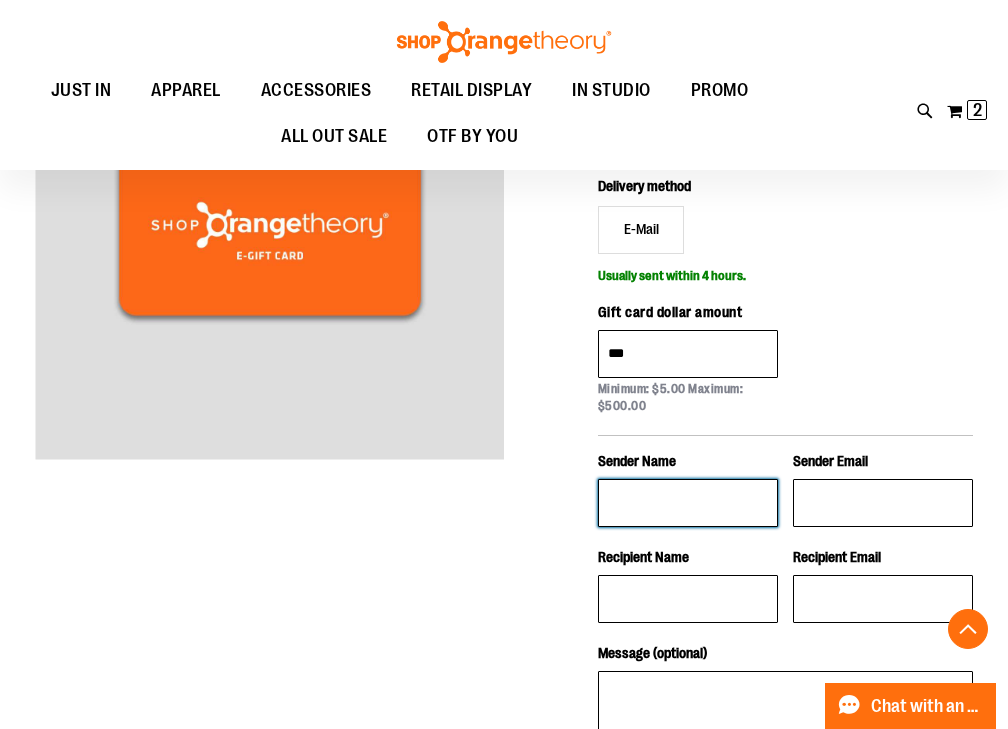click on "Sender Name" at bounding box center [688, 503] 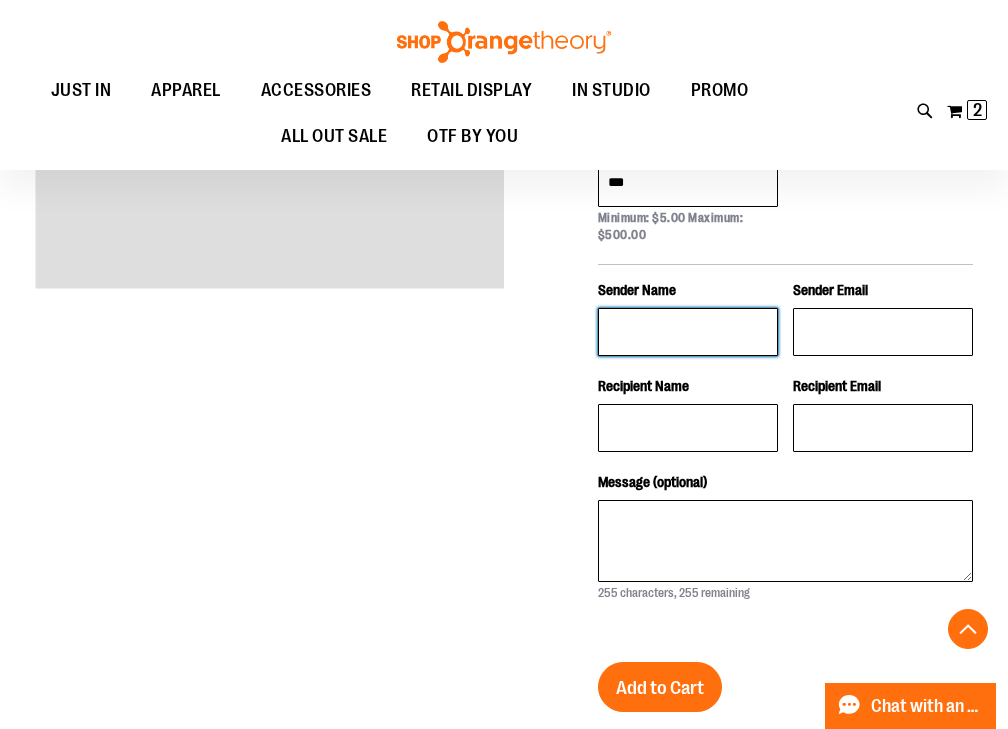 scroll, scrollTop: 516, scrollLeft: 0, axis: vertical 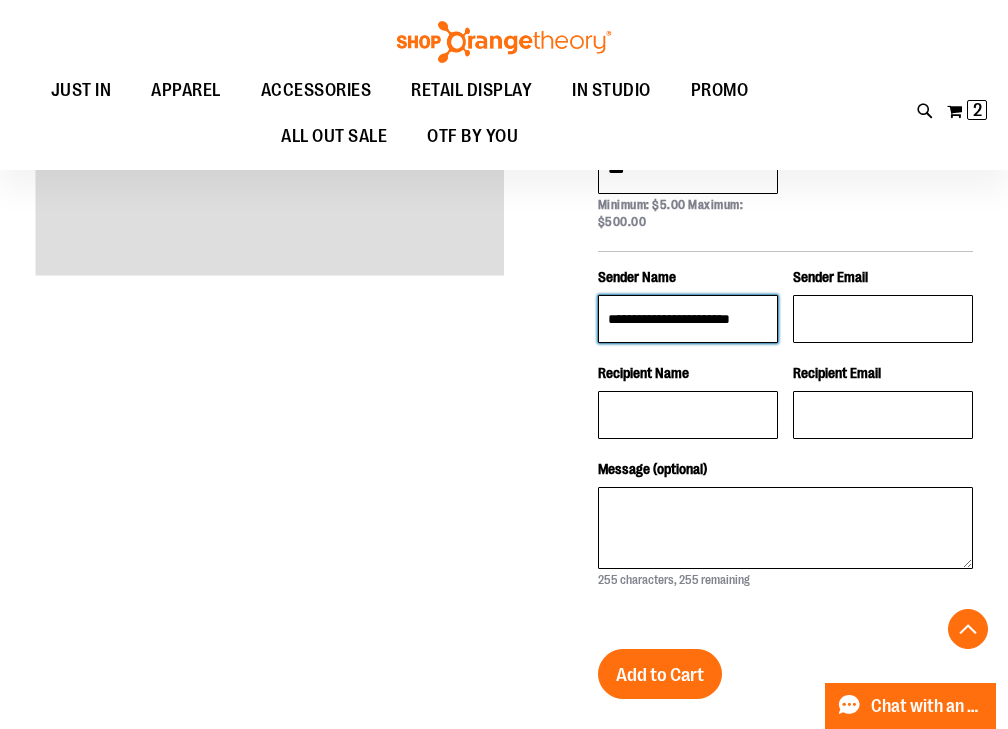 type on "**********" 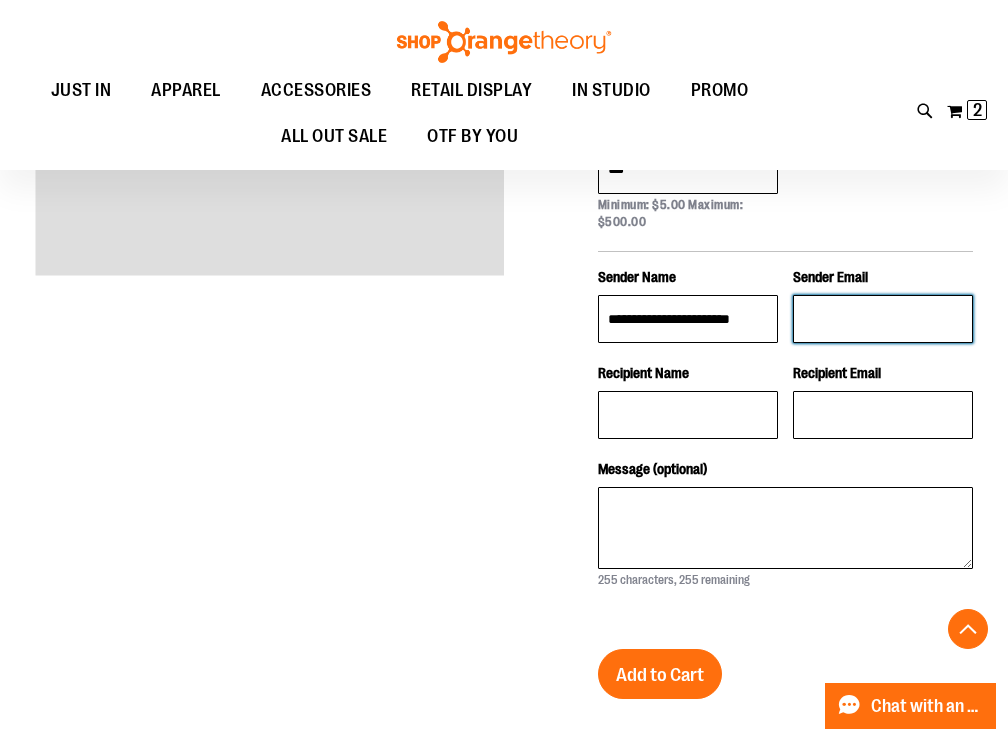 scroll, scrollTop: 0, scrollLeft: 0, axis: both 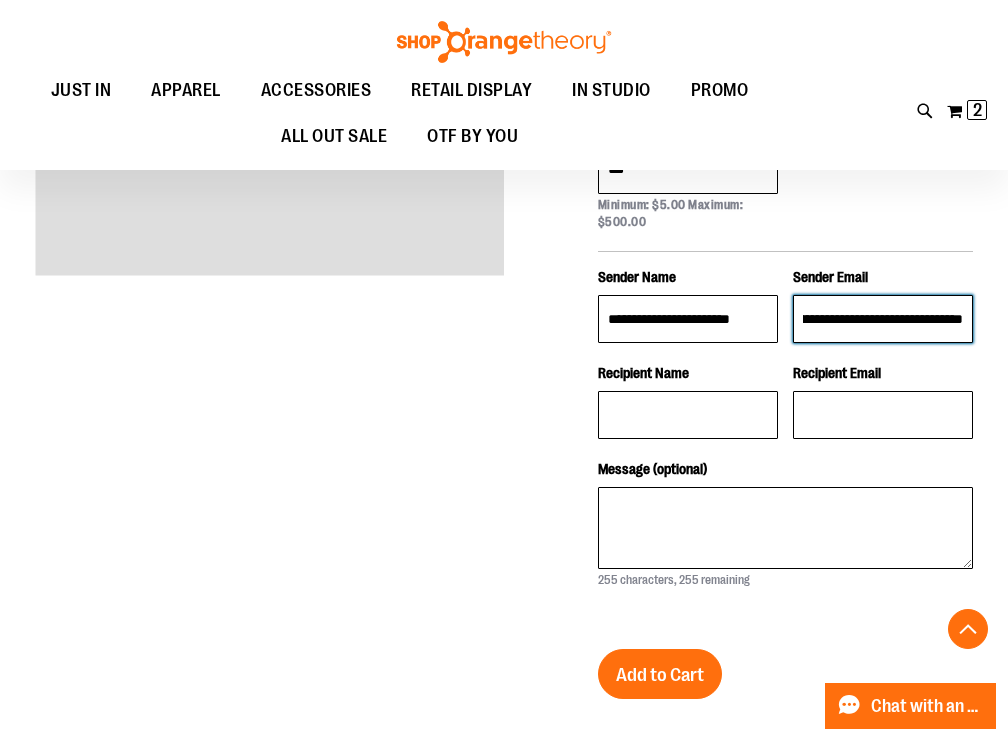 type on "**********" 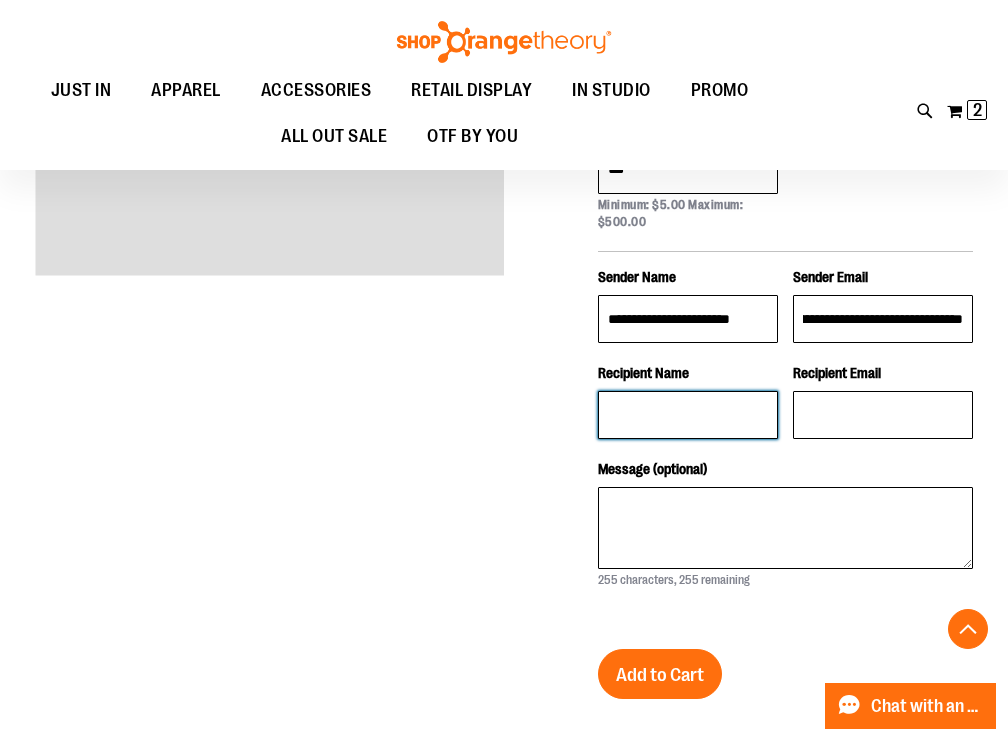 click on "Recipient Name" at bounding box center (688, 415) 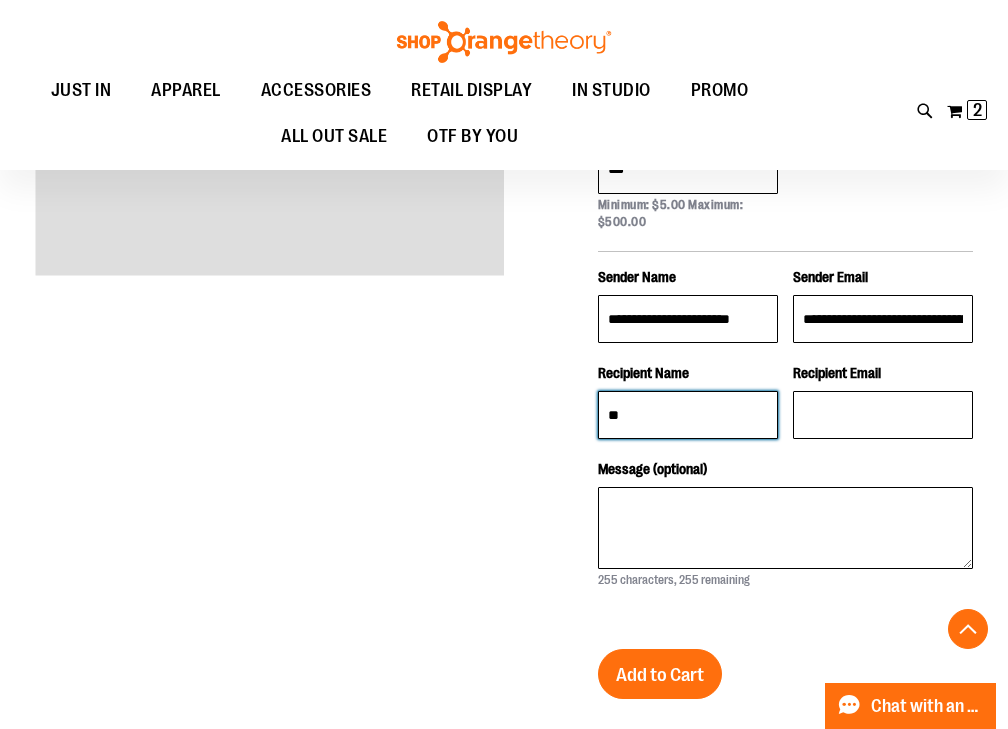 type on "*" 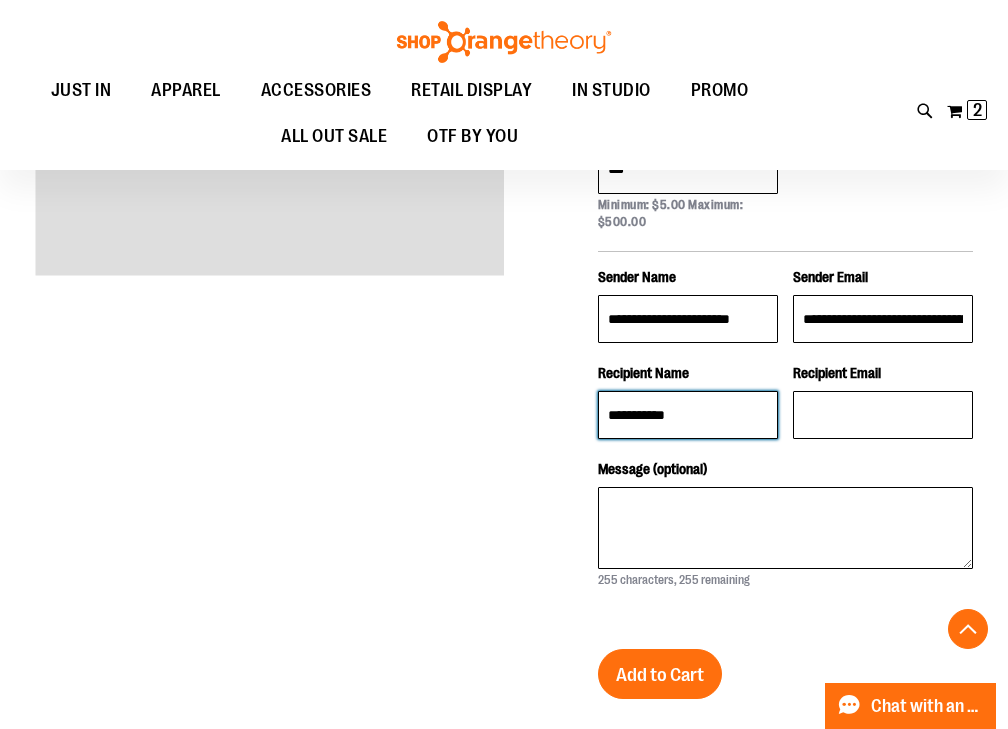 type on "**********" 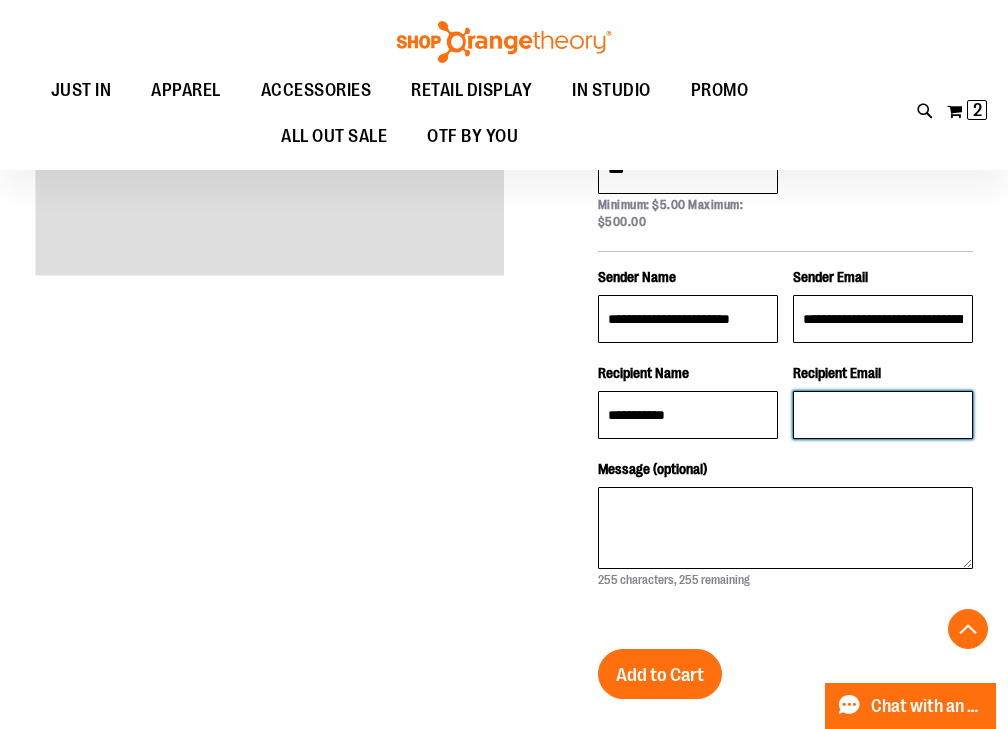click on "Recipient Email" at bounding box center (883, 415) 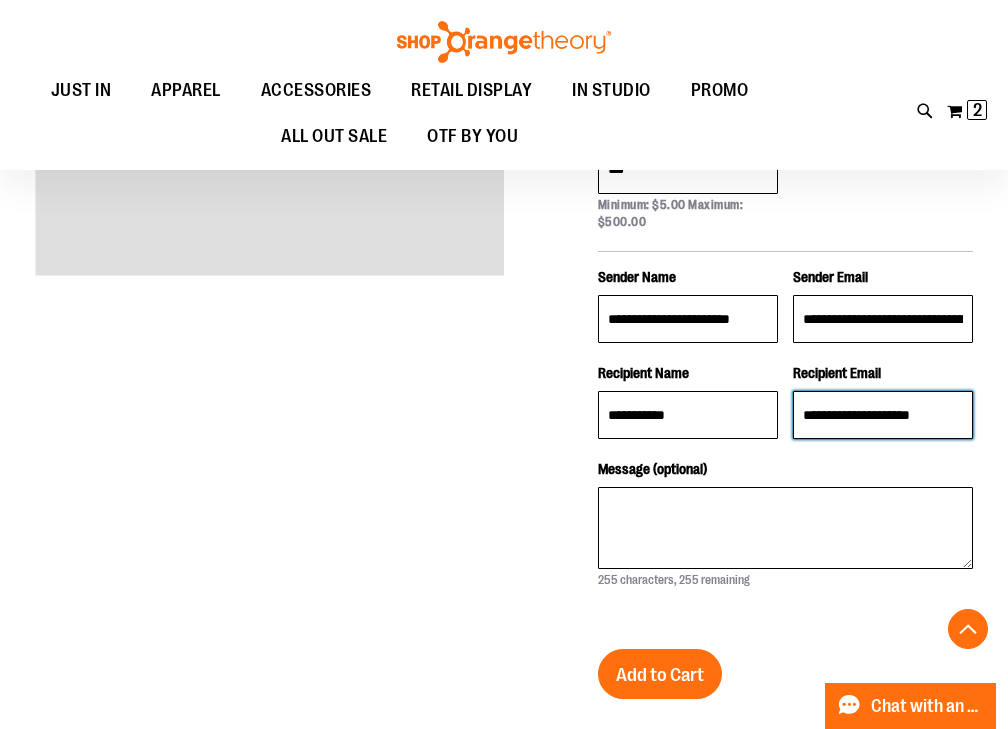 type on "**********" 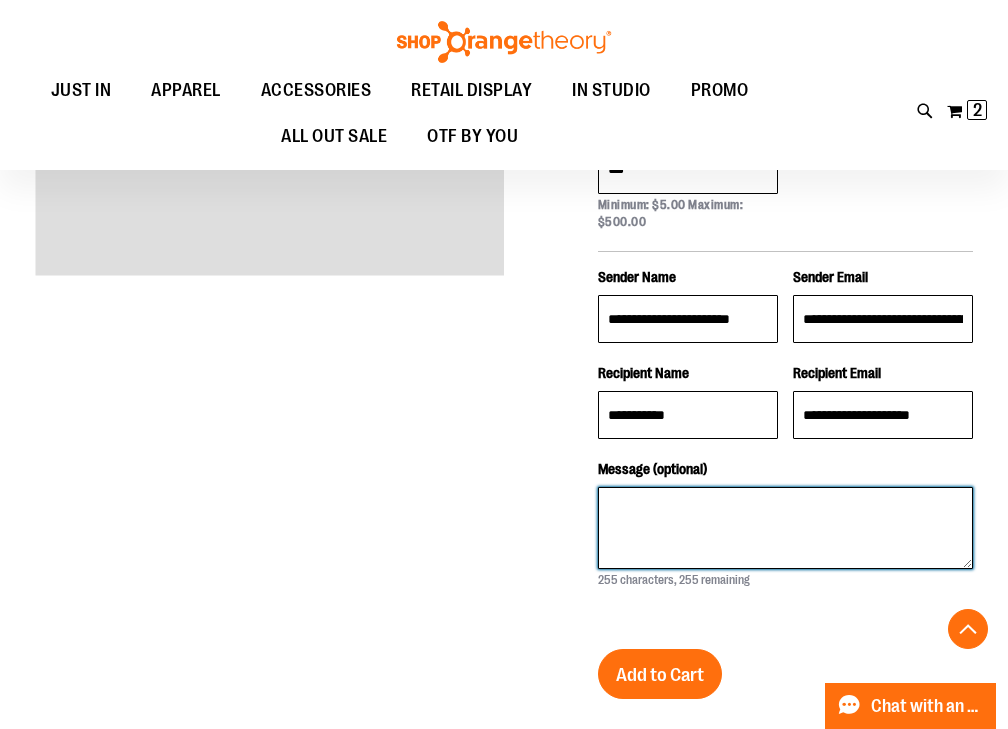click on "Message (optional)" at bounding box center (785, 528) 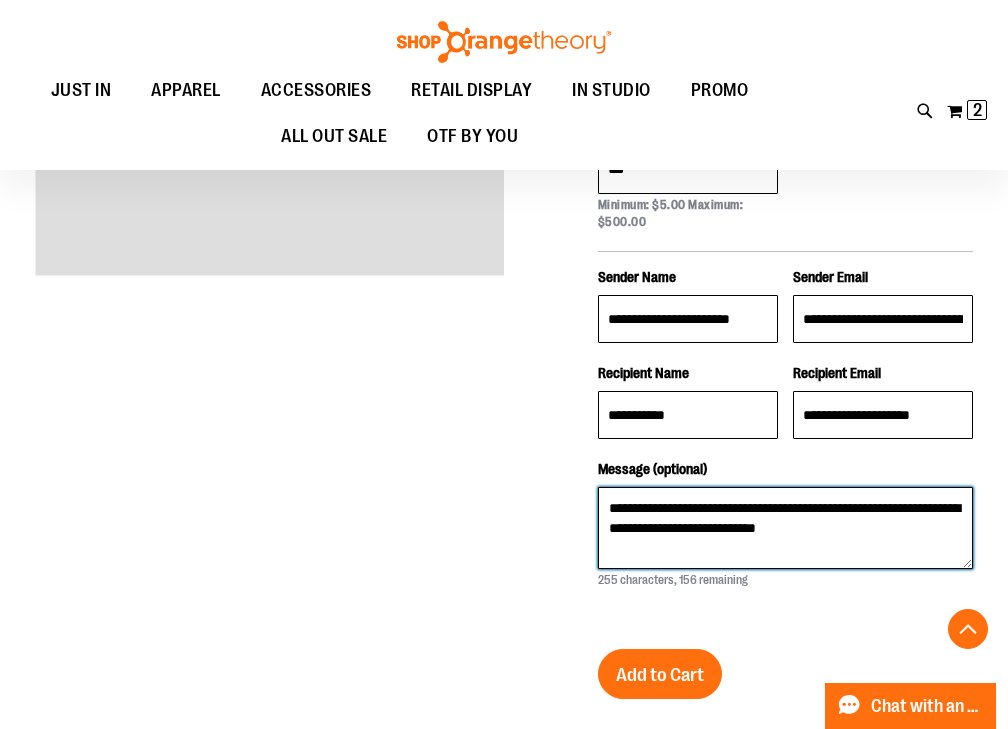 click on "**********" at bounding box center [785, 528] 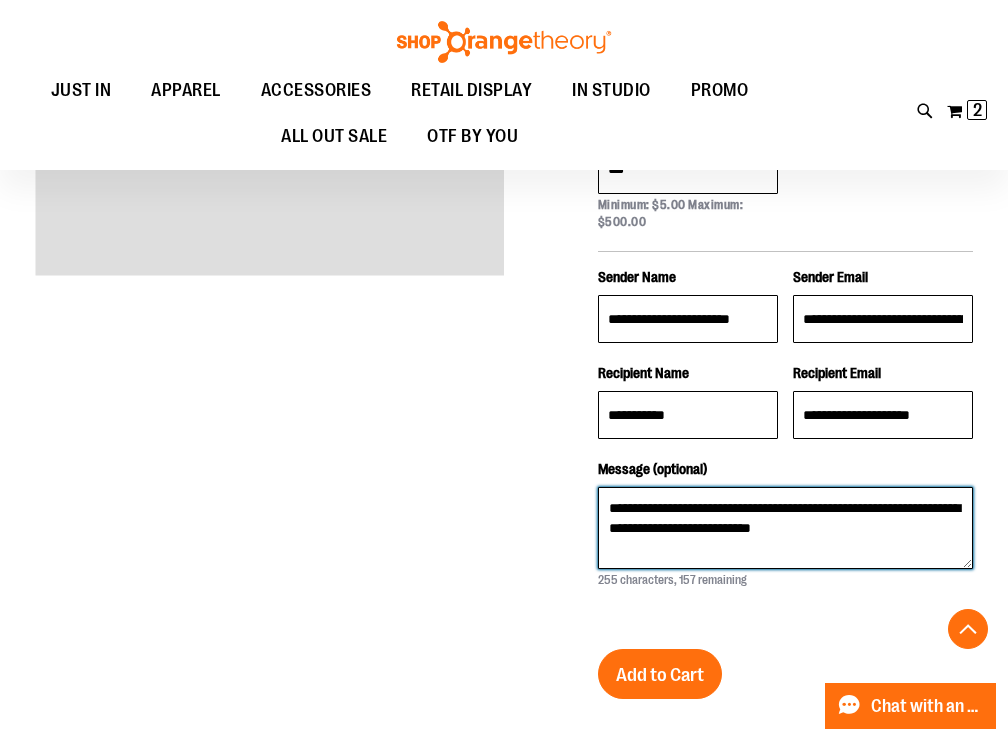 click on "**********" at bounding box center (785, 528) 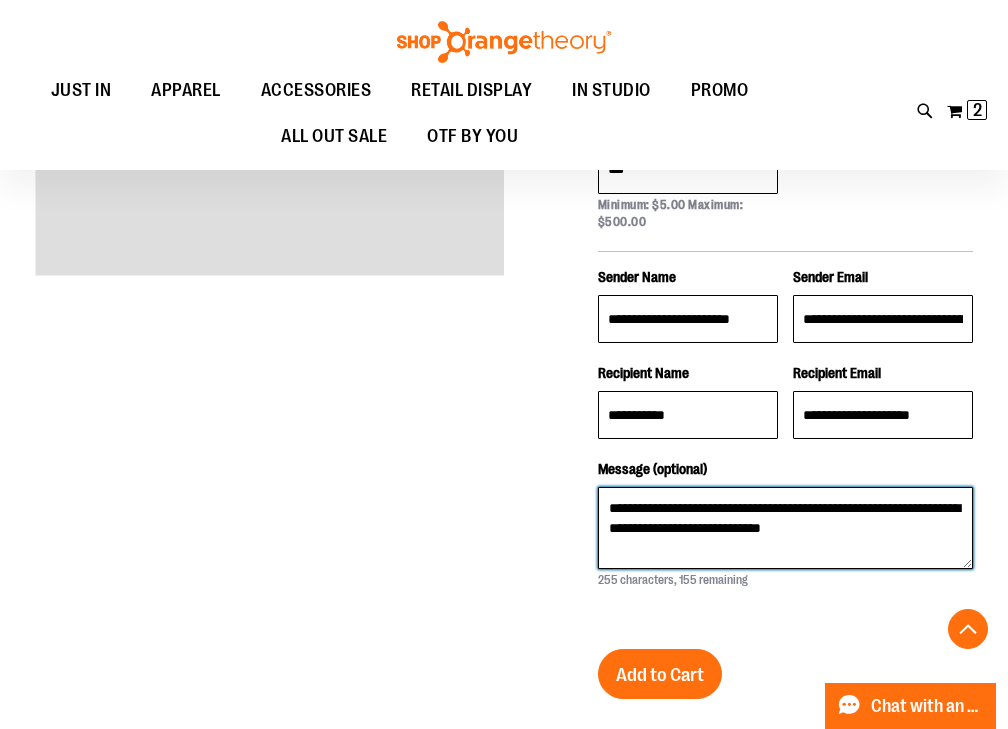 click on "**********" at bounding box center [785, 528] 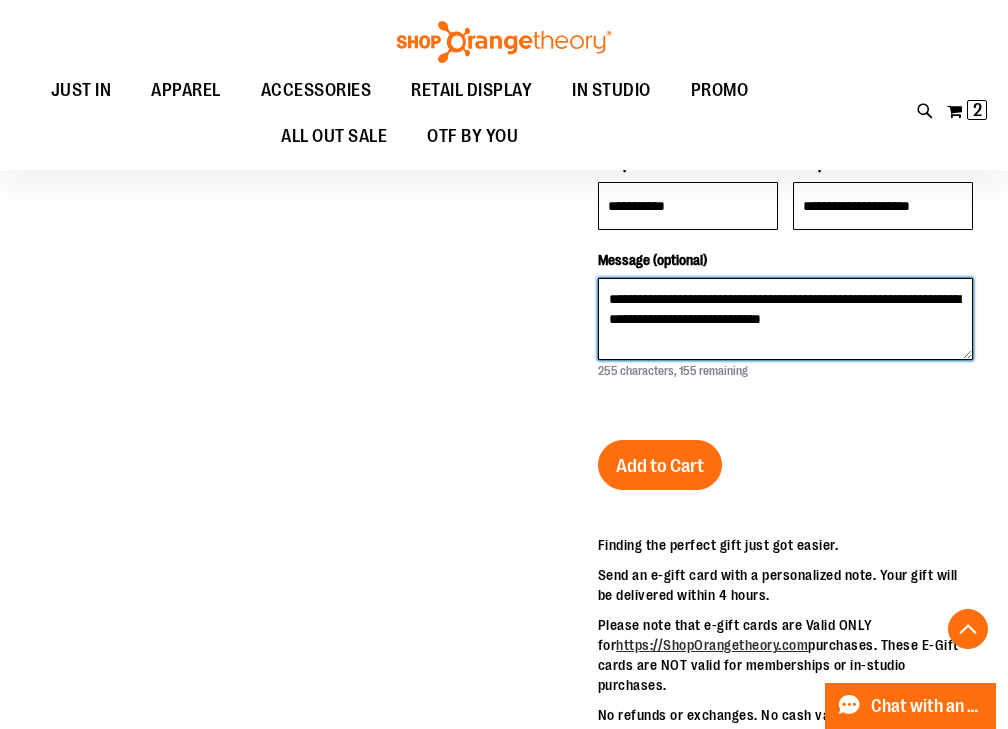 scroll, scrollTop: 726, scrollLeft: 0, axis: vertical 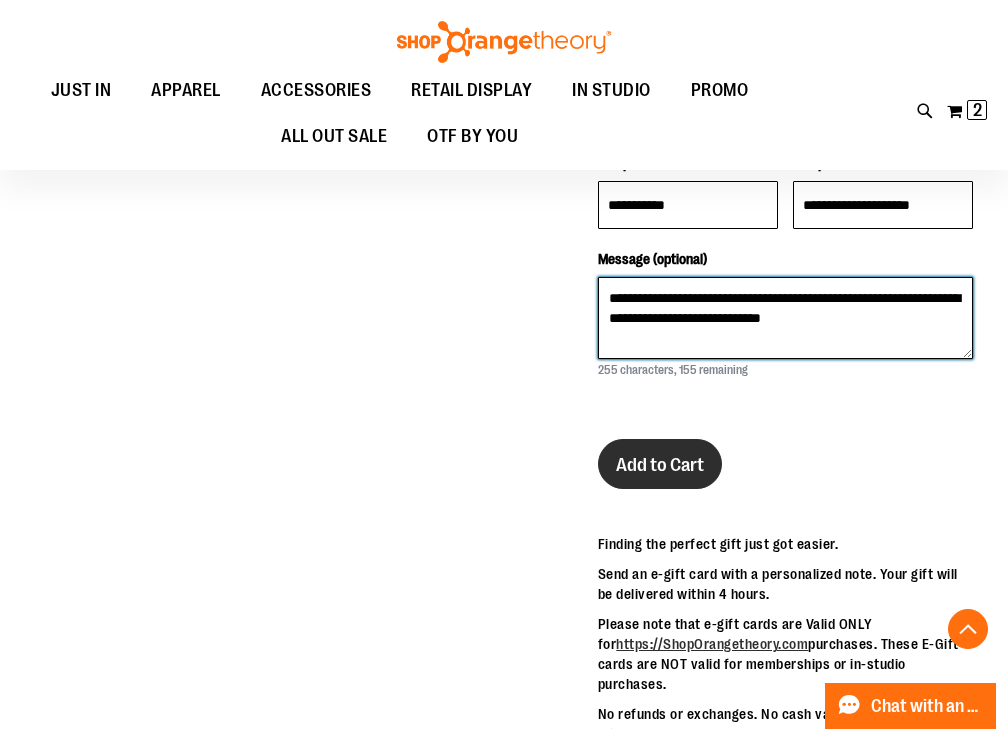 type on "**********" 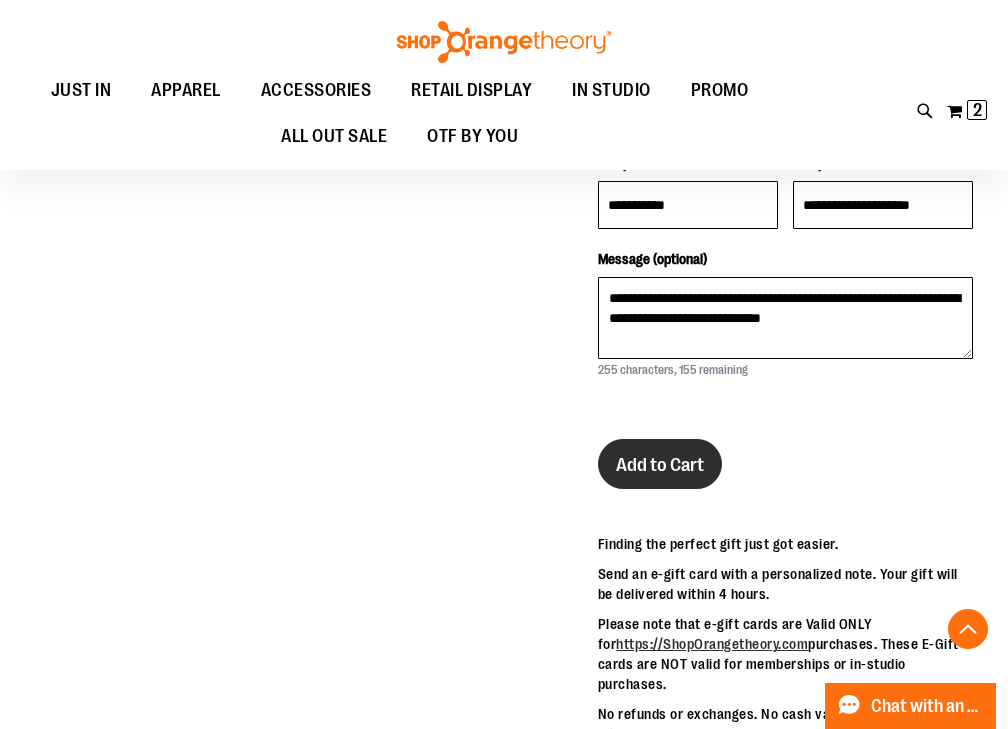click on "Add to Cart" at bounding box center [660, 465] 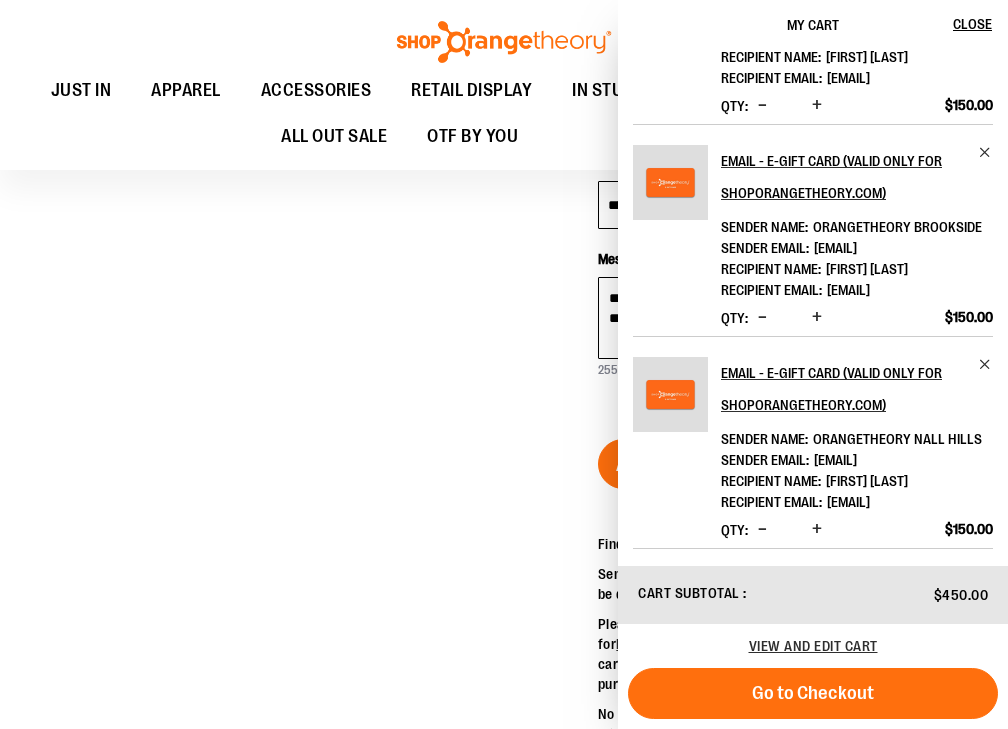 scroll, scrollTop: 324, scrollLeft: 0, axis: vertical 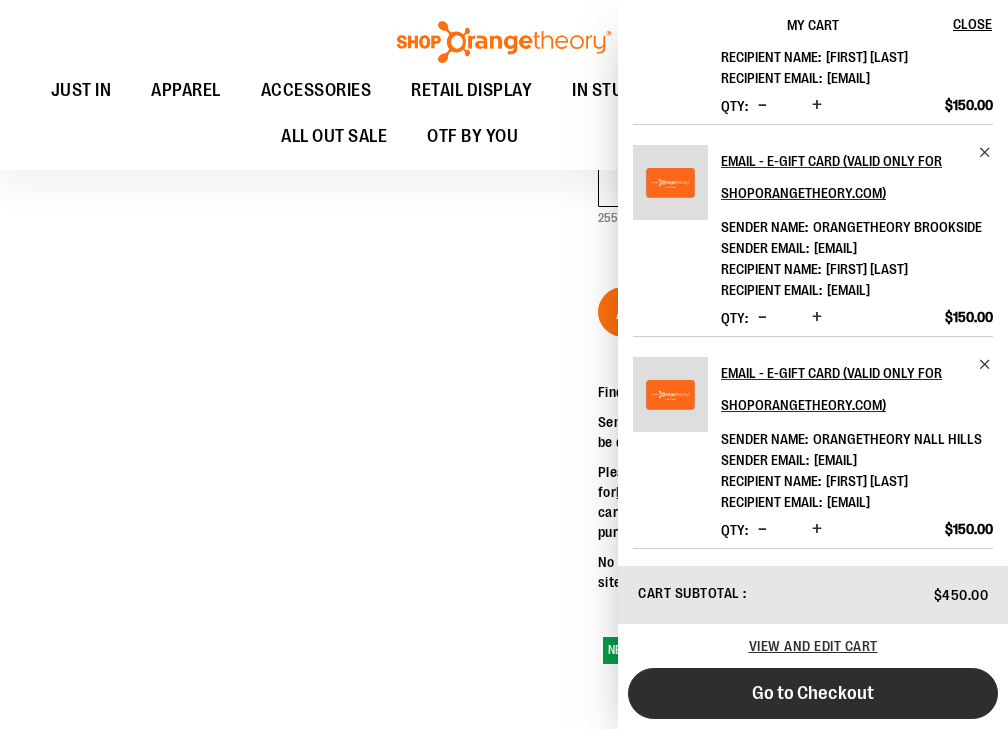 click on "Go to Checkout" at bounding box center (813, 693) 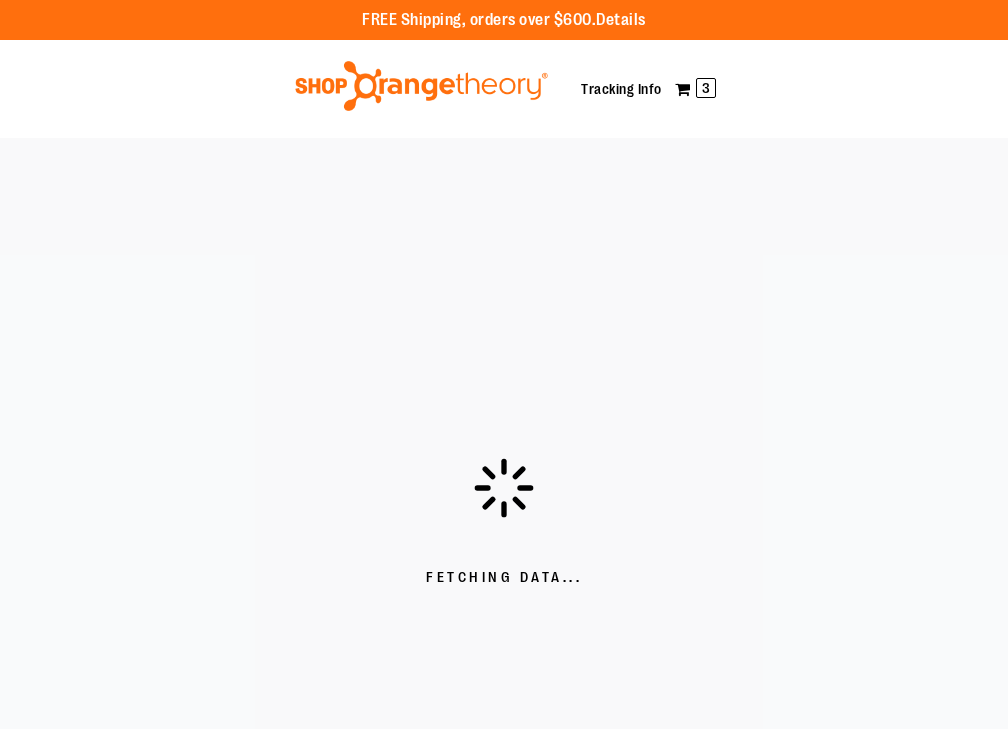 scroll, scrollTop: 0, scrollLeft: 0, axis: both 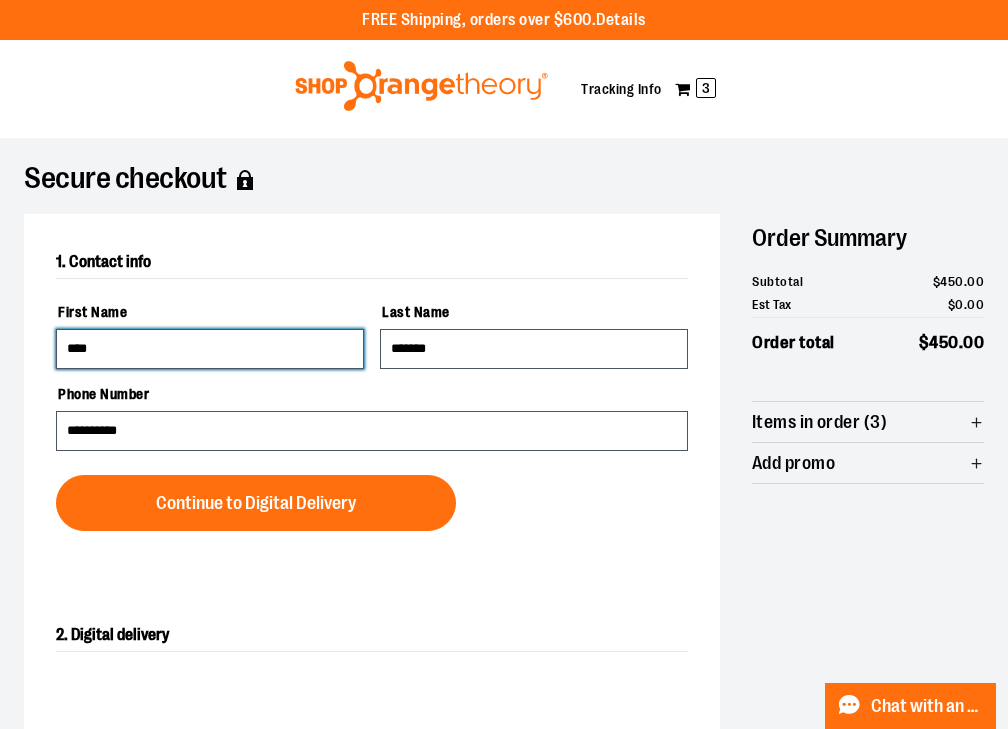 click on "****" at bounding box center [210, 349] 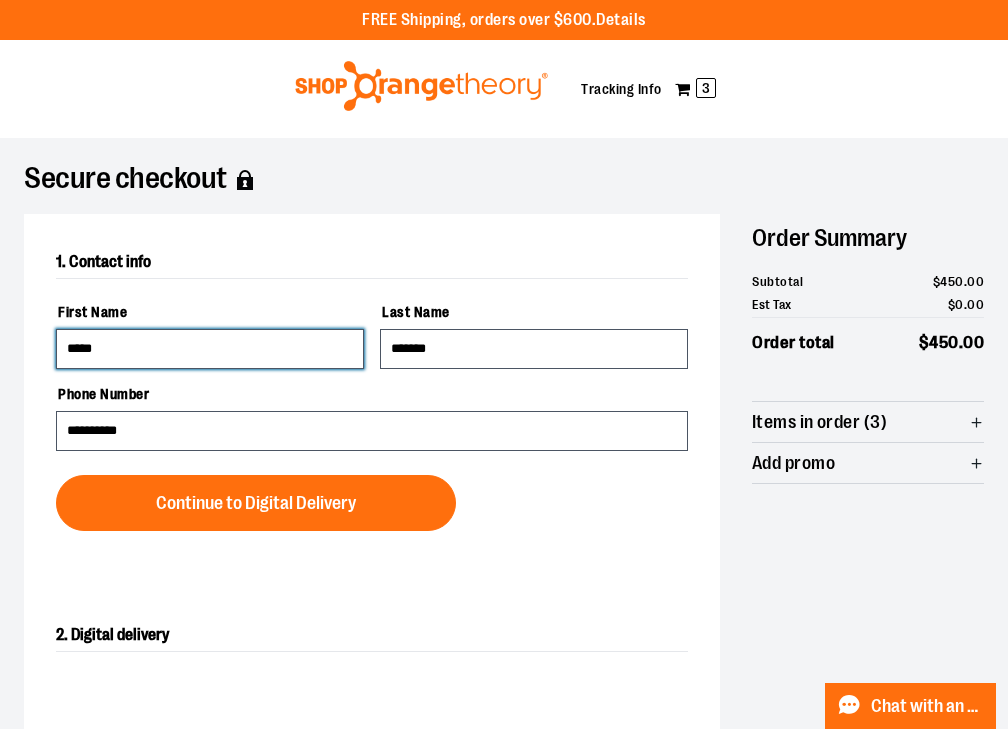 type on "*****" 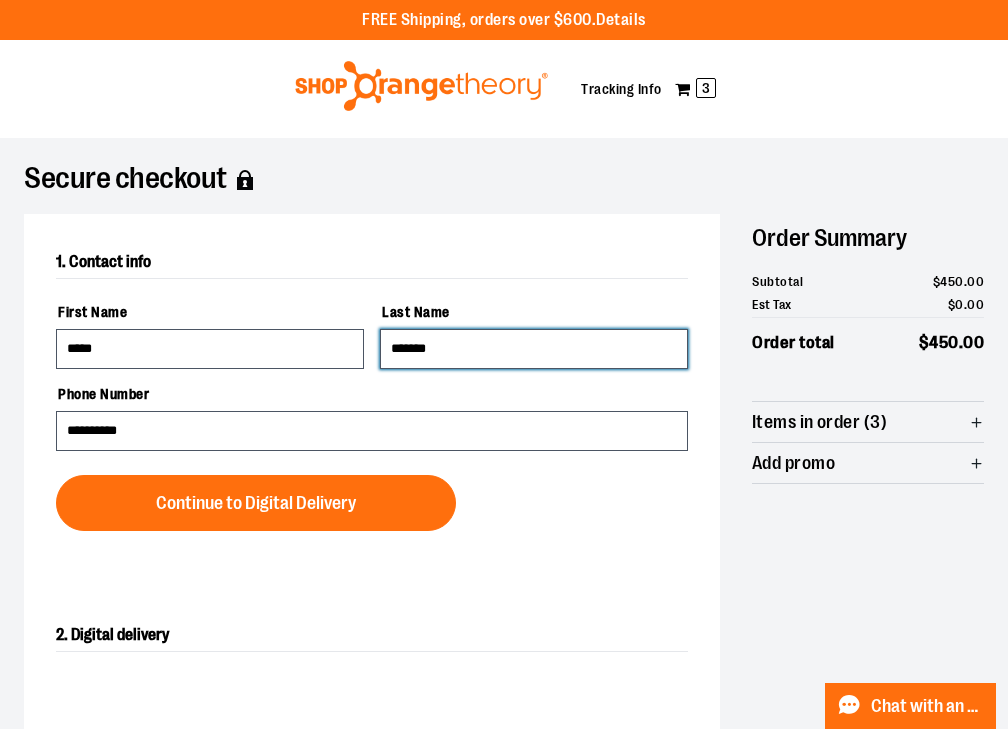 click on "*******" at bounding box center (534, 349) 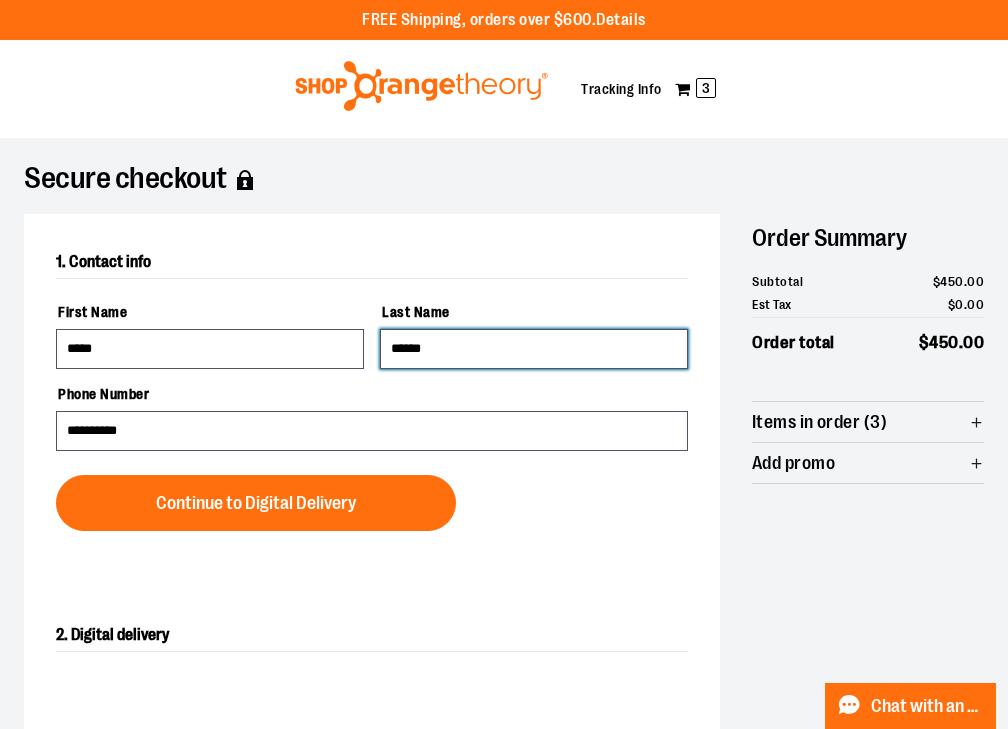 type on "******" 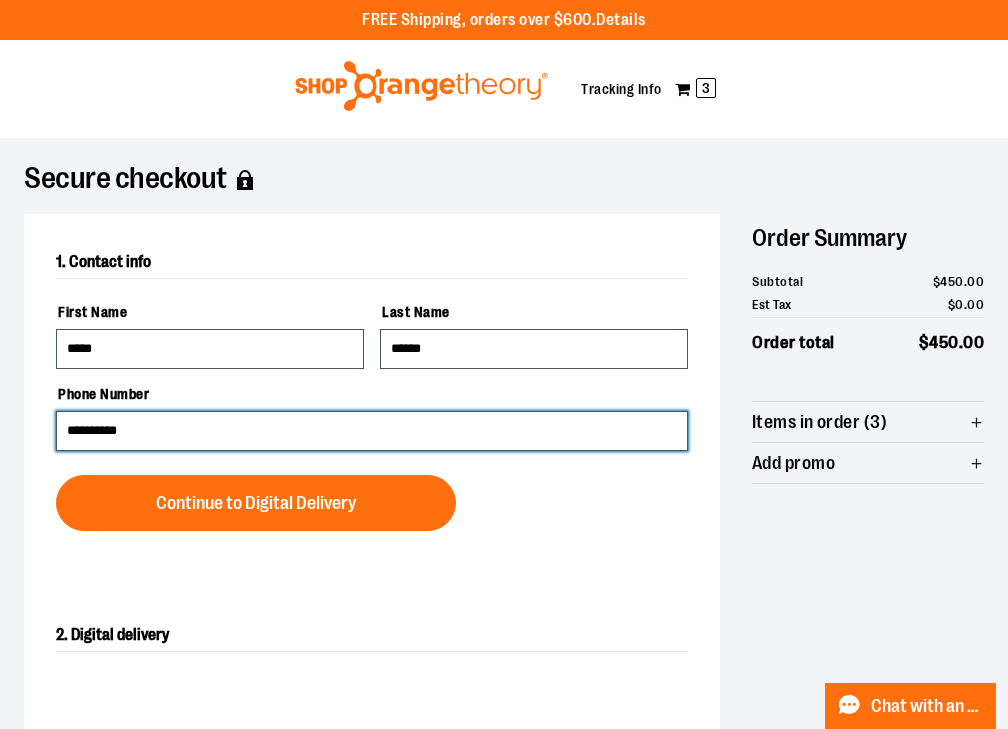 click on "**********" at bounding box center (372, 431) 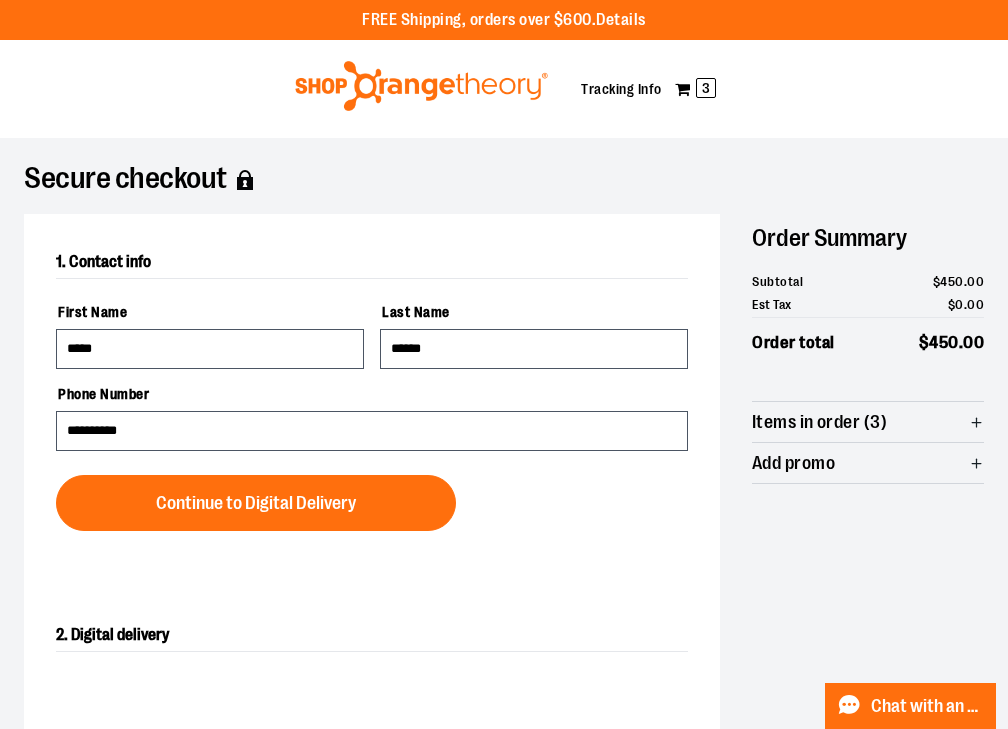 click on "**********" at bounding box center (372, 413) 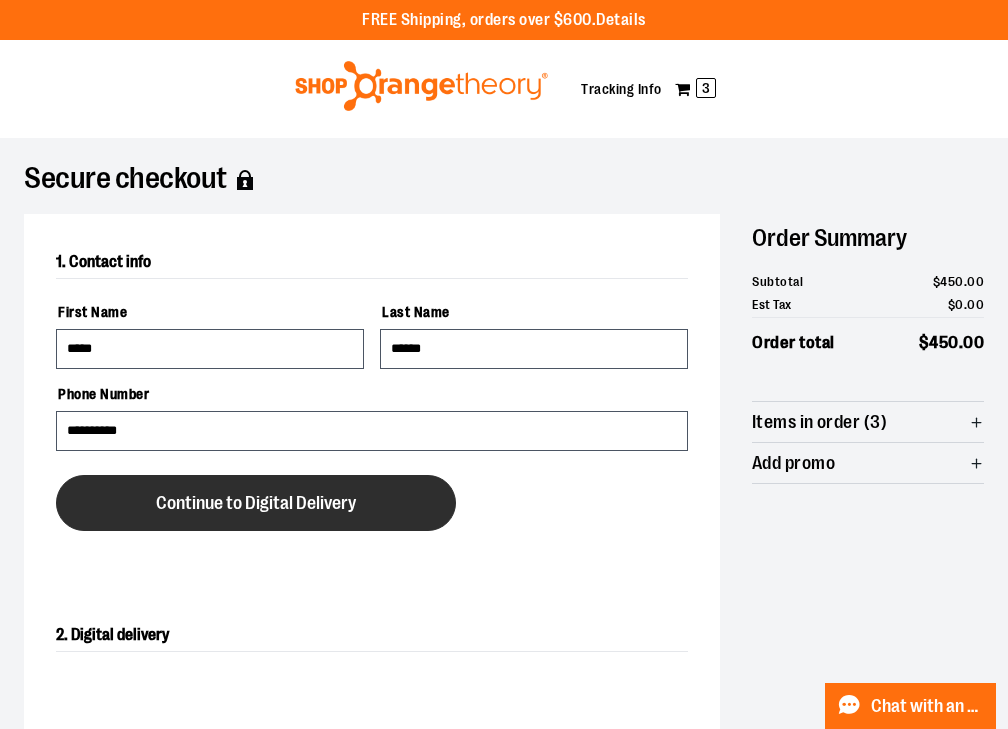 click on "Continue to Digital Delivery" at bounding box center [256, 503] 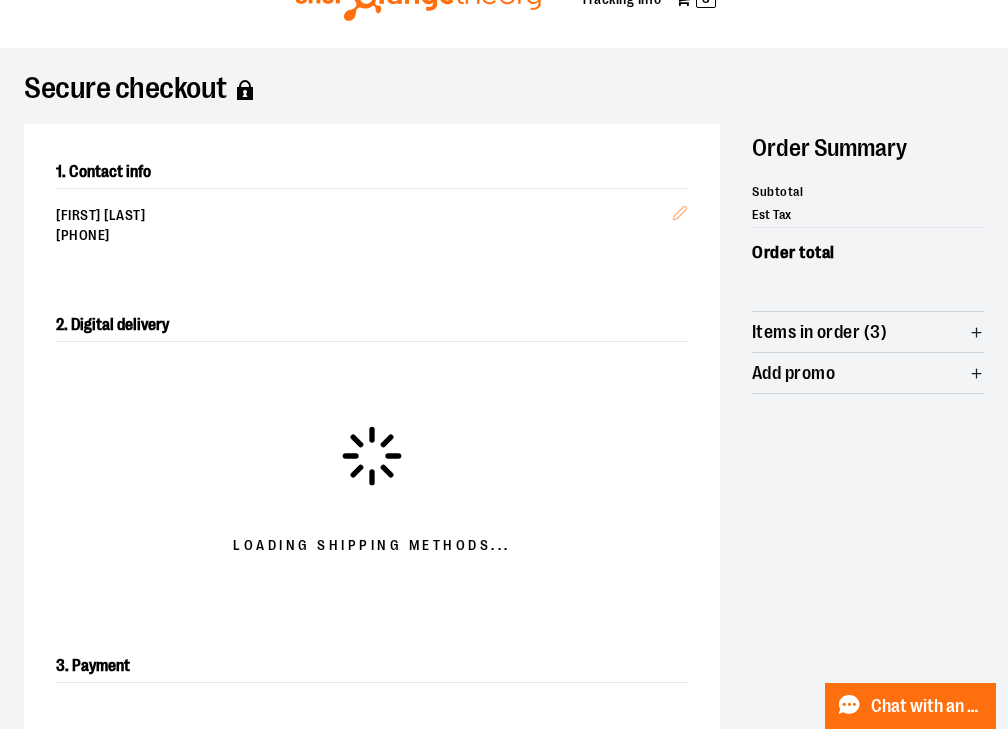 scroll, scrollTop: 128, scrollLeft: 0, axis: vertical 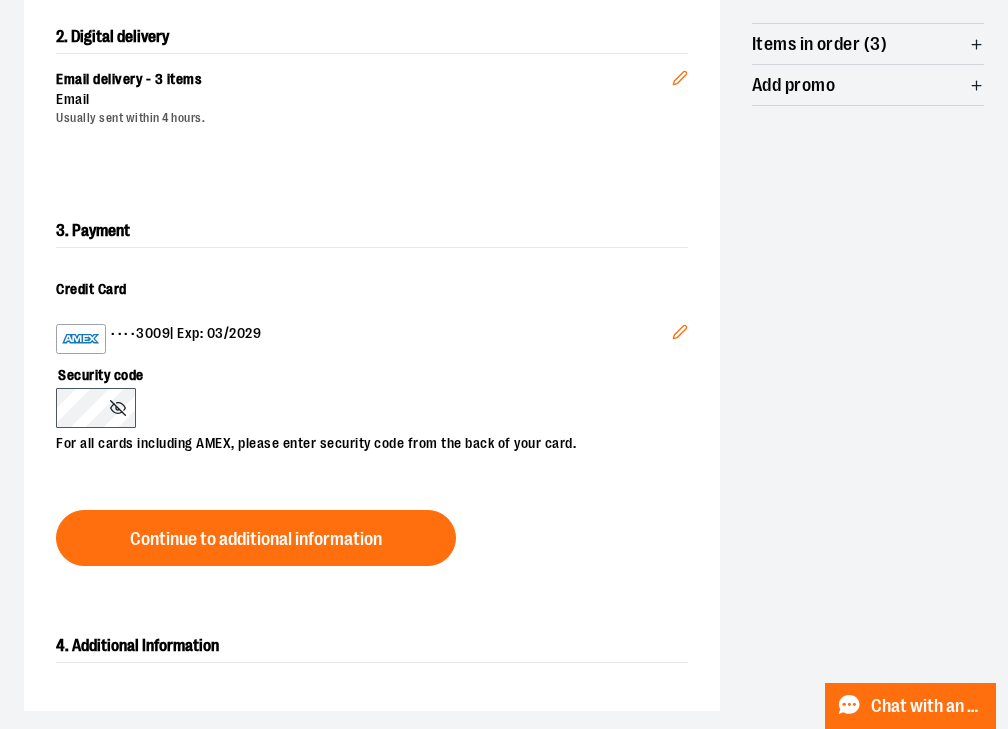click 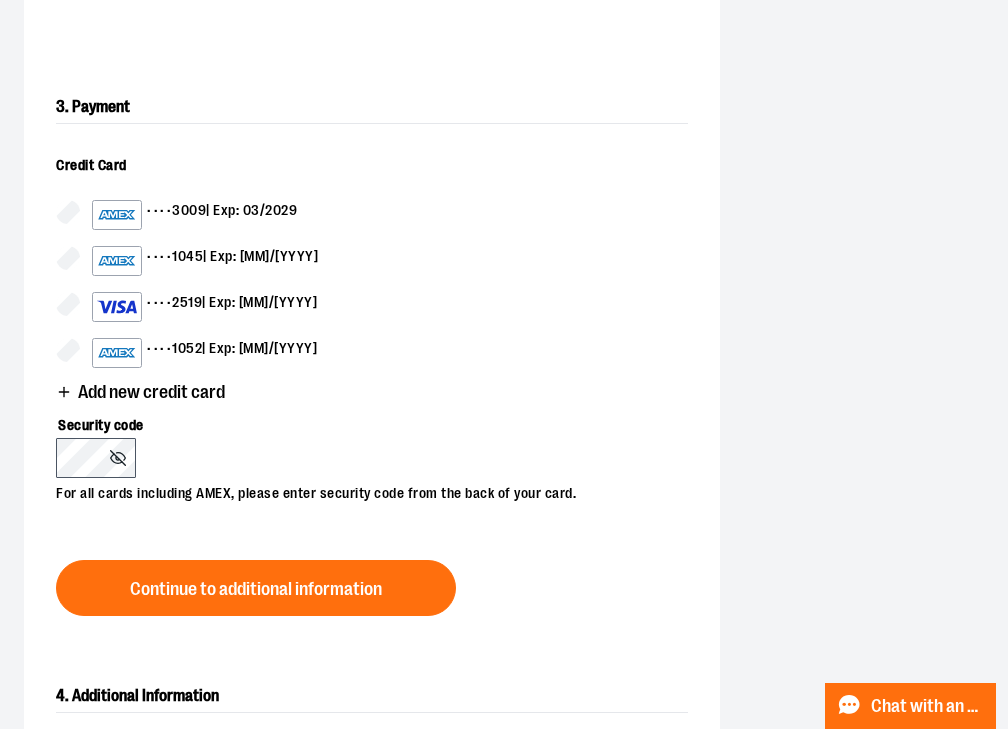 scroll, scrollTop: 497, scrollLeft: 0, axis: vertical 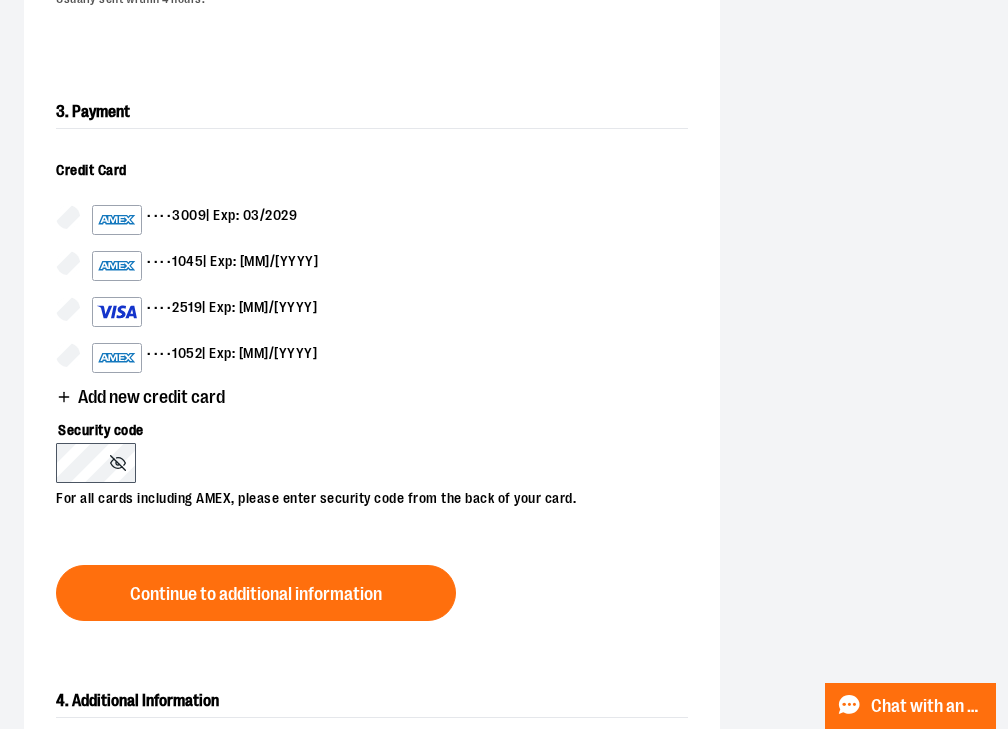 click on "••••  1052  | Exp:   02/2028" at bounding box center [372, 358] 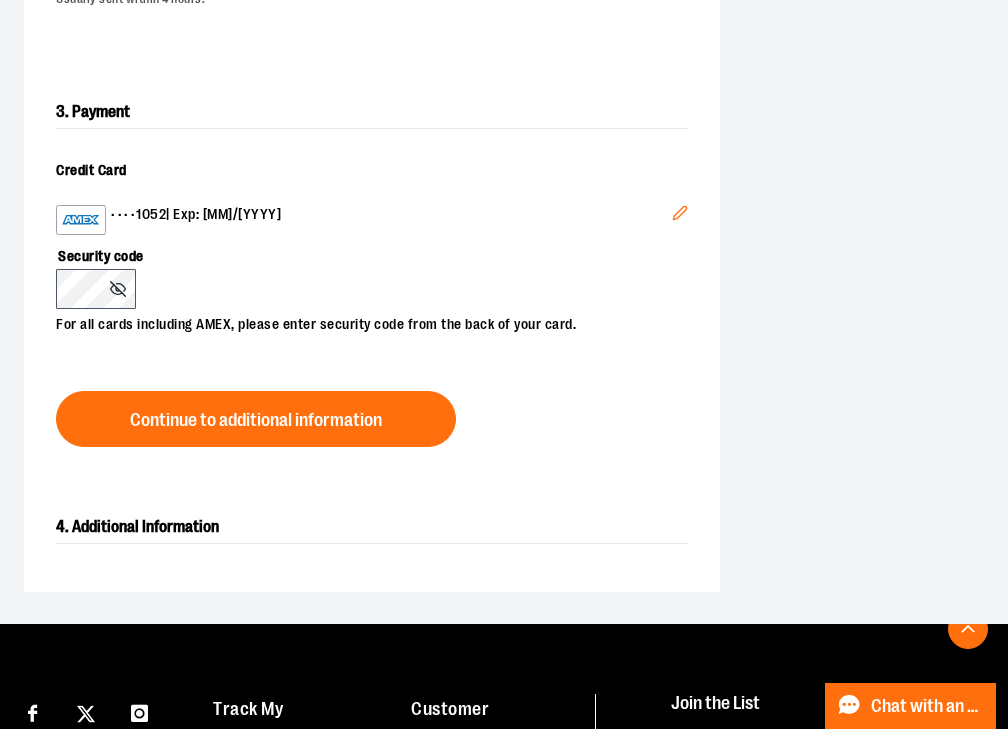 click on "Security code For all cards including AMEX, please enter security code from the back of your card." at bounding box center [362, 285] 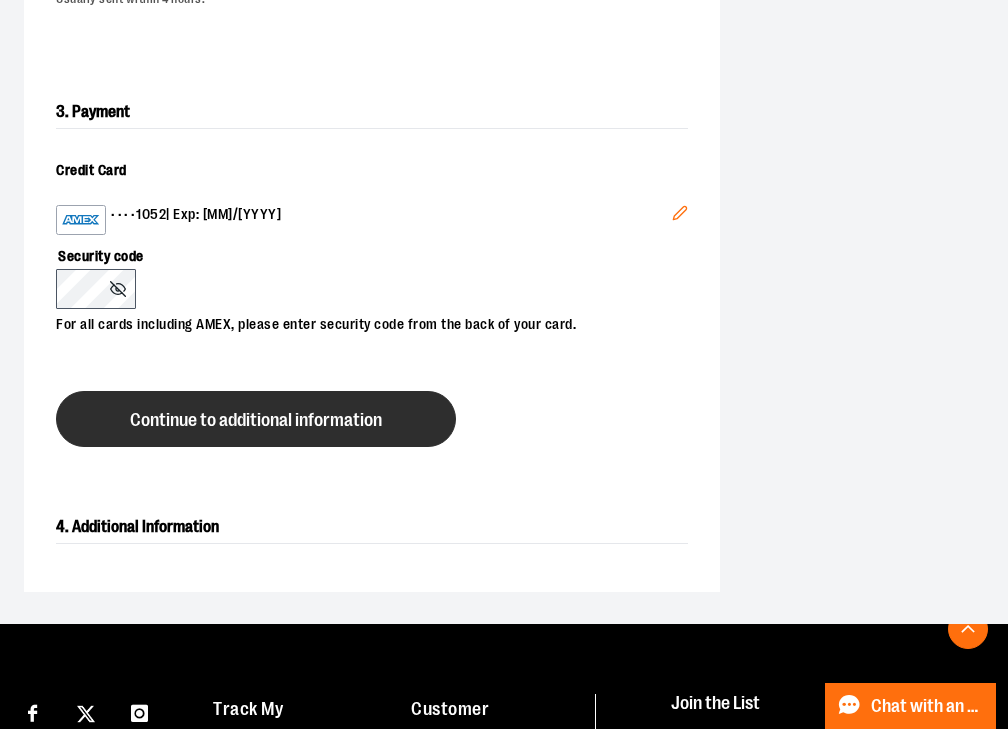 click on "Continue to additional information" at bounding box center [256, 420] 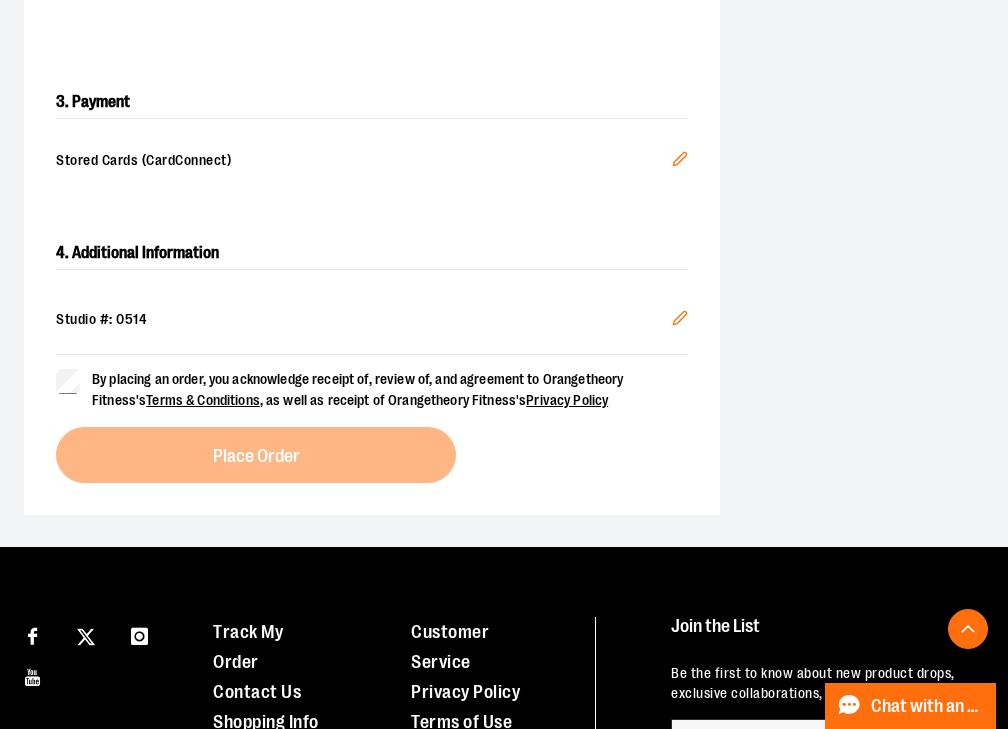 scroll, scrollTop: 506, scrollLeft: 0, axis: vertical 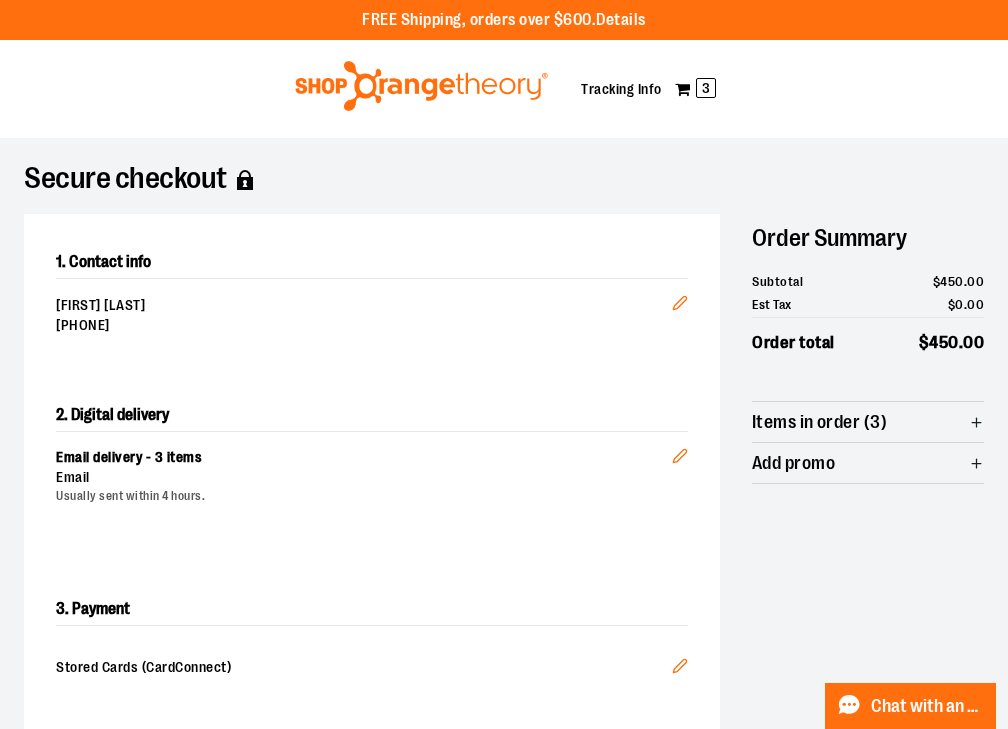 click on "Items in order (3)" at bounding box center [819, 422] 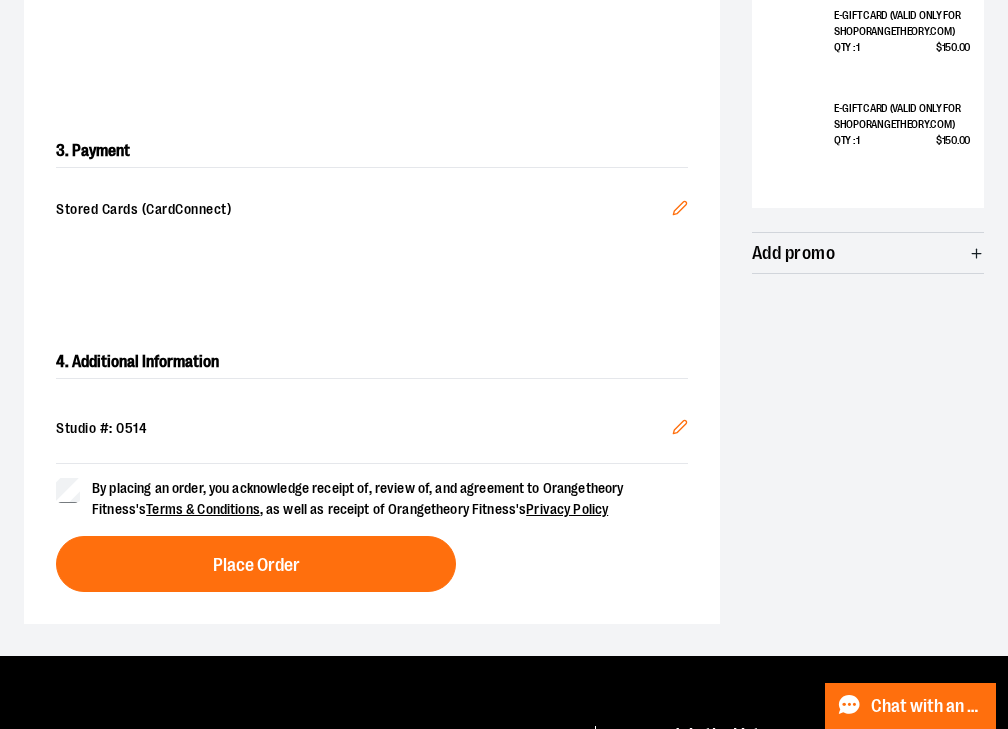 scroll, scrollTop: 583, scrollLeft: 0, axis: vertical 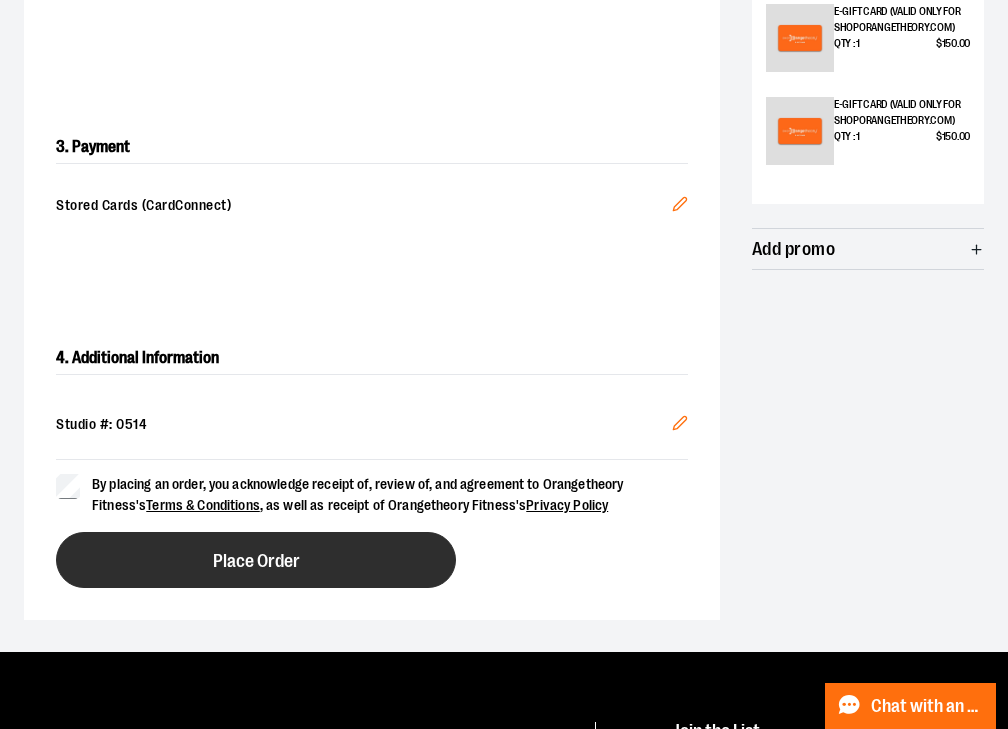 click on "Place Order" at bounding box center (256, 560) 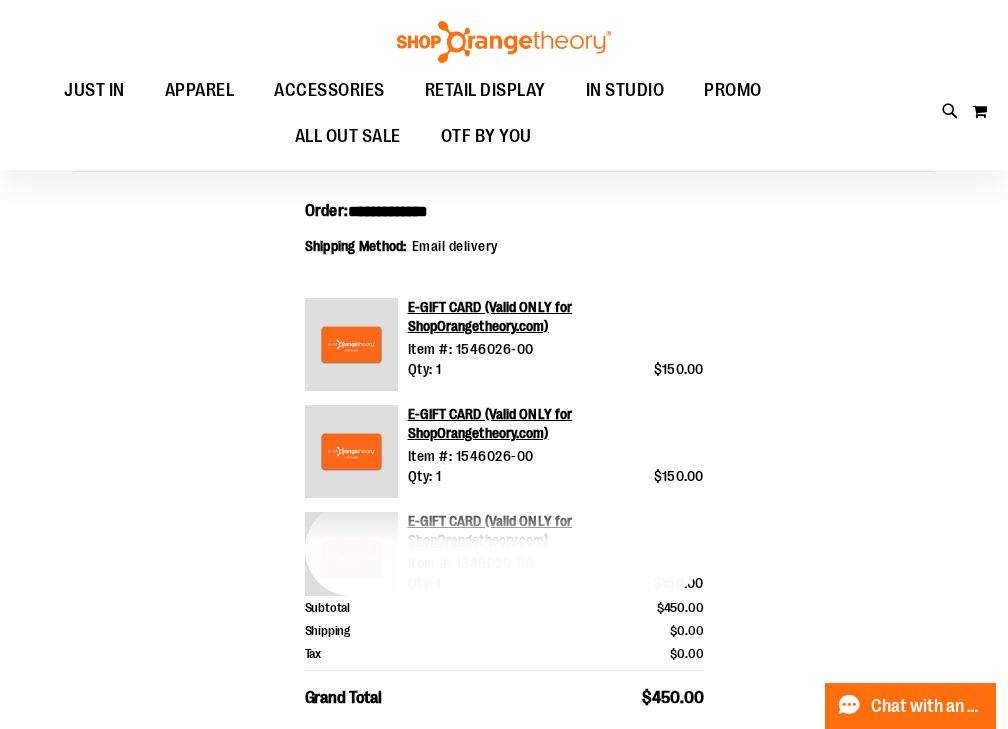 scroll, scrollTop: 858, scrollLeft: 0, axis: vertical 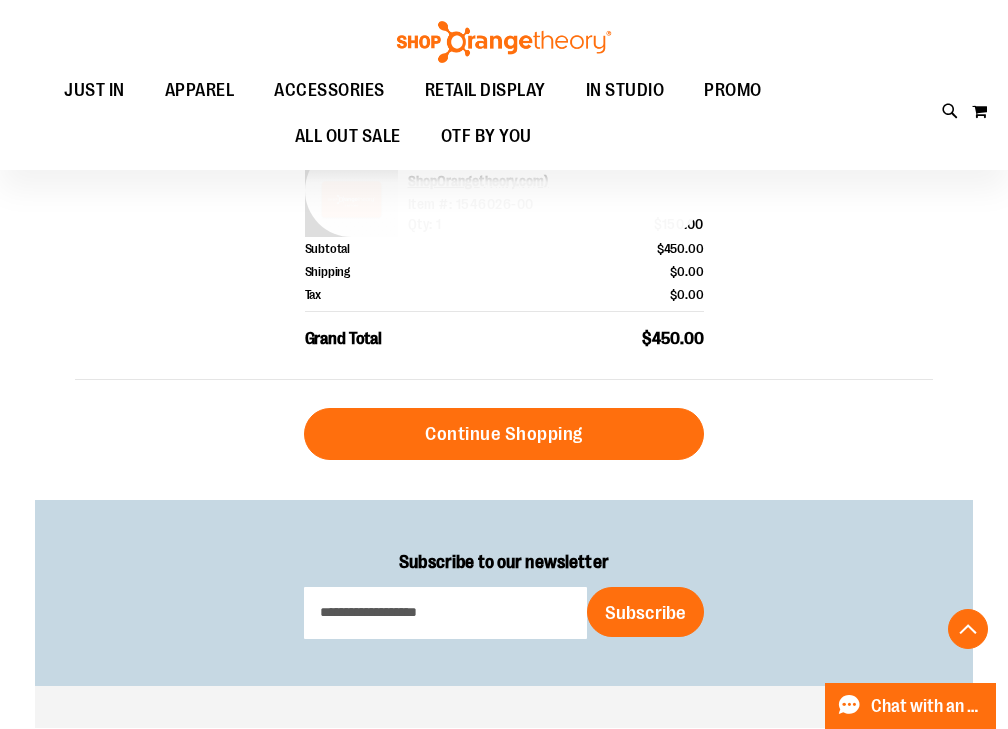 type on "**********" 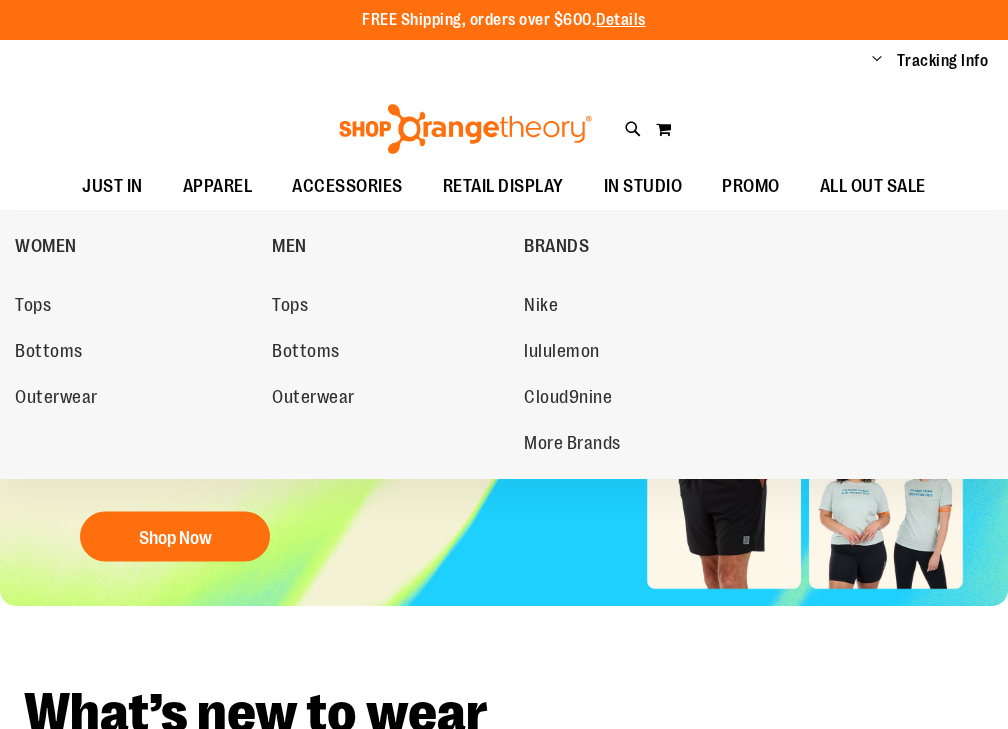 scroll, scrollTop: 0, scrollLeft: 0, axis: both 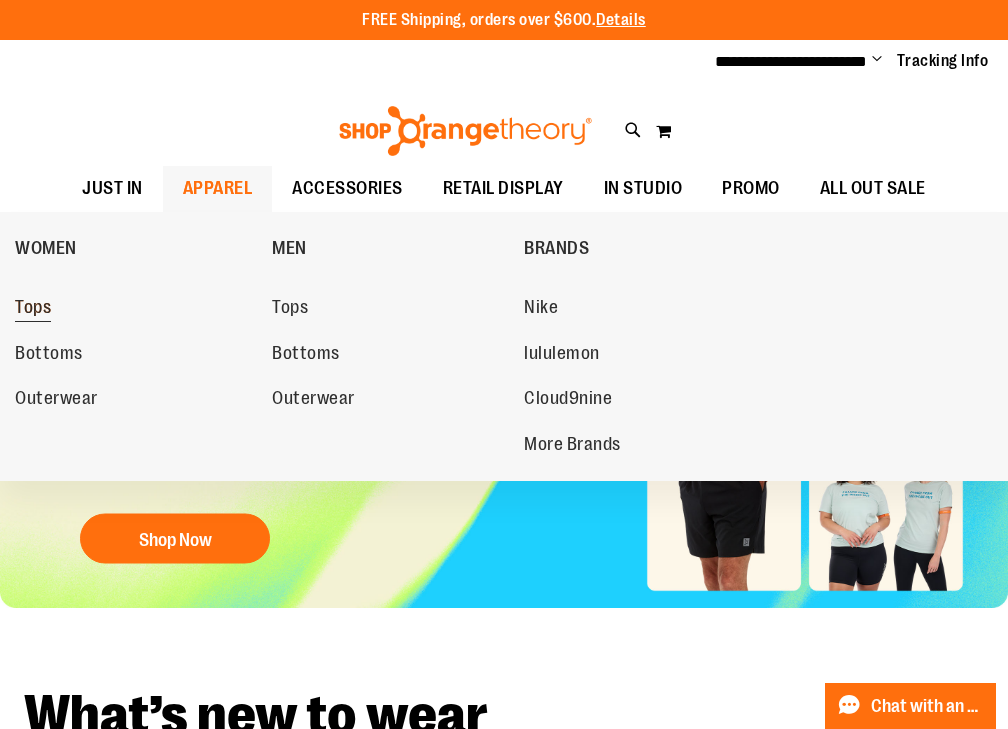 type on "**********" 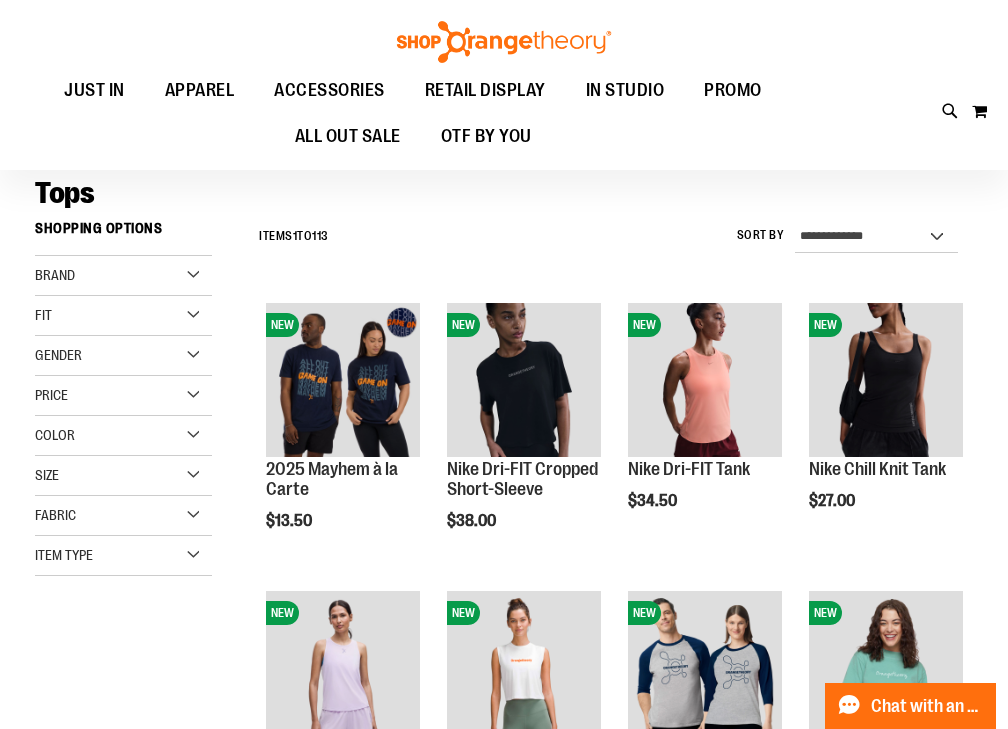 scroll, scrollTop: 153, scrollLeft: 0, axis: vertical 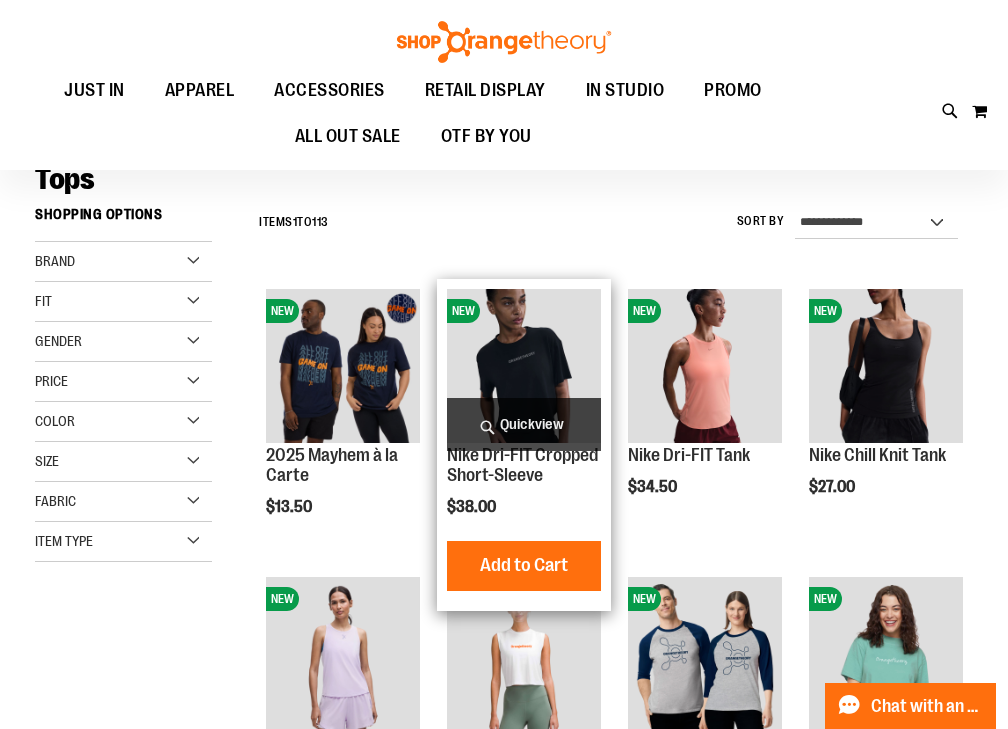type on "**********" 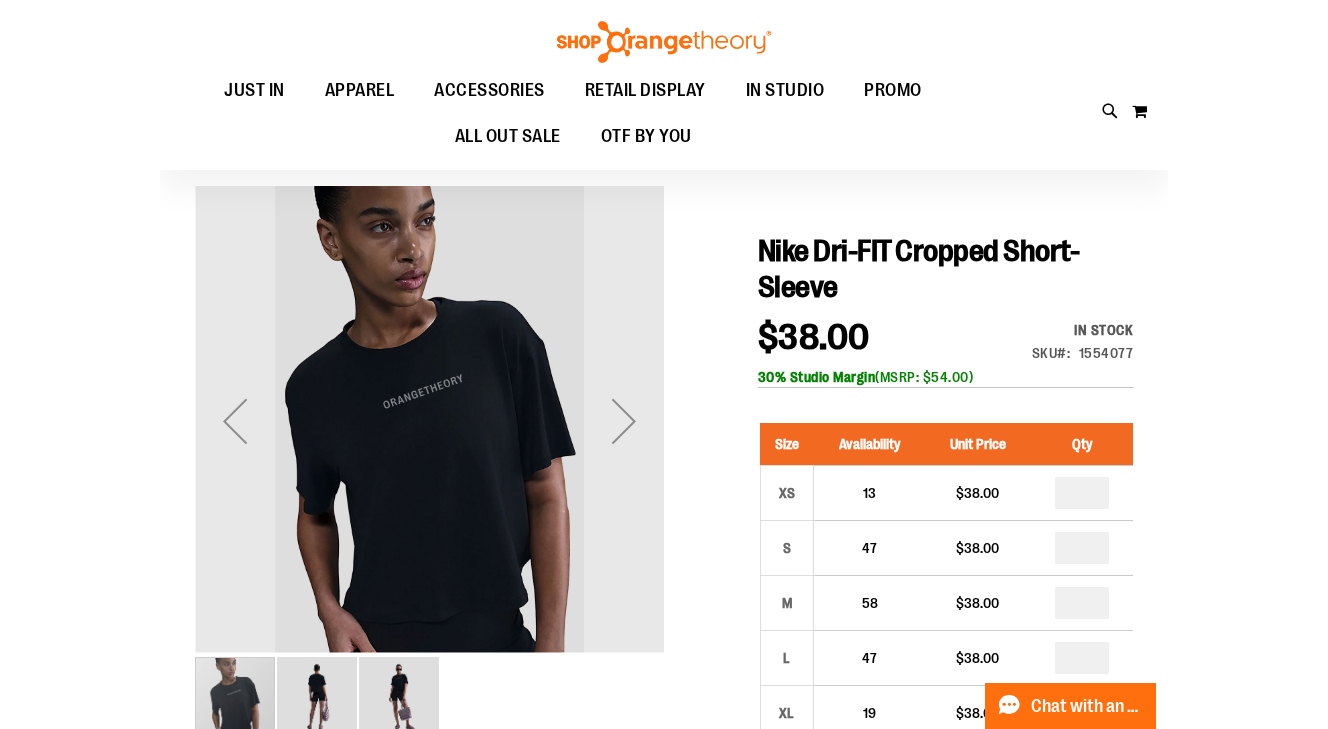 scroll, scrollTop: 168, scrollLeft: 0, axis: vertical 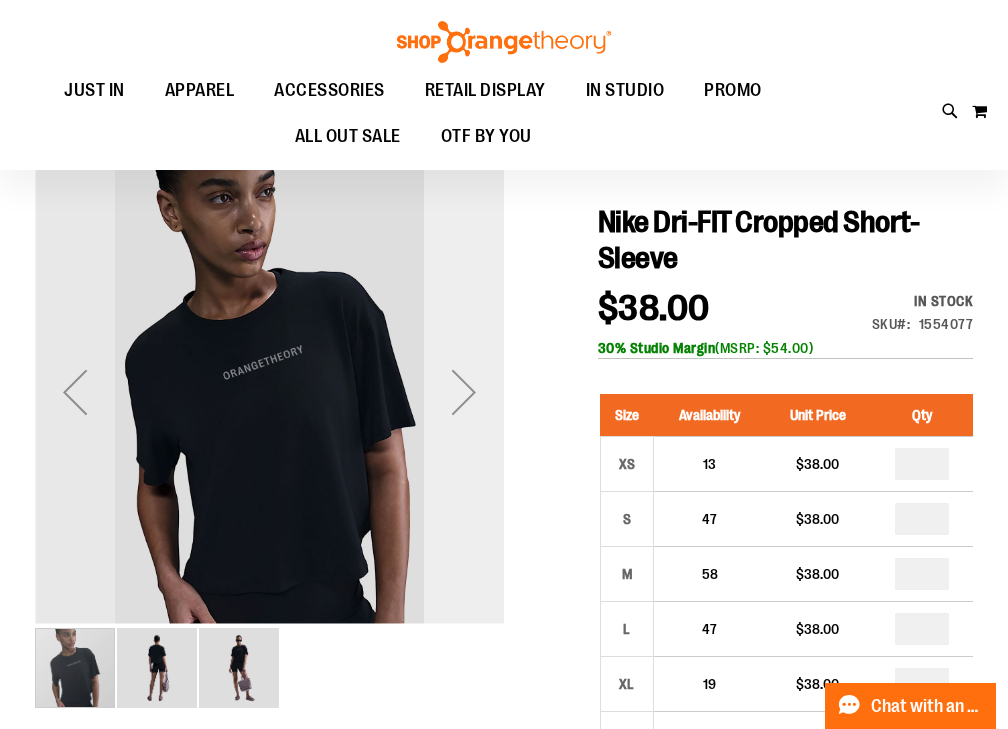 type on "**********" 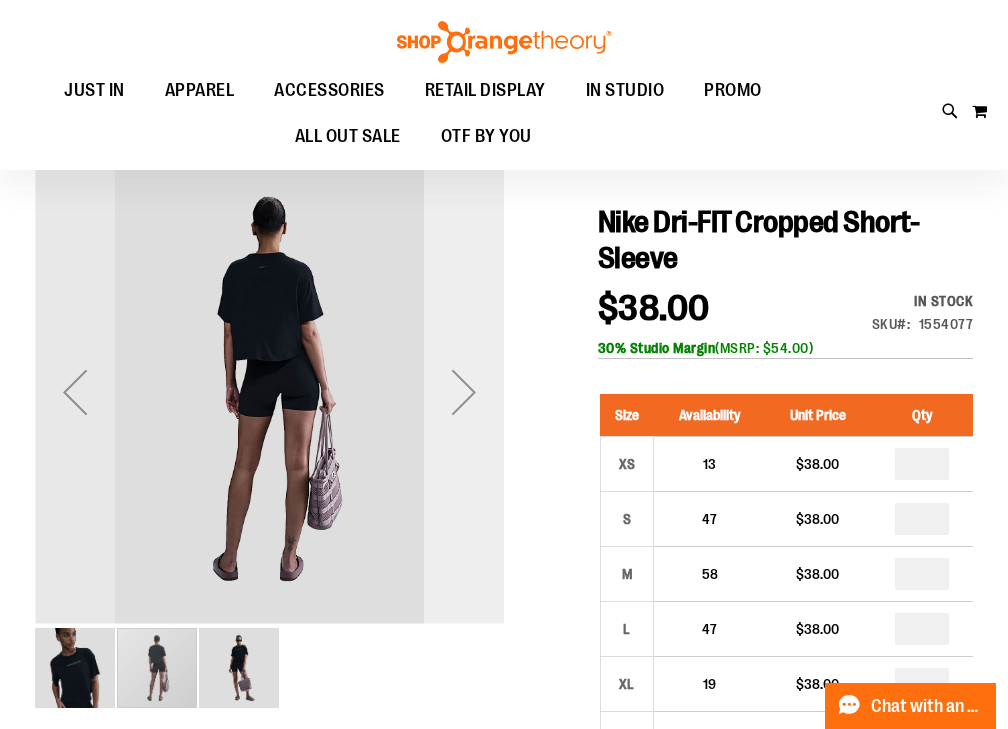 click at bounding box center (464, 392) 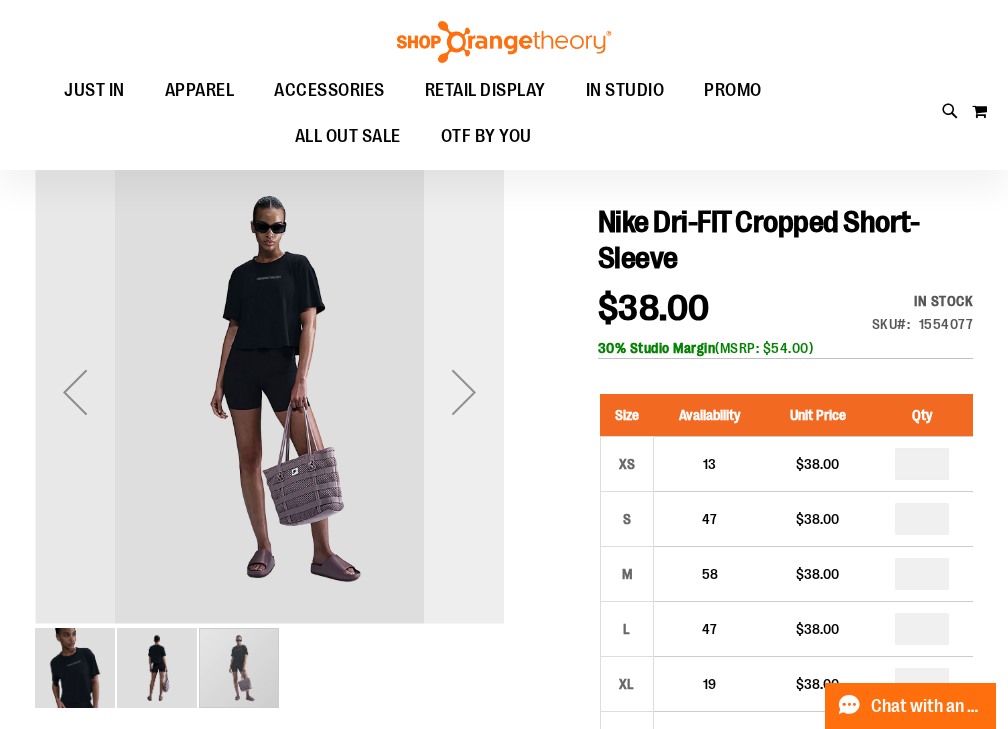 click at bounding box center (464, 392) 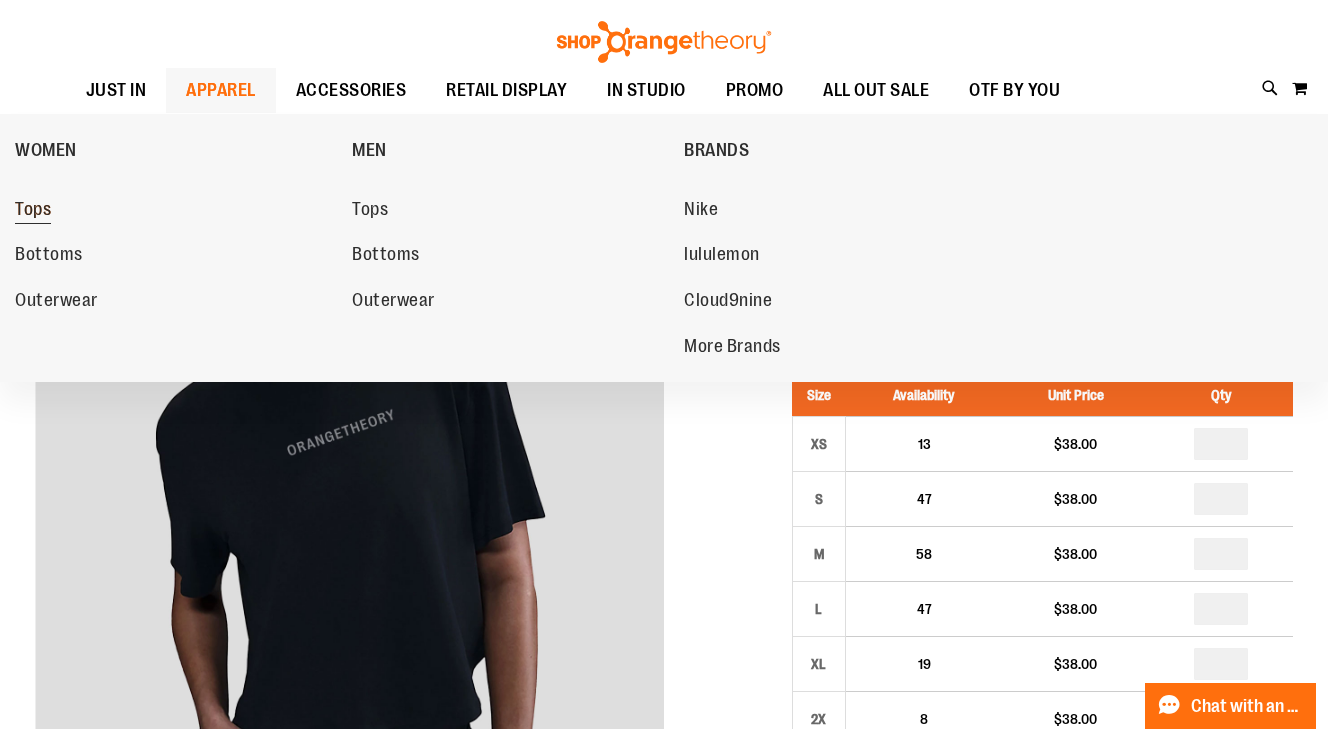 click on "Tops" at bounding box center (33, 211) 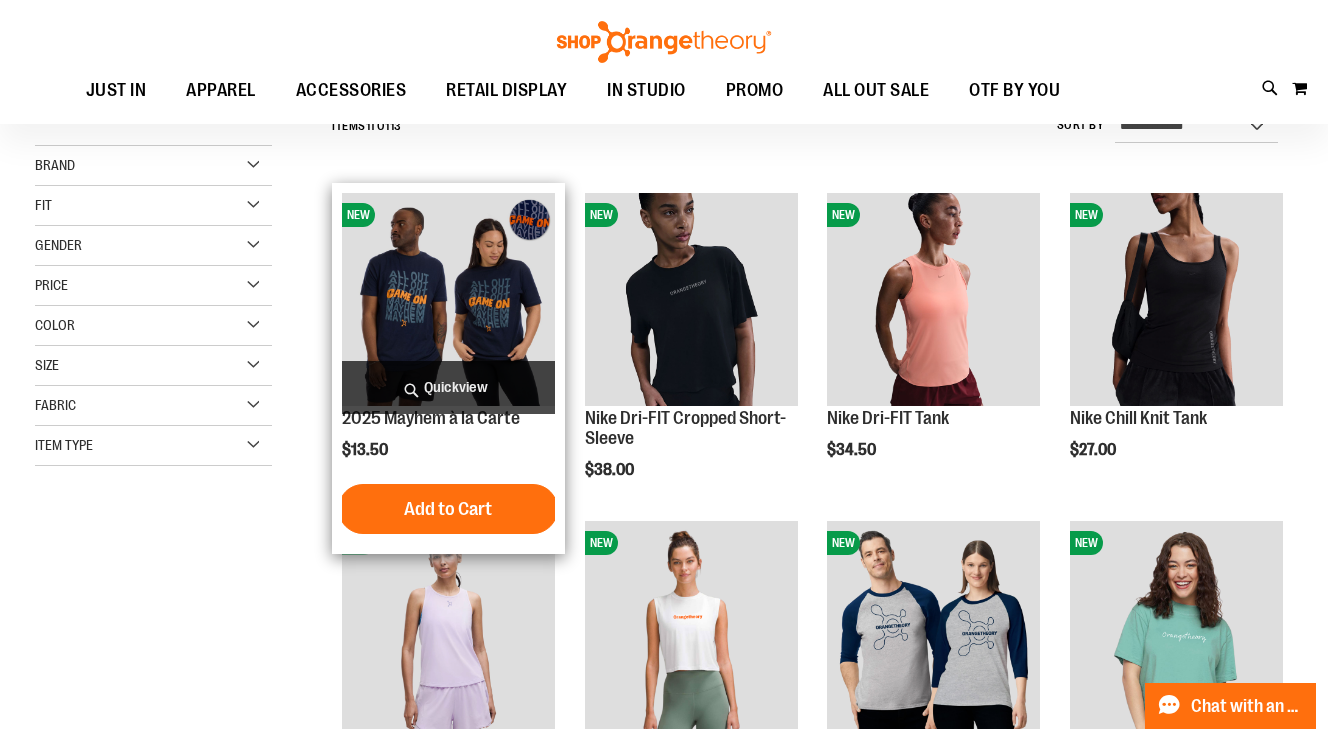 scroll, scrollTop: 223, scrollLeft: 0, axis: vertical 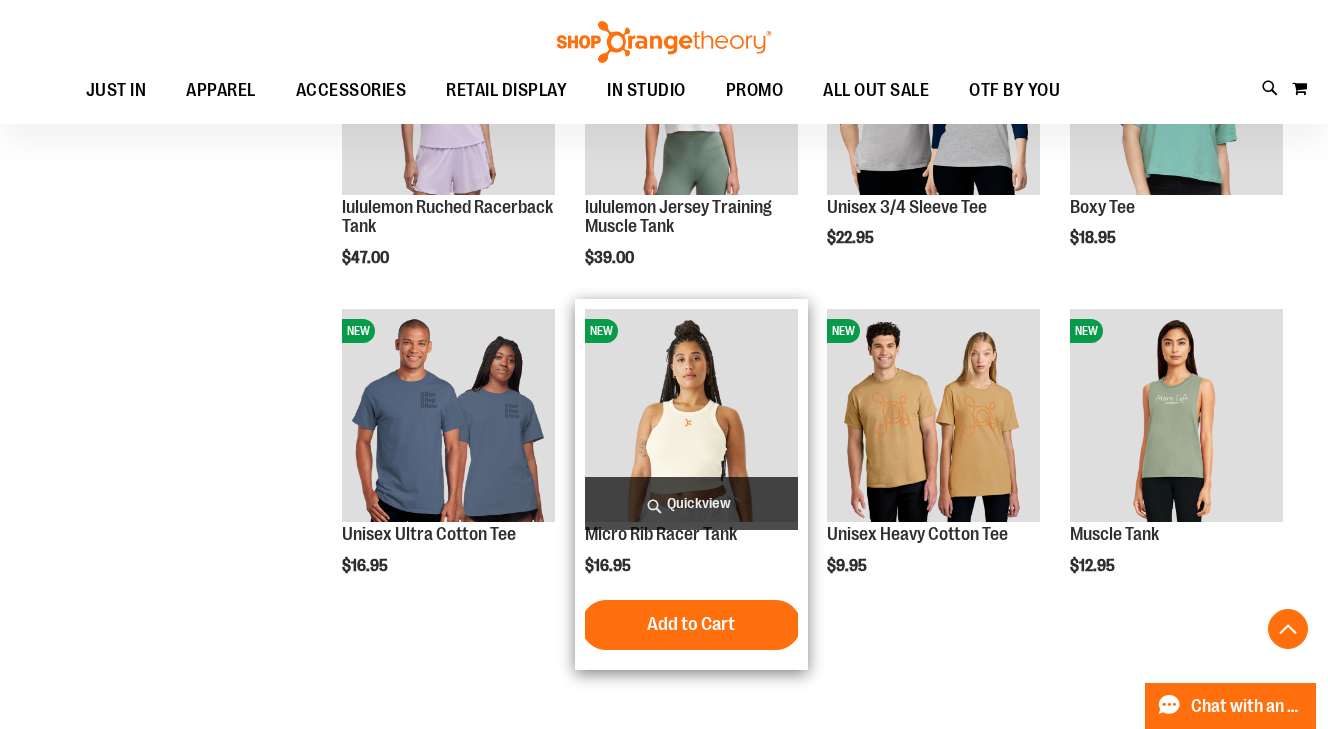 type on "**********" 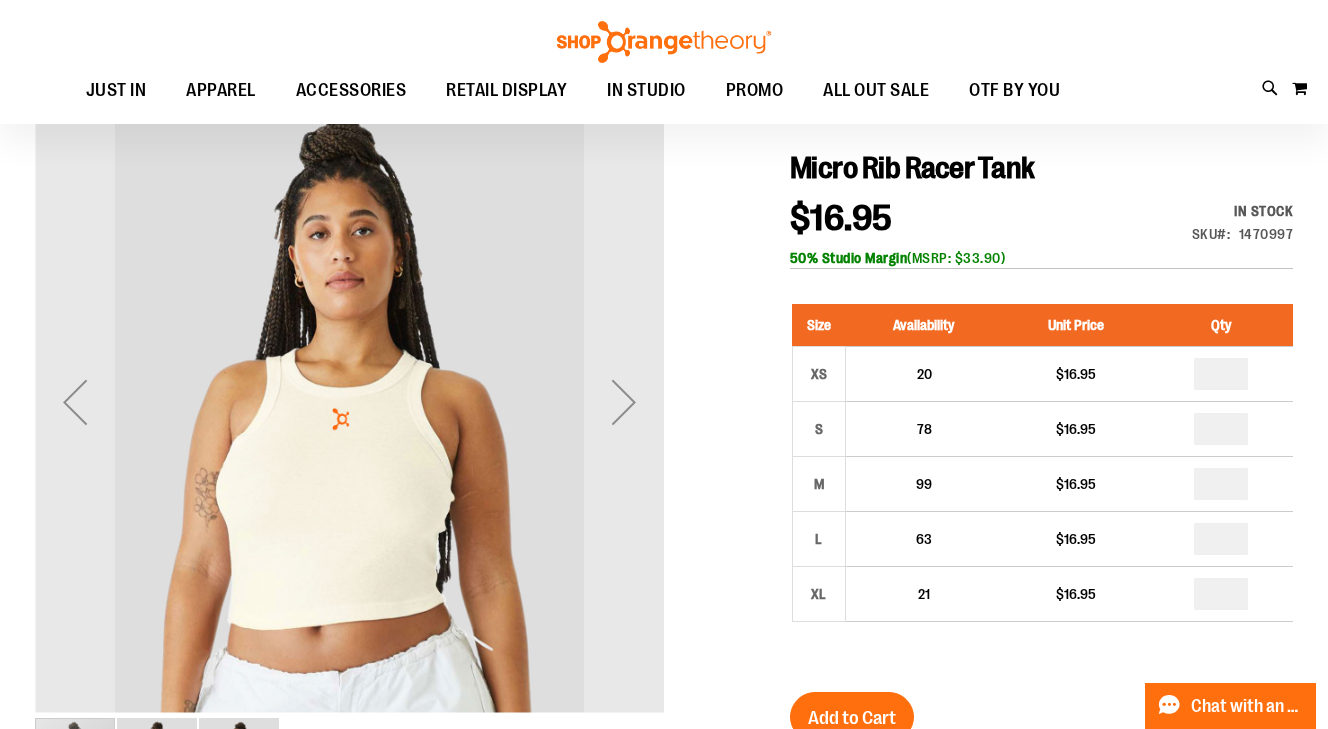 scroll, scrollTop: 259, scrollLeft: 0, axis: vertical 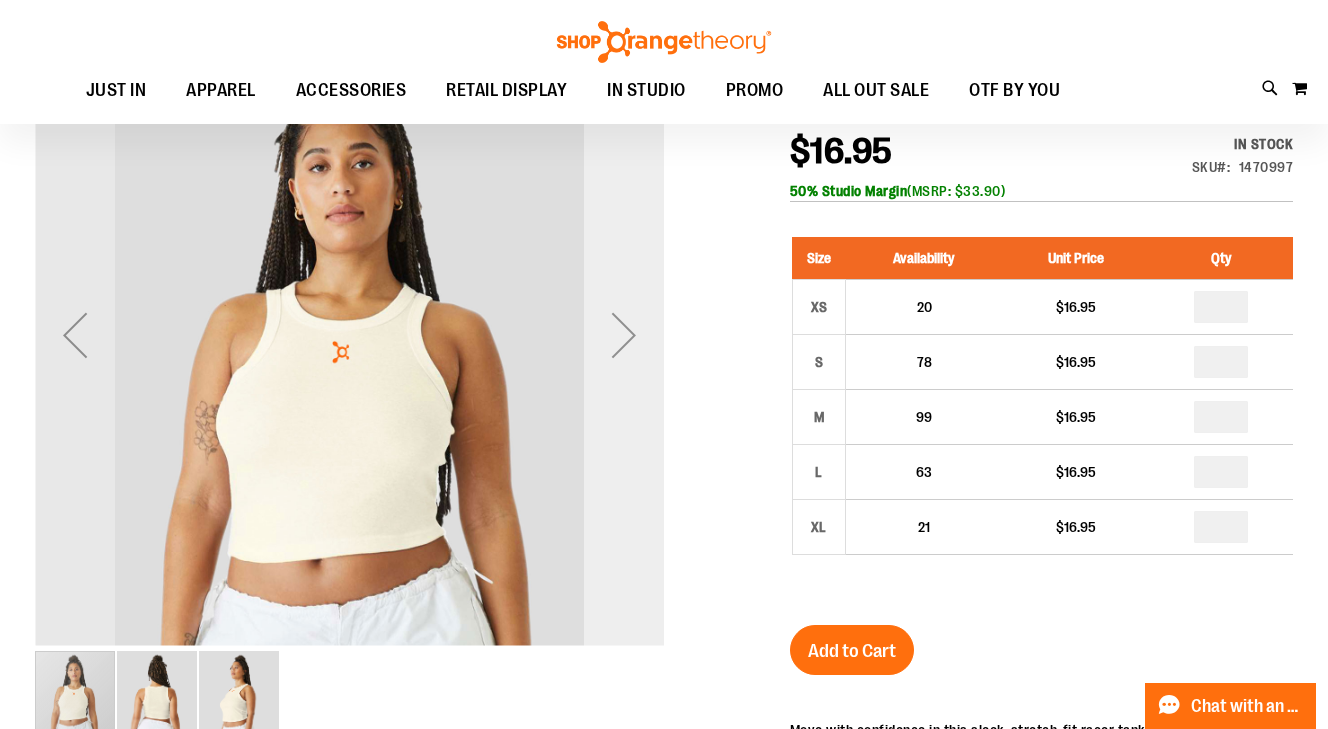 type on "**********" 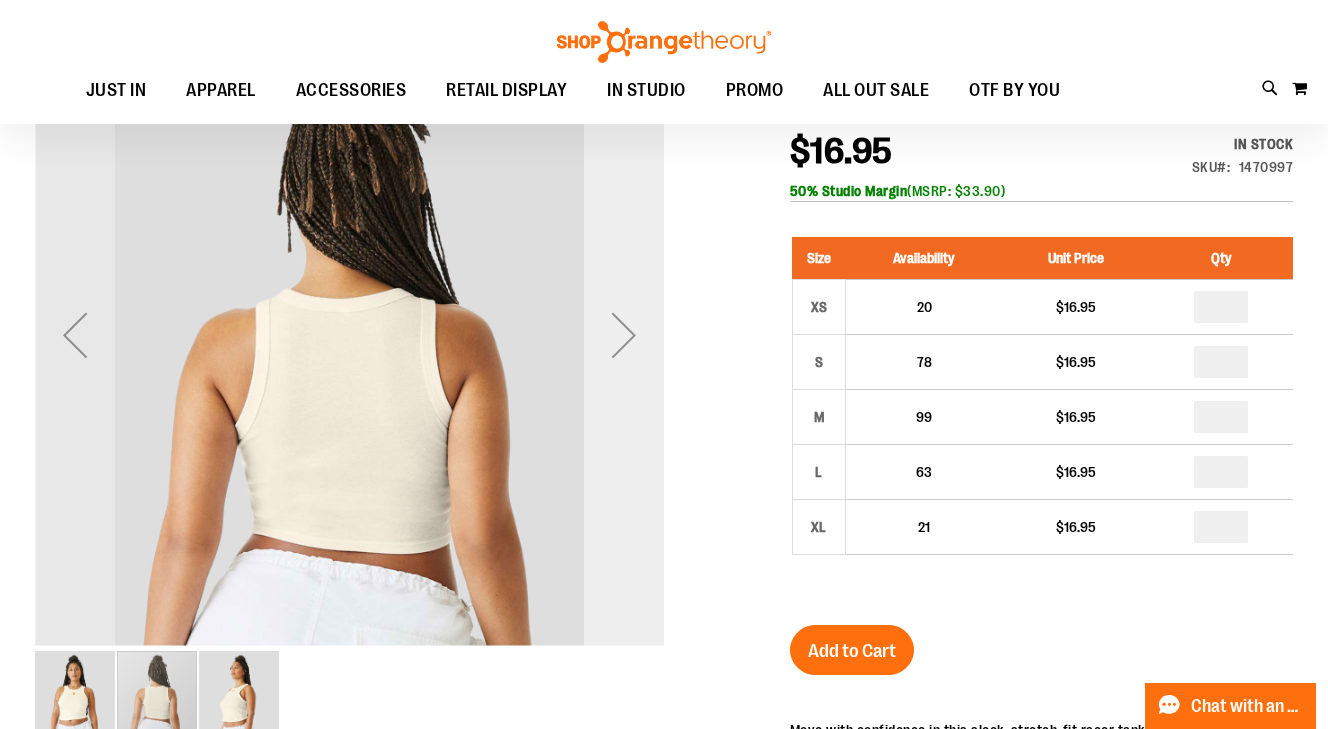 click at bounding box center (624, 335) 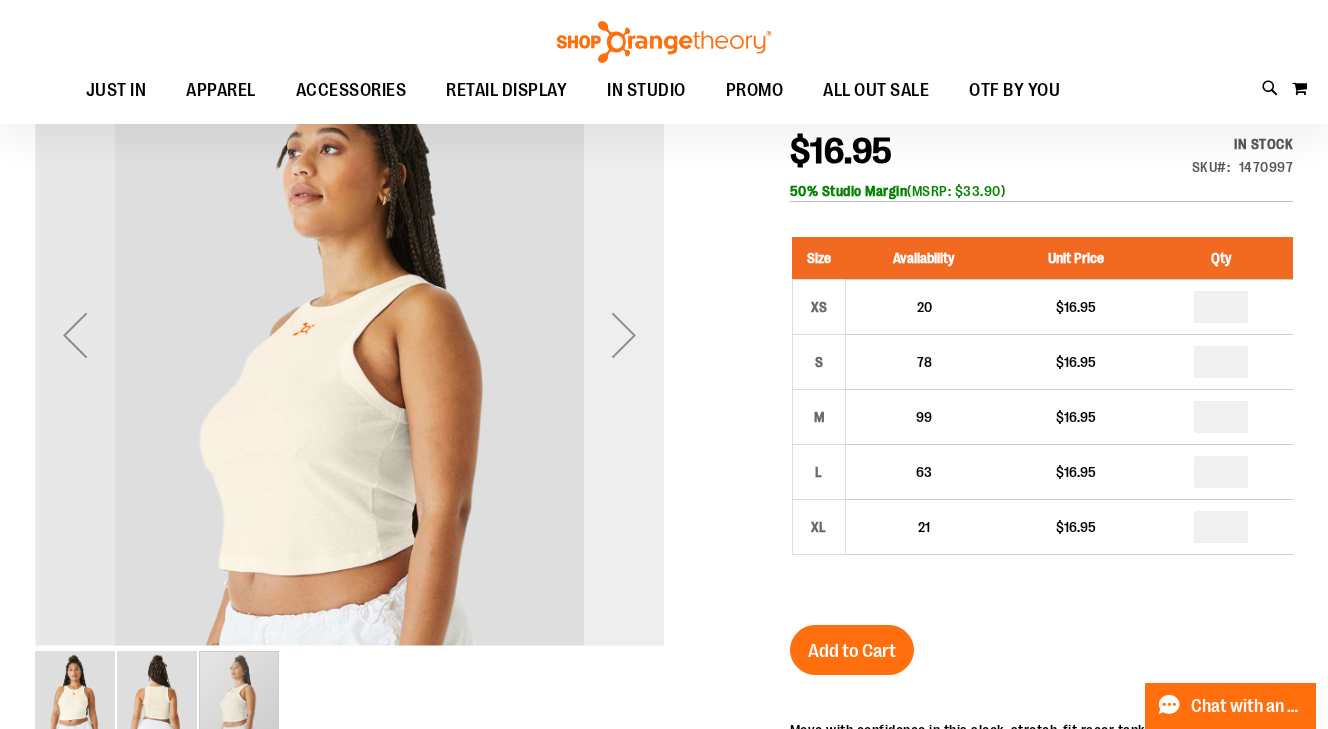 click at bounding box center (624, 335) 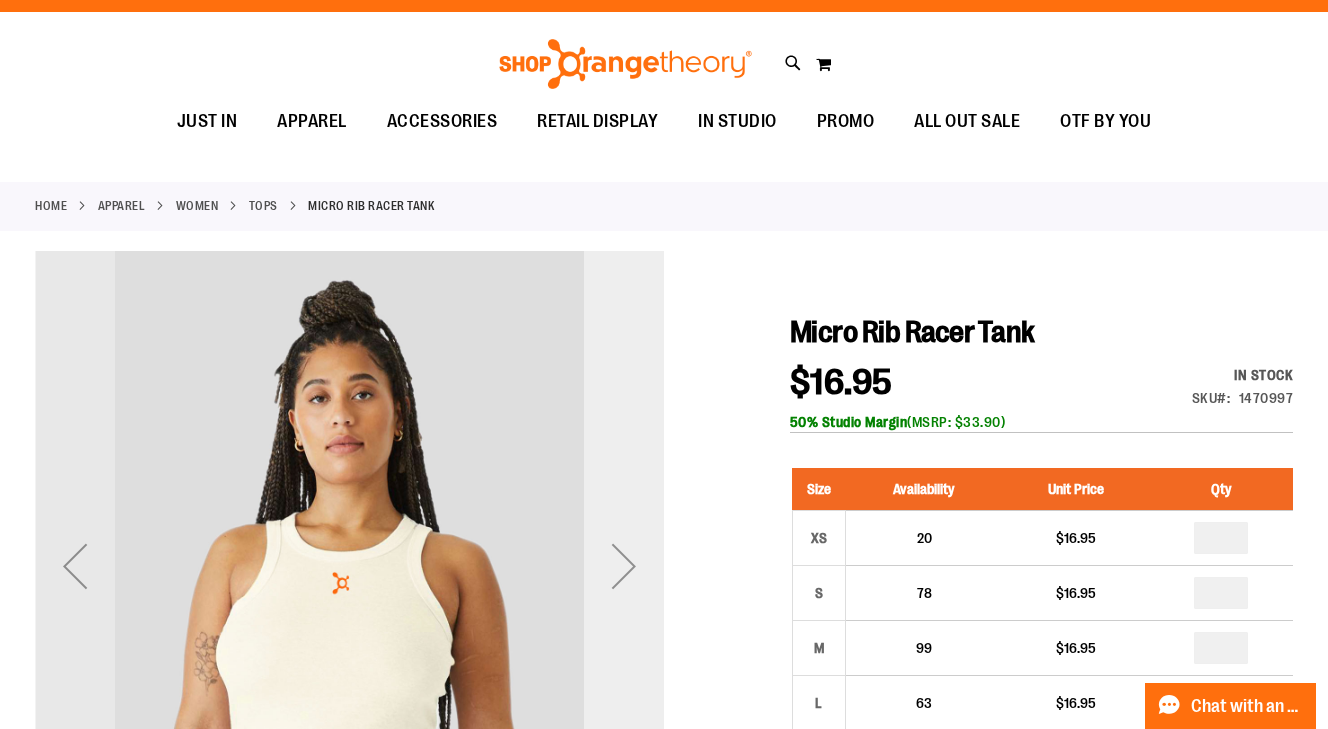 scroll, scrollTop: 0, scrollLeft: 0, axis: both 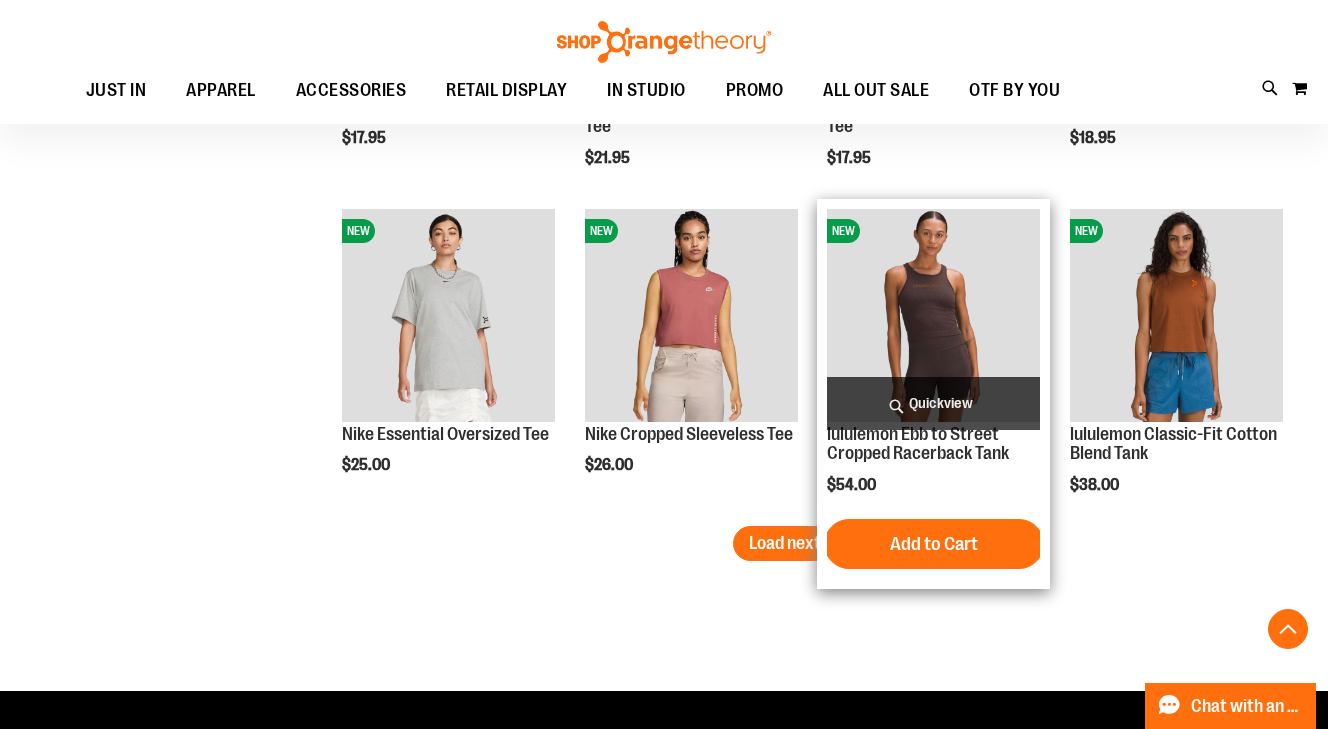 type on "**********" 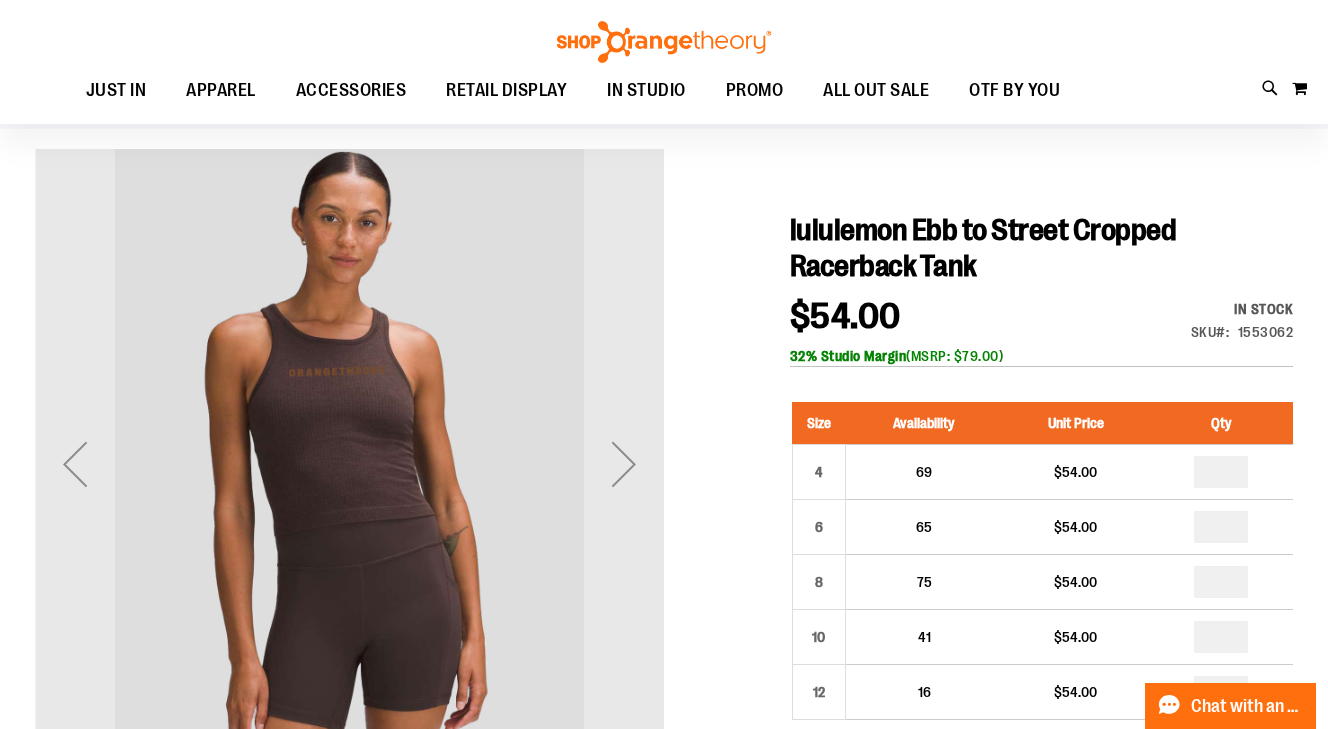 scroll, scrollTop: 157, scrollLeft: 0, axis: vertical 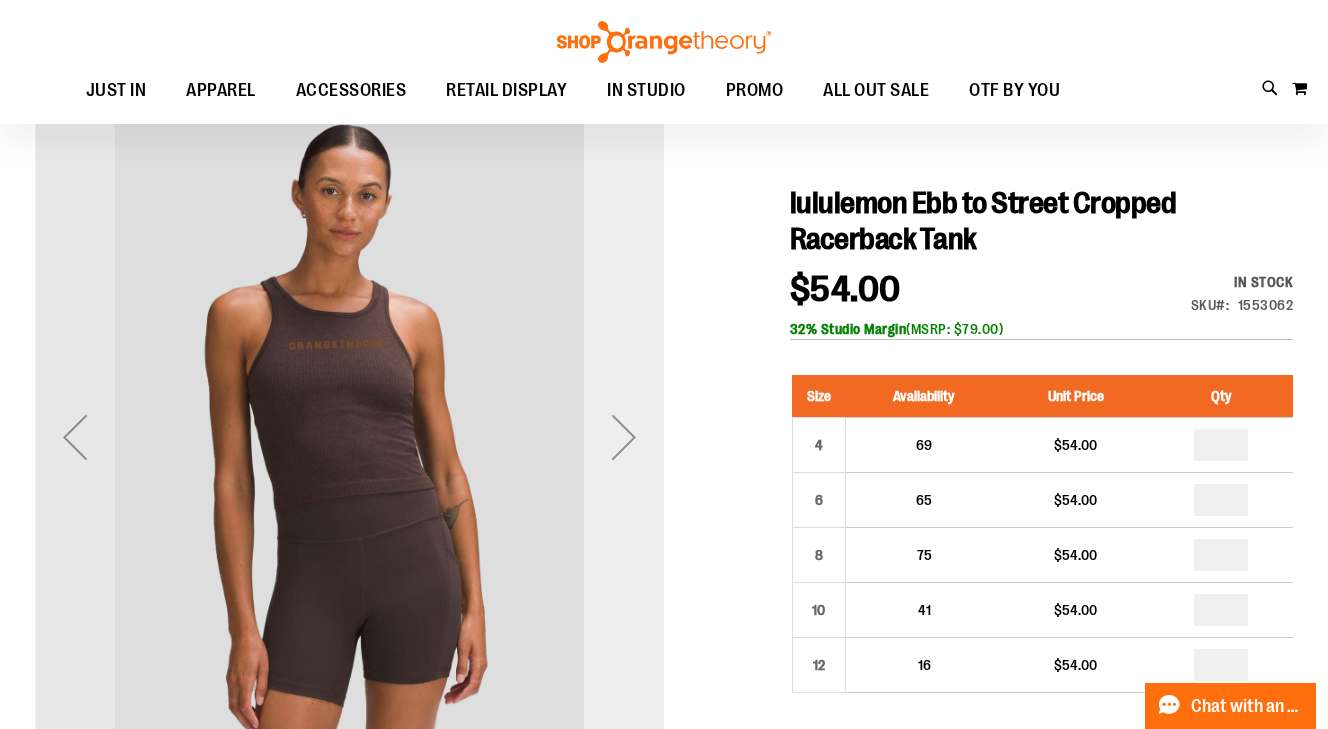 type on "**********" 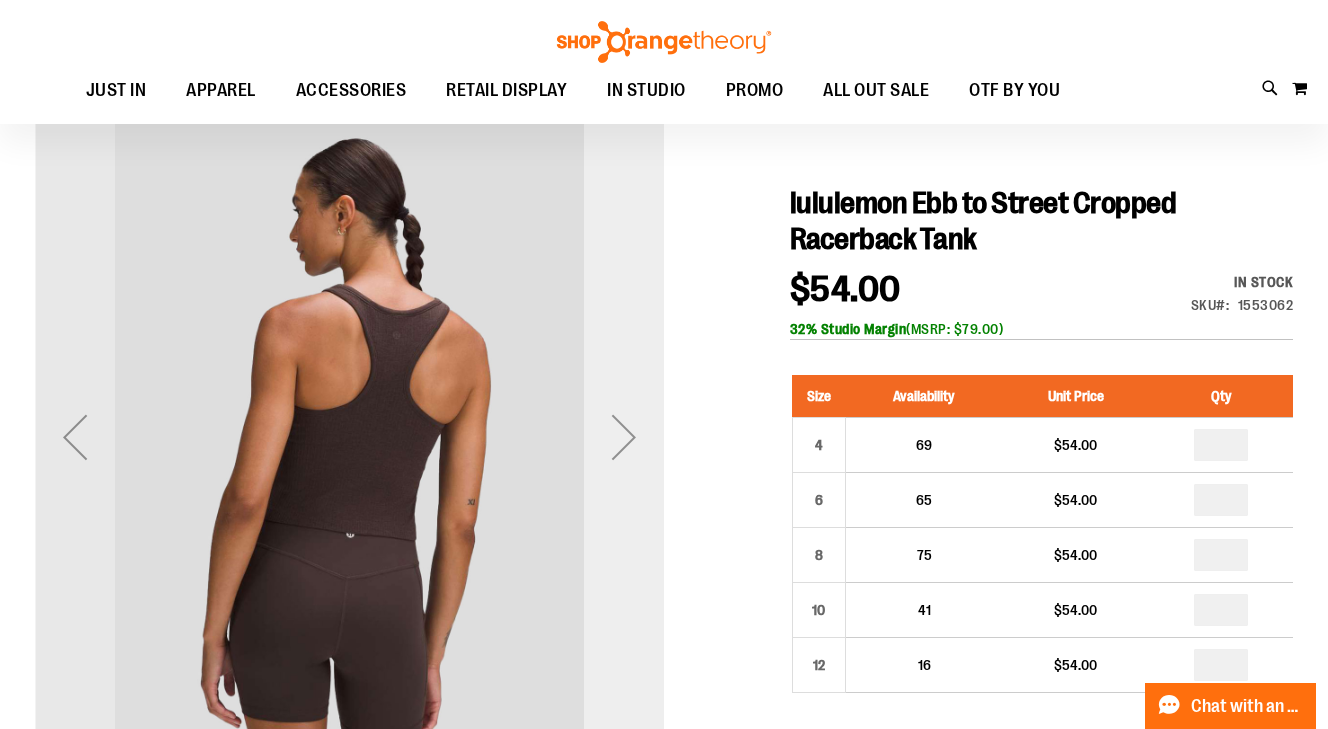 click at bounding box center [624, 437] 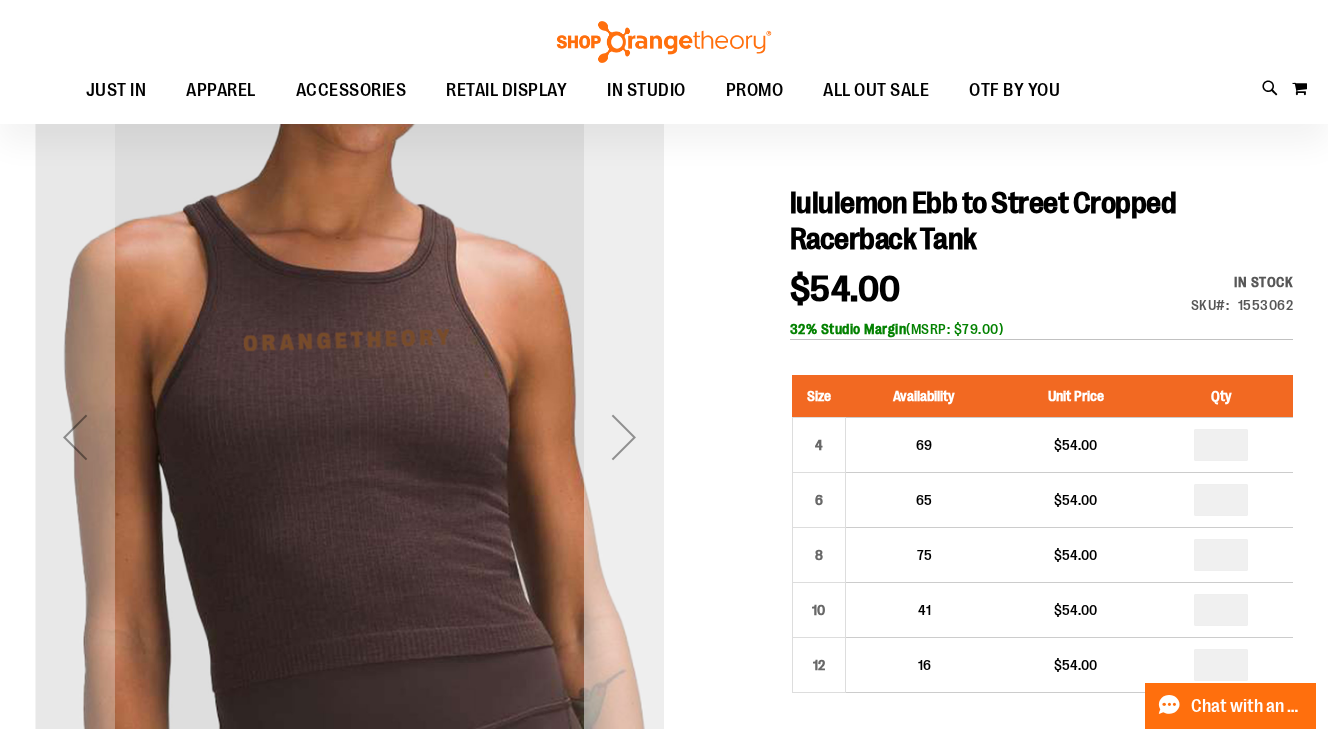 click at bounding box center [624, 437] 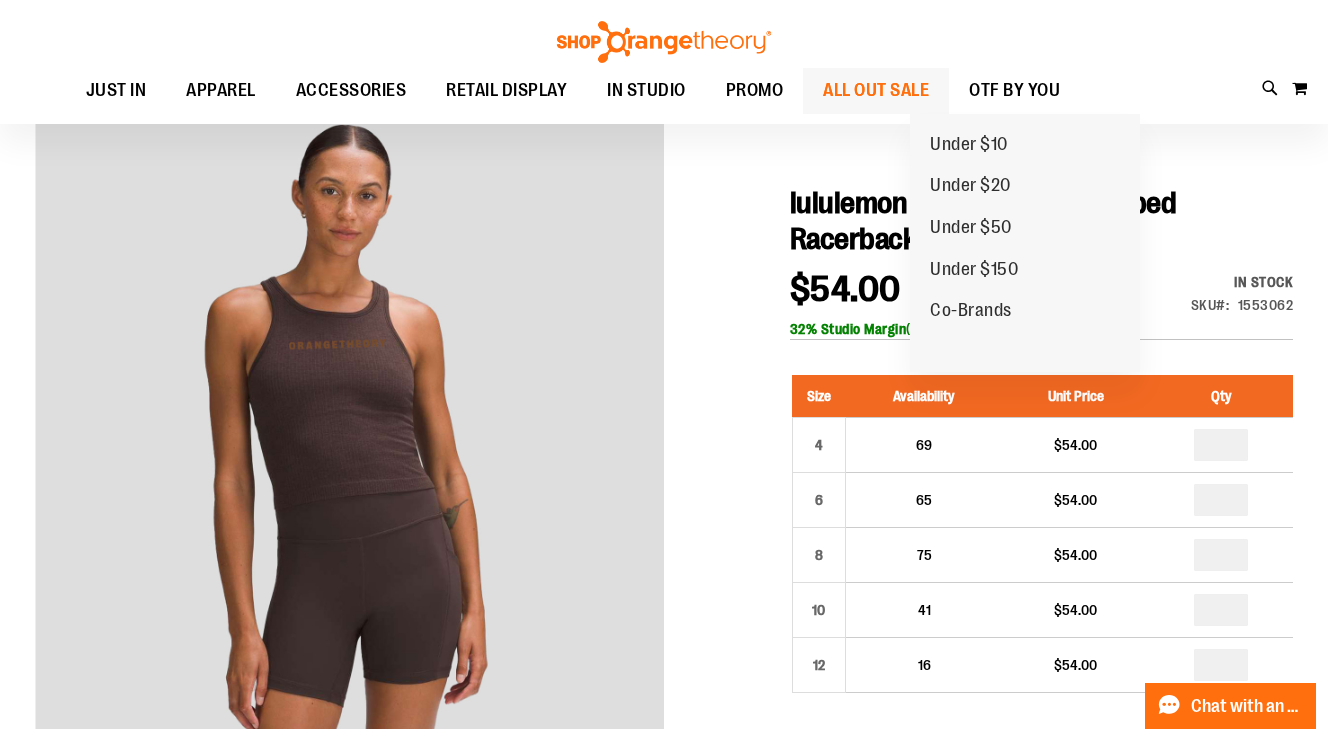 click on "ALL OUT SALE" at bounding box center (876, 90) 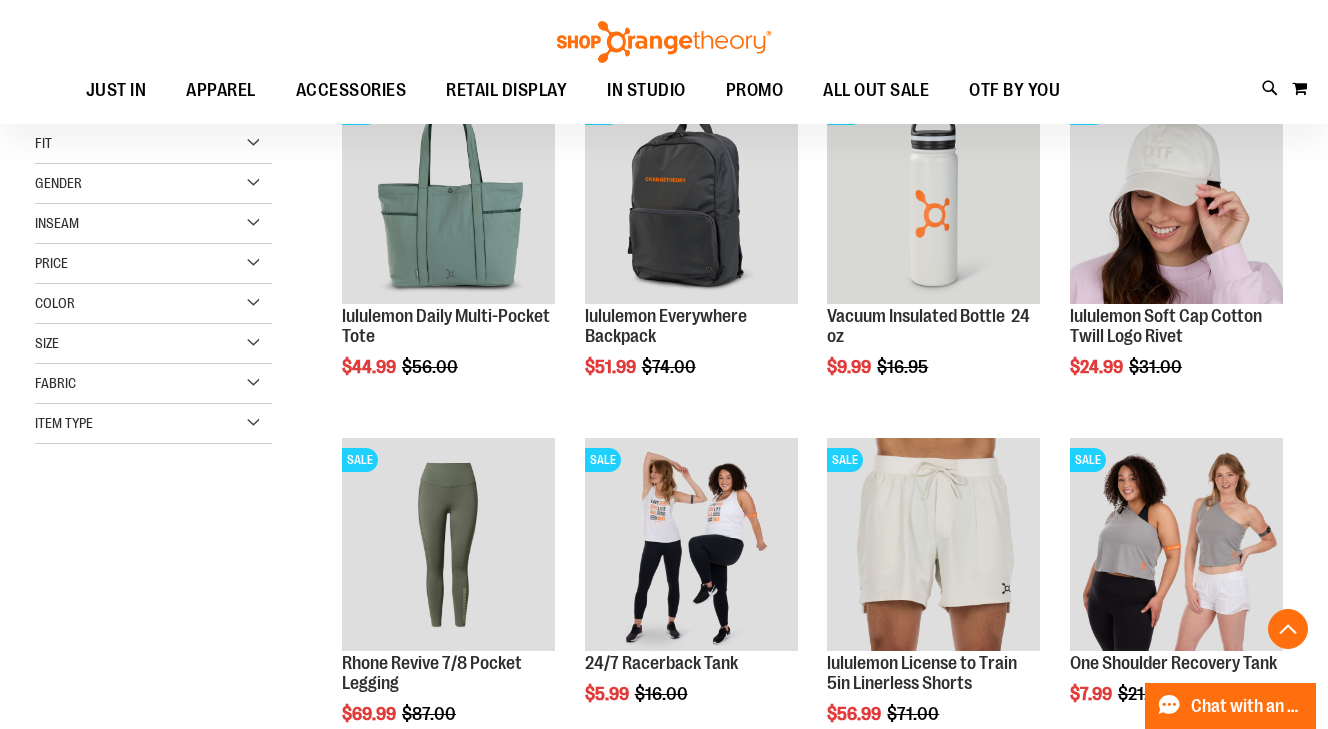 scroll, scrollTop: 324, scrollLeft: 0, axis: vertical 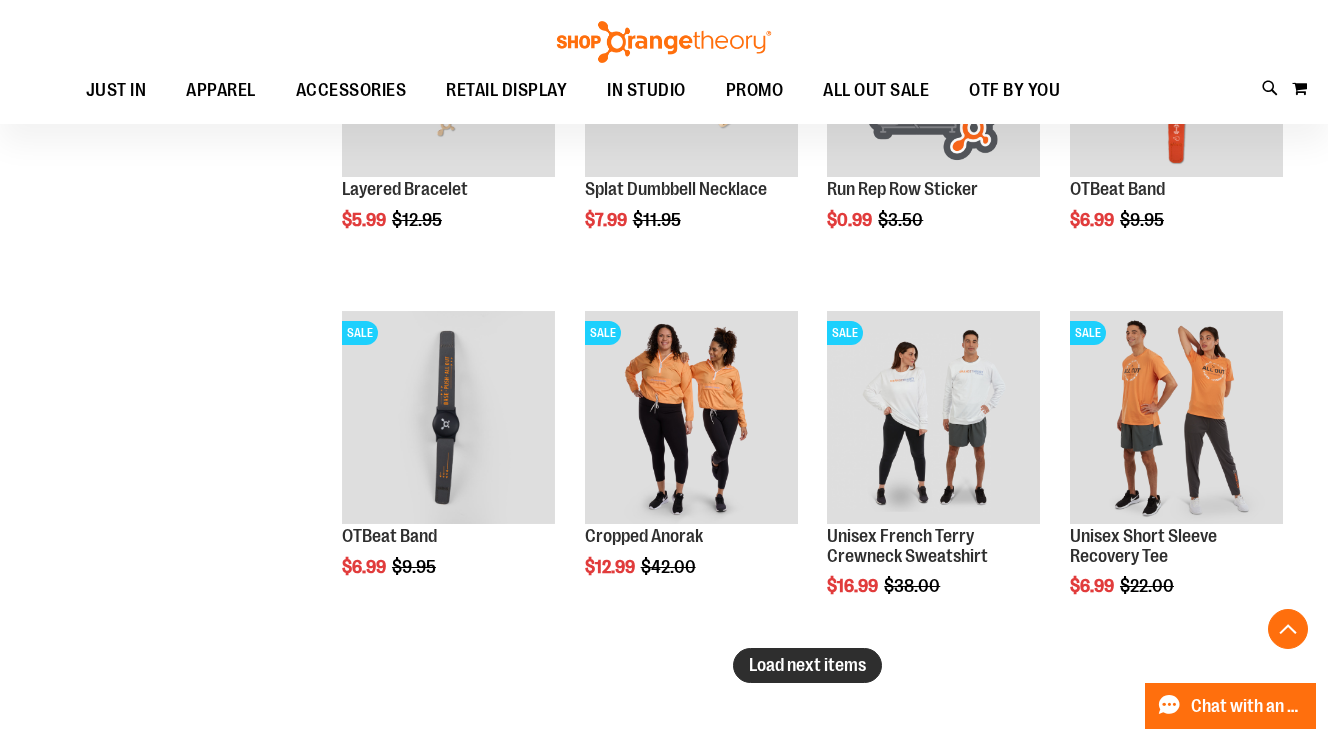type on "**********" 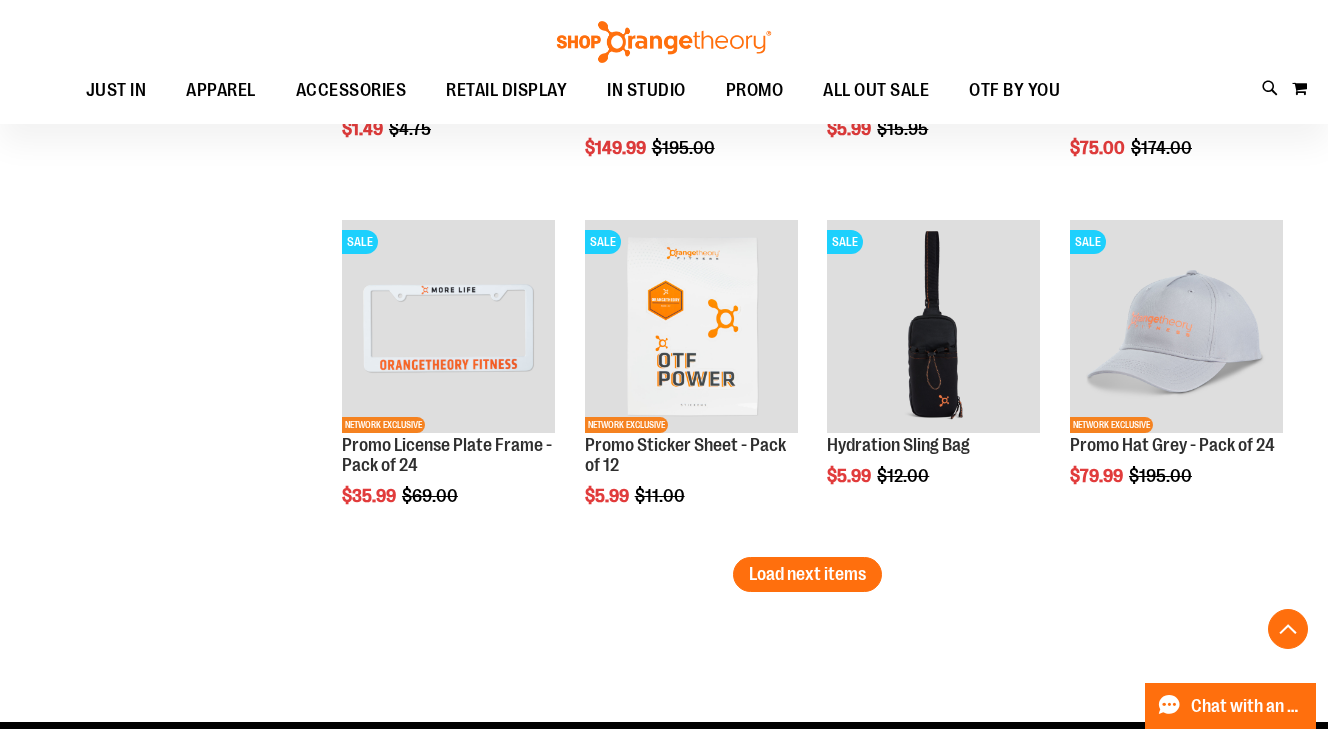 scroll, scrollTop: 4083, scrollLeft: 0, axis: vertical 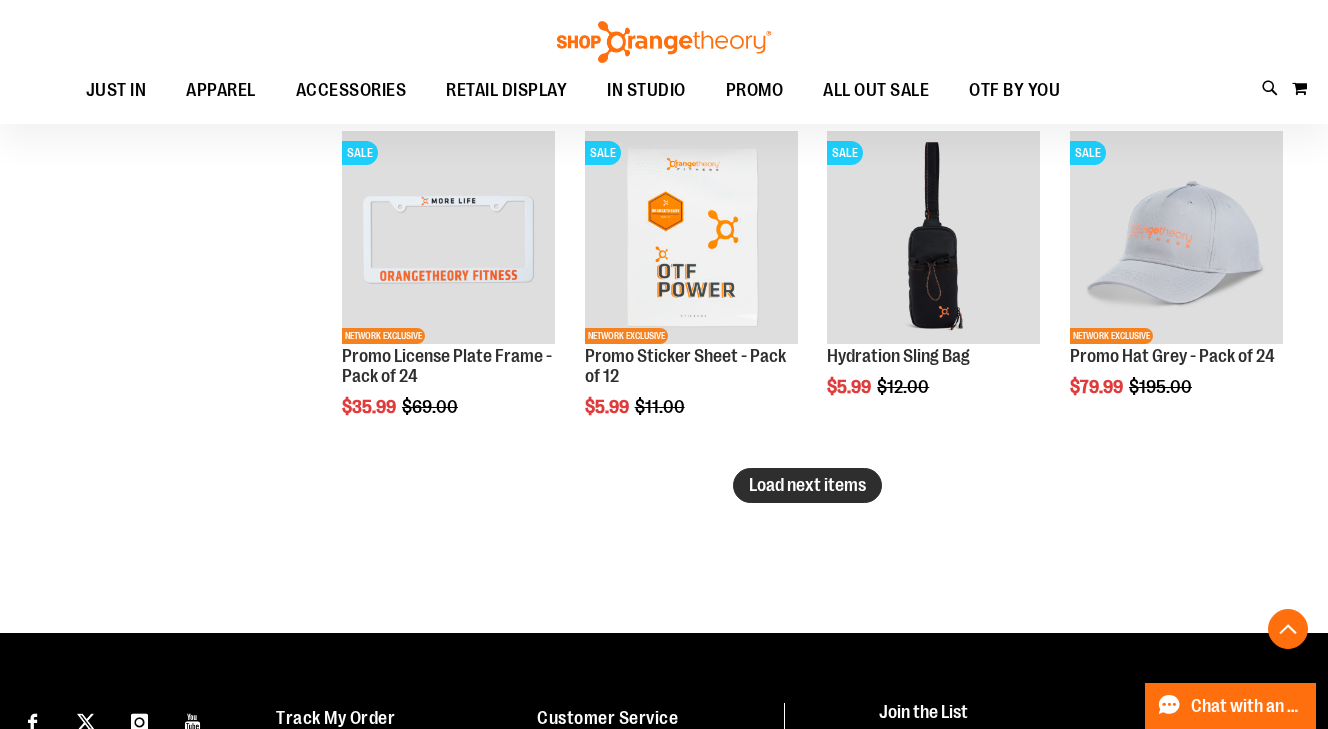 click on "Load next items" at bounding box center [807, 485] 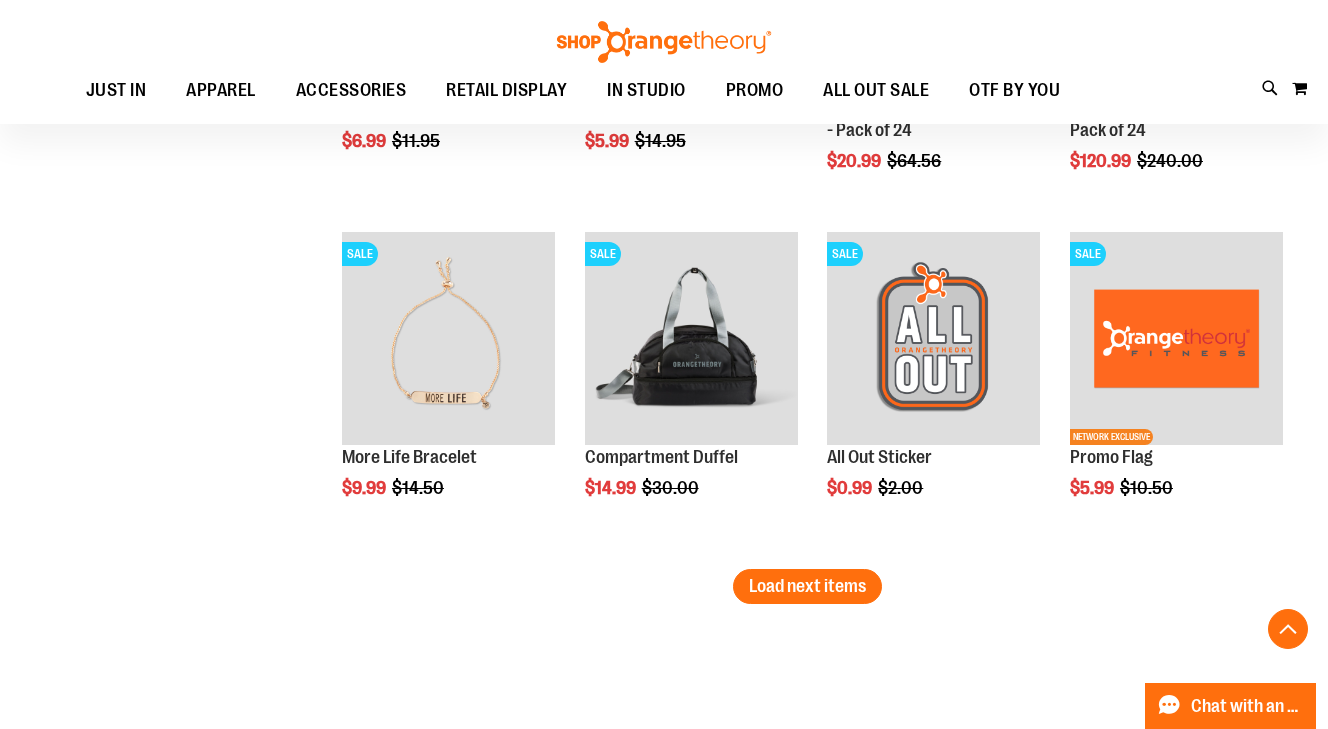 scroll, scrollTop: 5051, scrollLeft: 0, axis: vertical 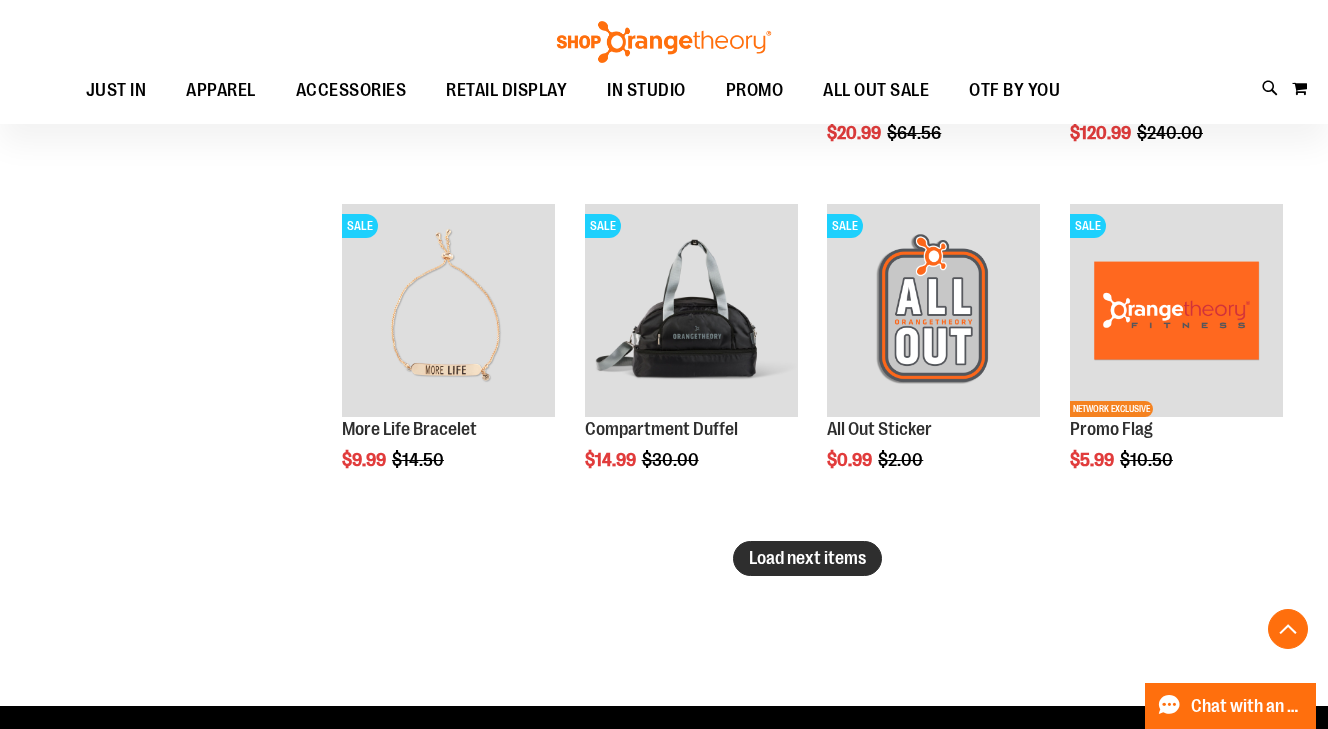 click on "Load next items" at bounding box center [807, 558] 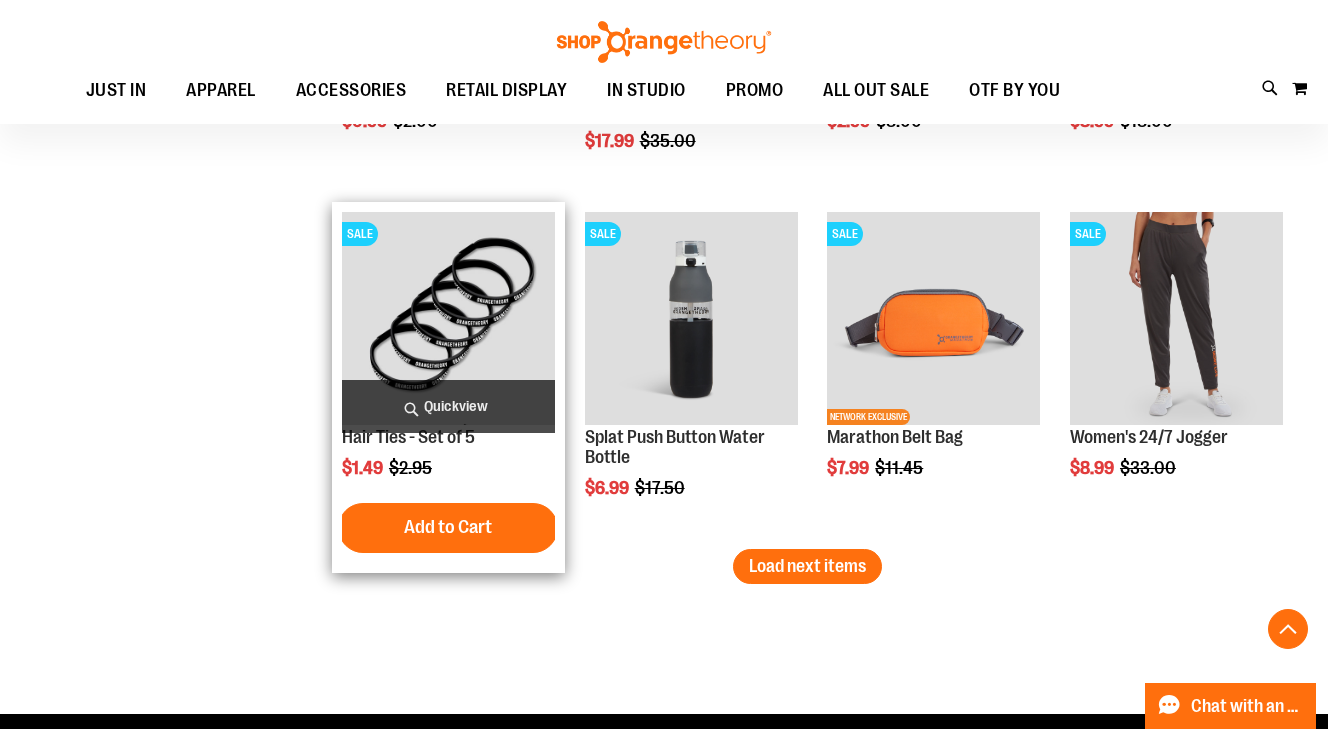 scroll, scrollTop: 6210, scrollLeft: 0, axis: vertical 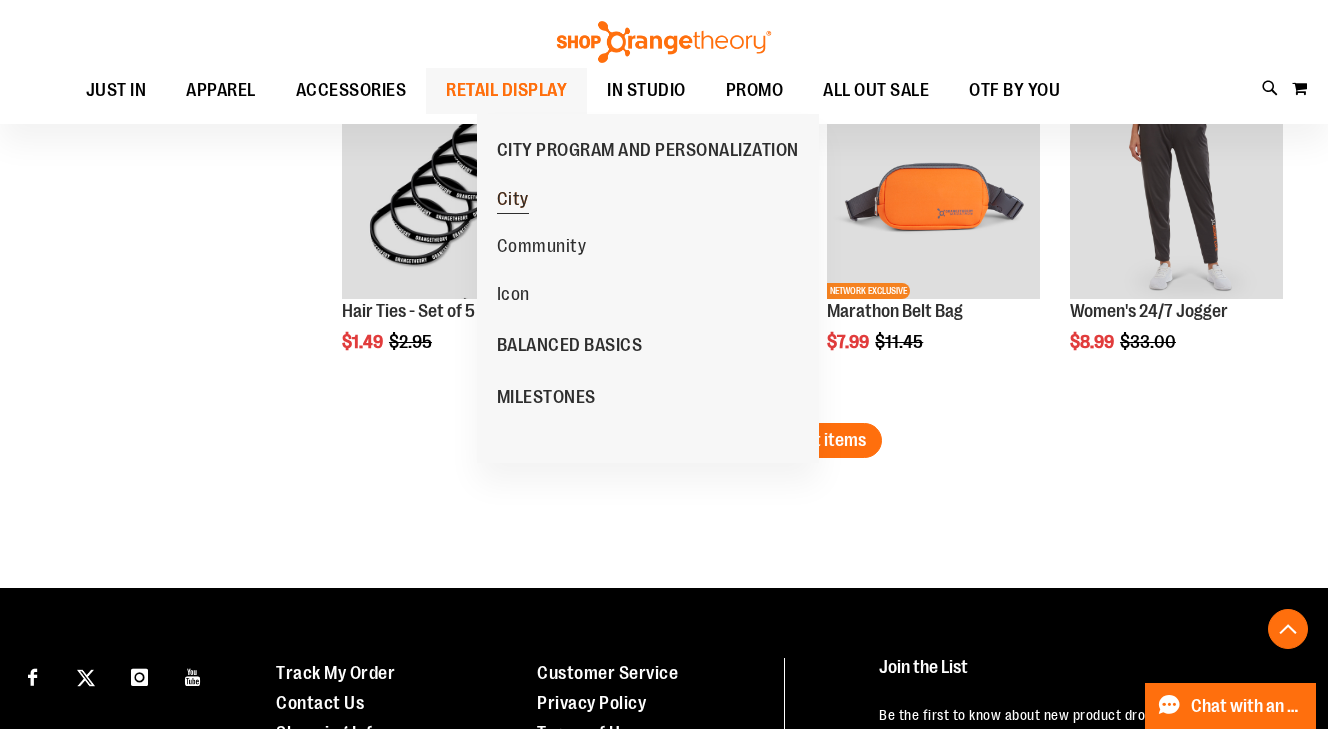 click on "City" at bounding box center [513, 201] 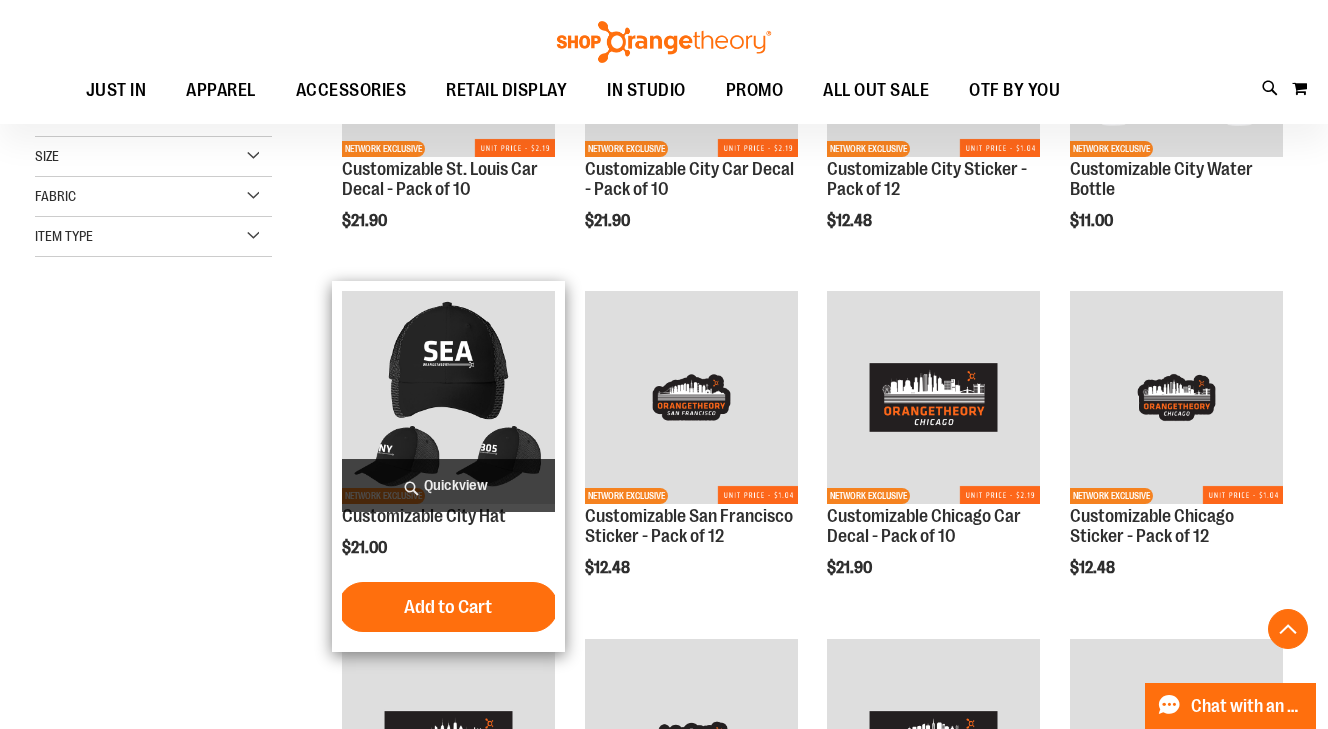 scroll, scrollTop: 676, scrollLeft: 0, axis: vertical 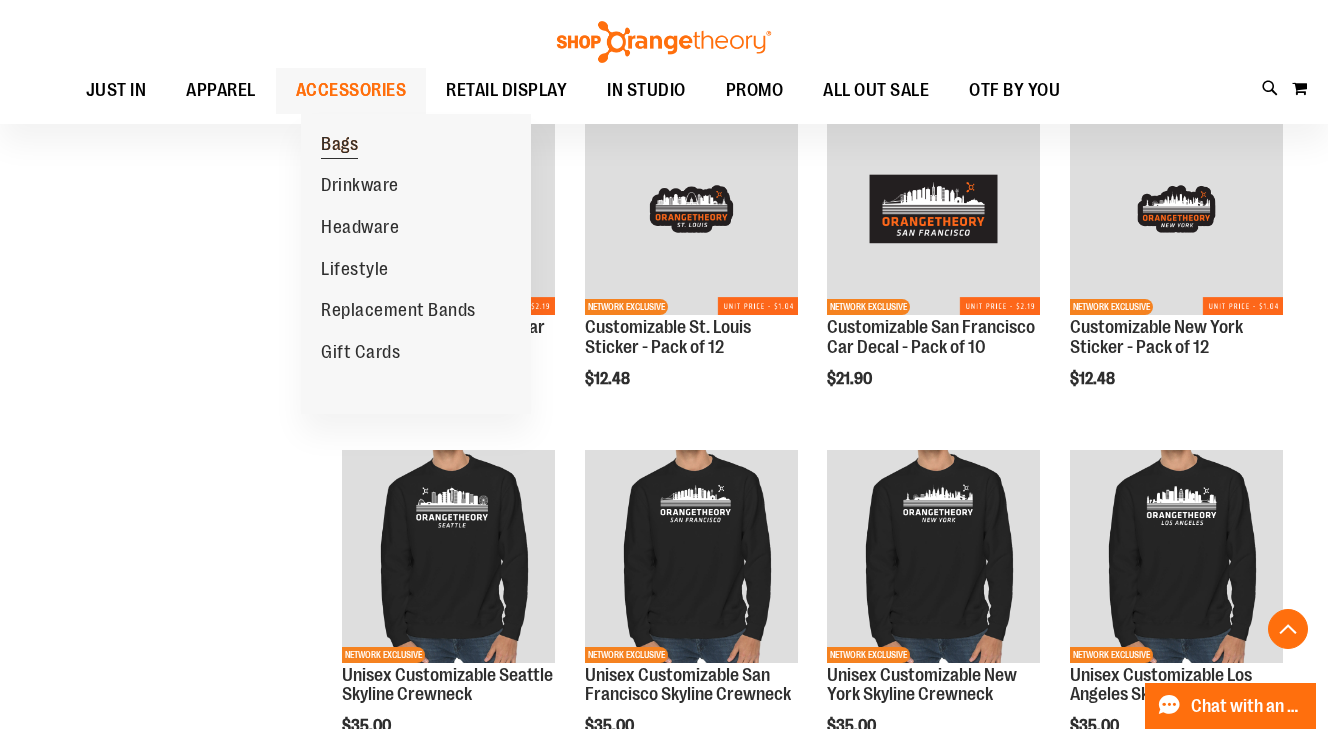 type on "**********" 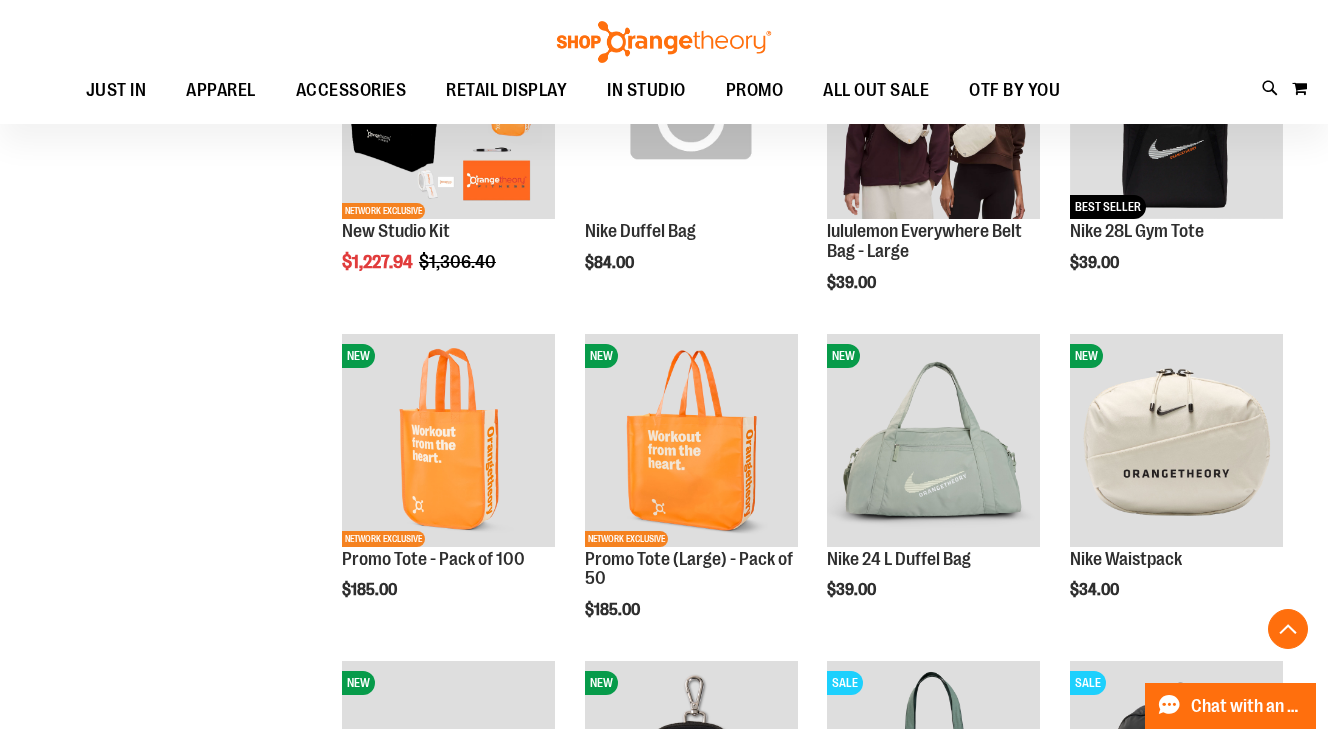 scroll, scrollTop: 394, scrollLeft: 0, axis: vertical 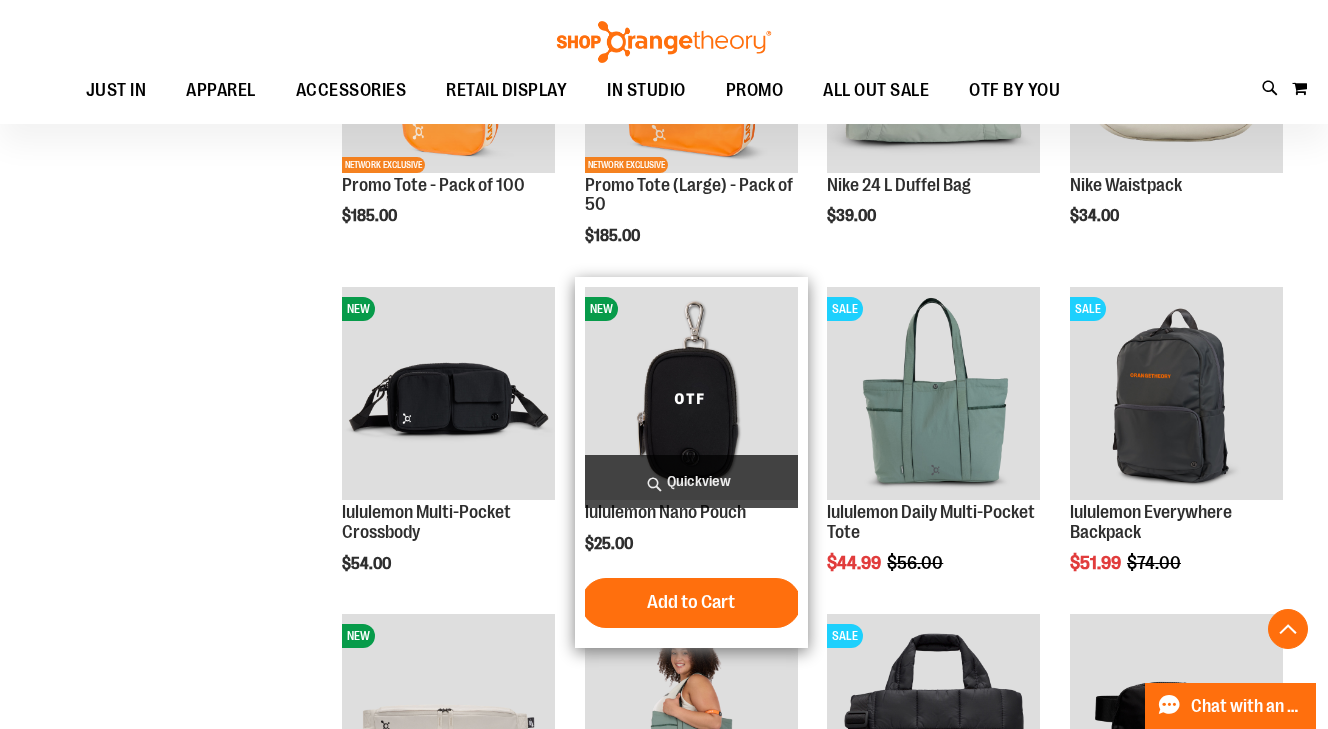 type on "**********" 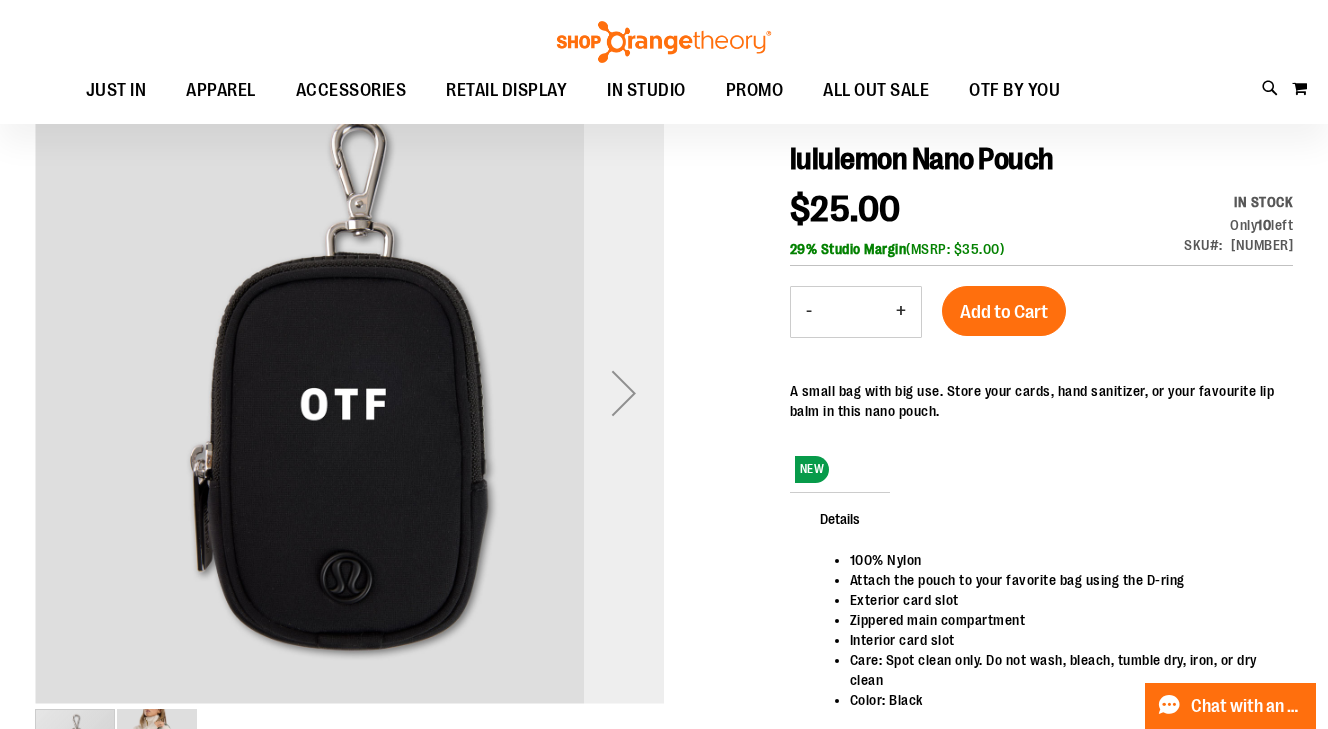 scroll, scrollTop: 218, scrollLeft: 0, axis: vertical 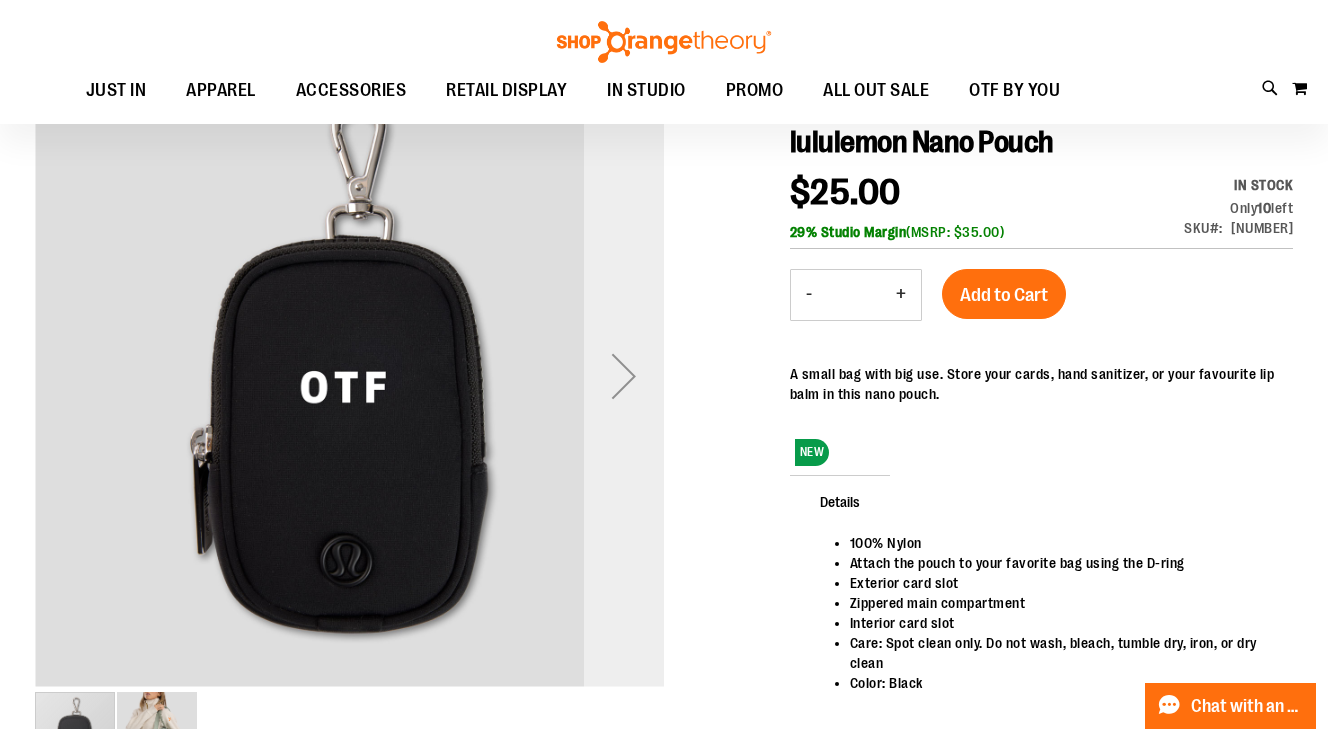 type on "**********" 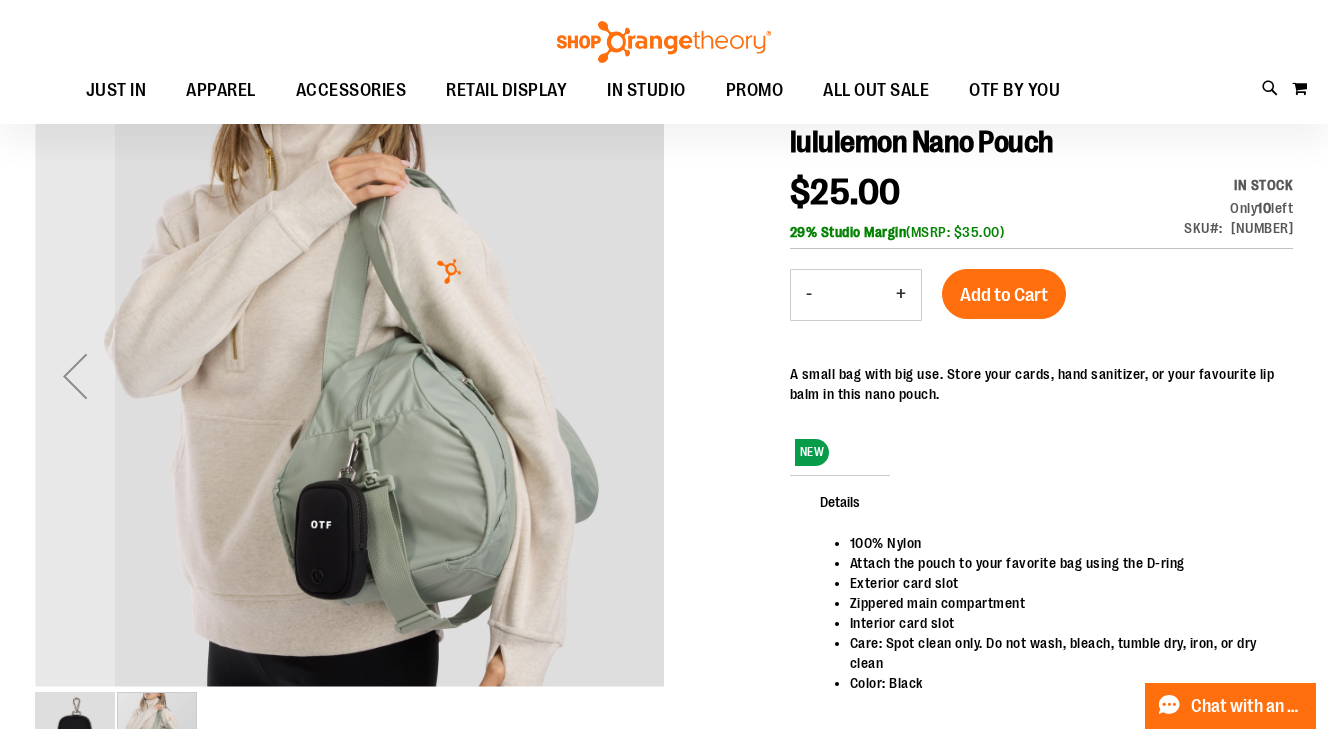 scroll, scrollTop: 0, scrollLeft: 0, axis: both 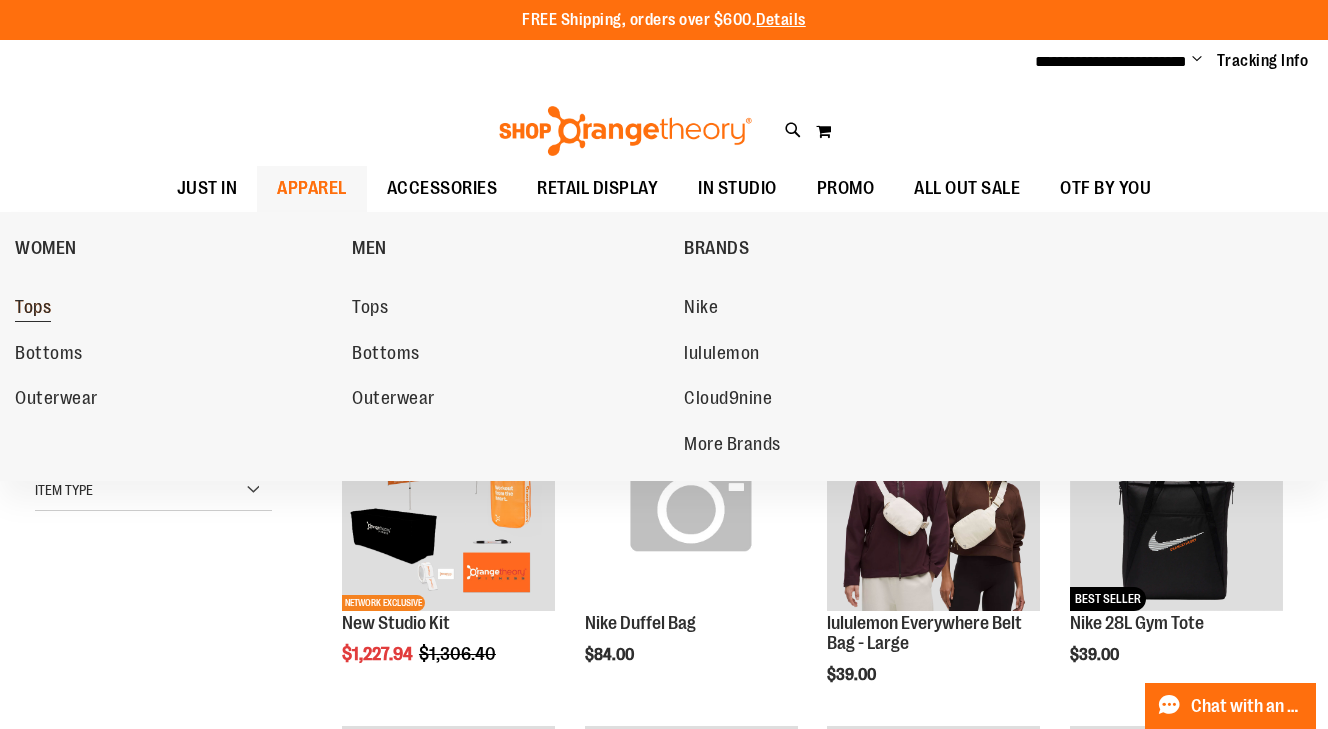 type on "**********" 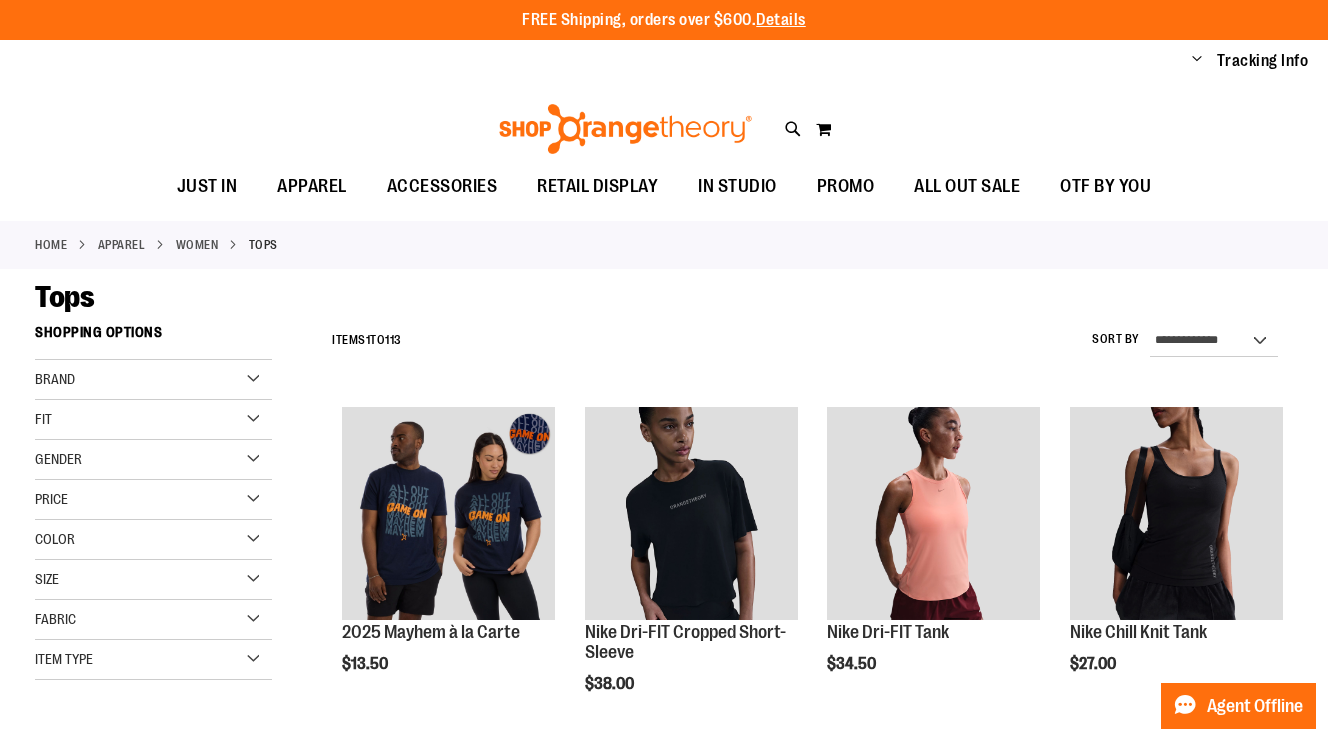 scroll, scrollTop: 0, scrollLeft: 0, axis: both 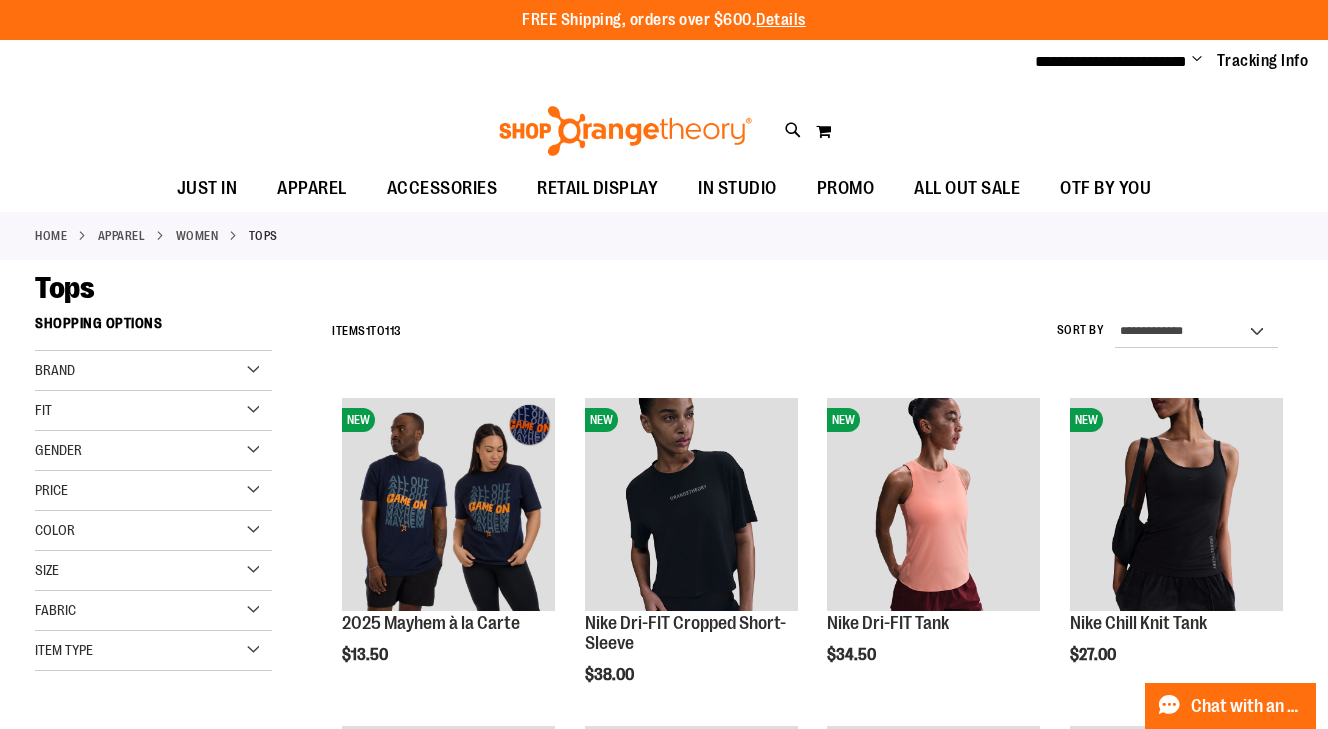 type on "**********" 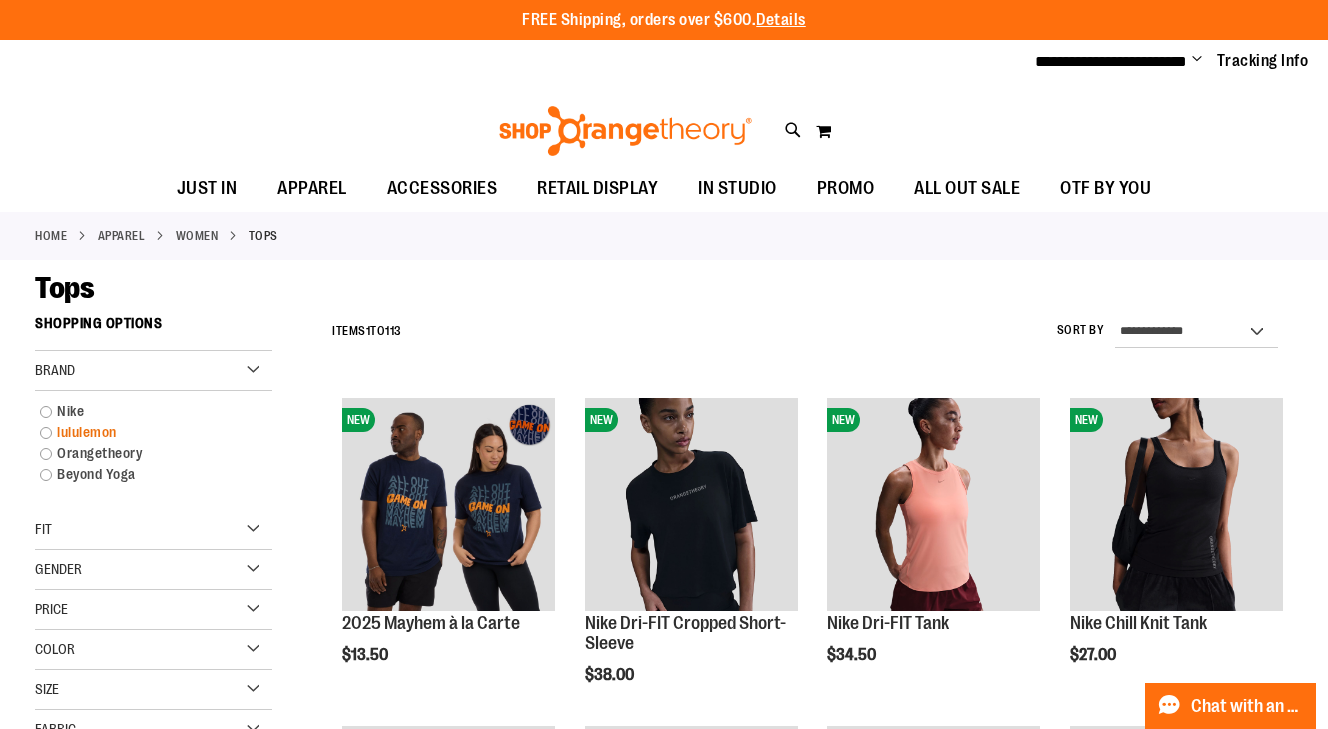 click on "lululemon" at bounding box center [143, 432] 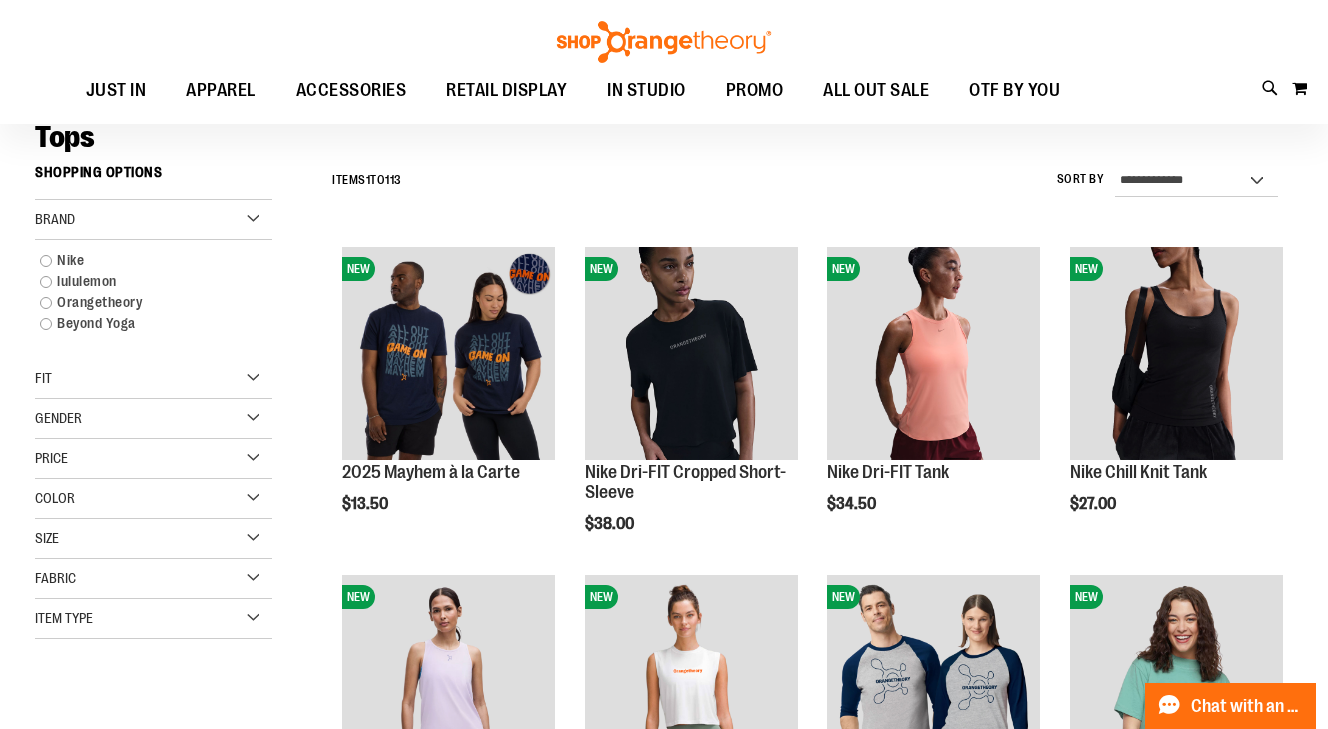 scroll, scrollTop: 125, scrollLeft: 0, axis: vertical 